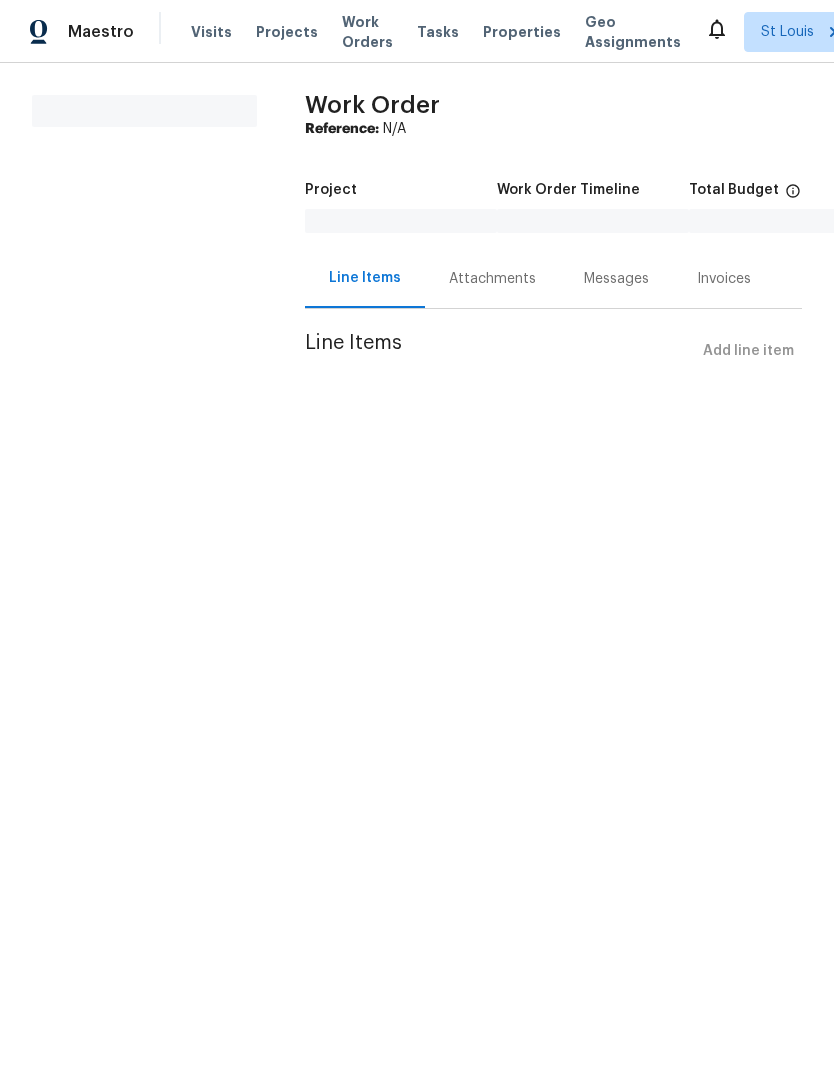 scroll, scrollTop: 0, scrollLeft: 0, axis: both 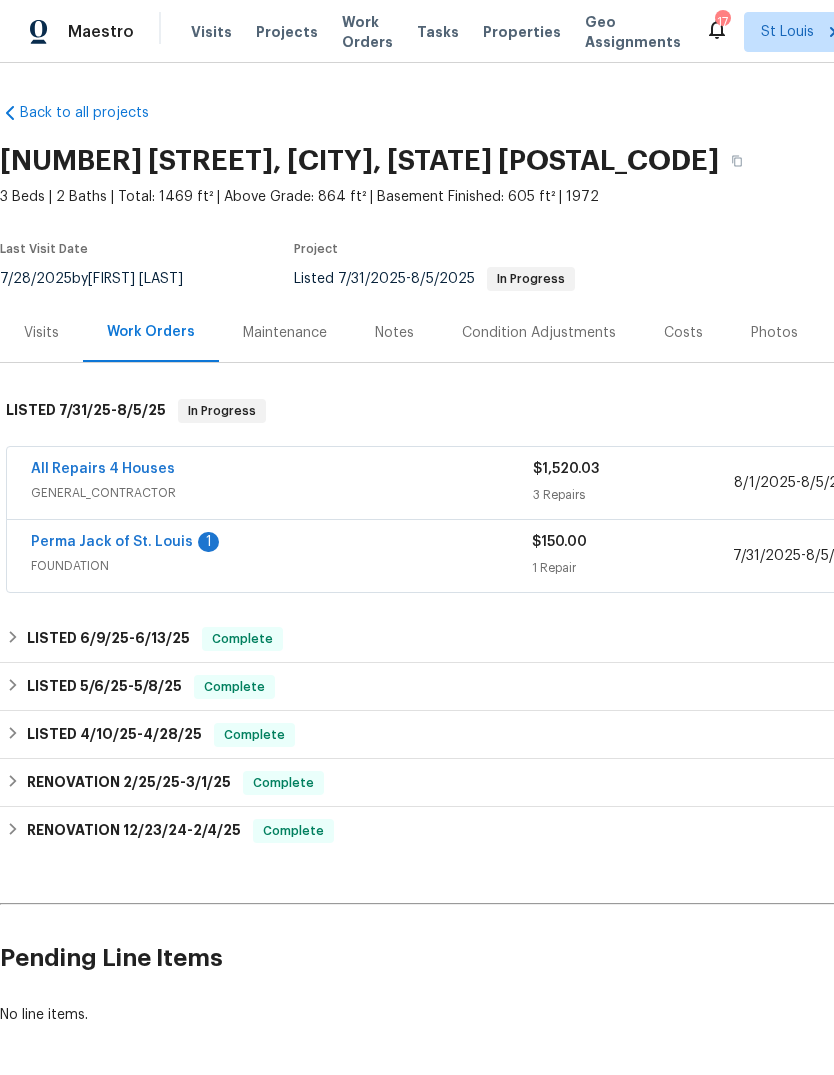 click on "Perma Jack of St. Louis" at bounding box center [112, 542] 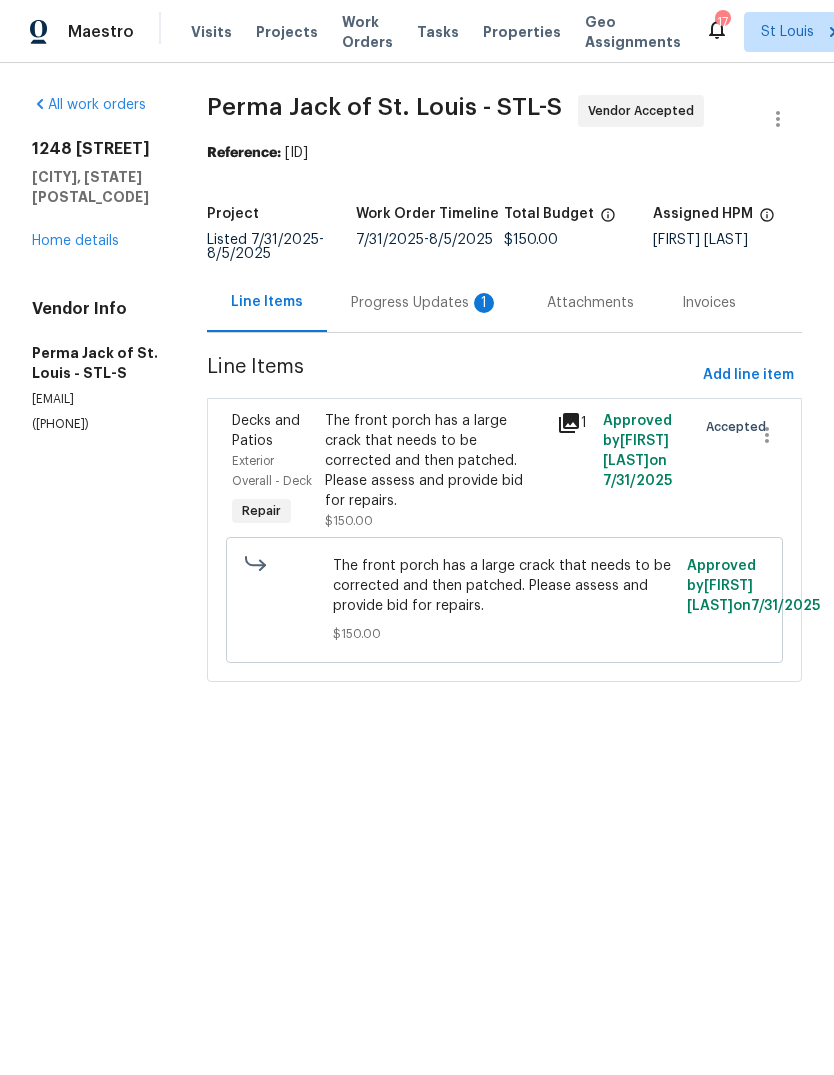 click on "Progress Updates 1" at bounding box center [425, 303] 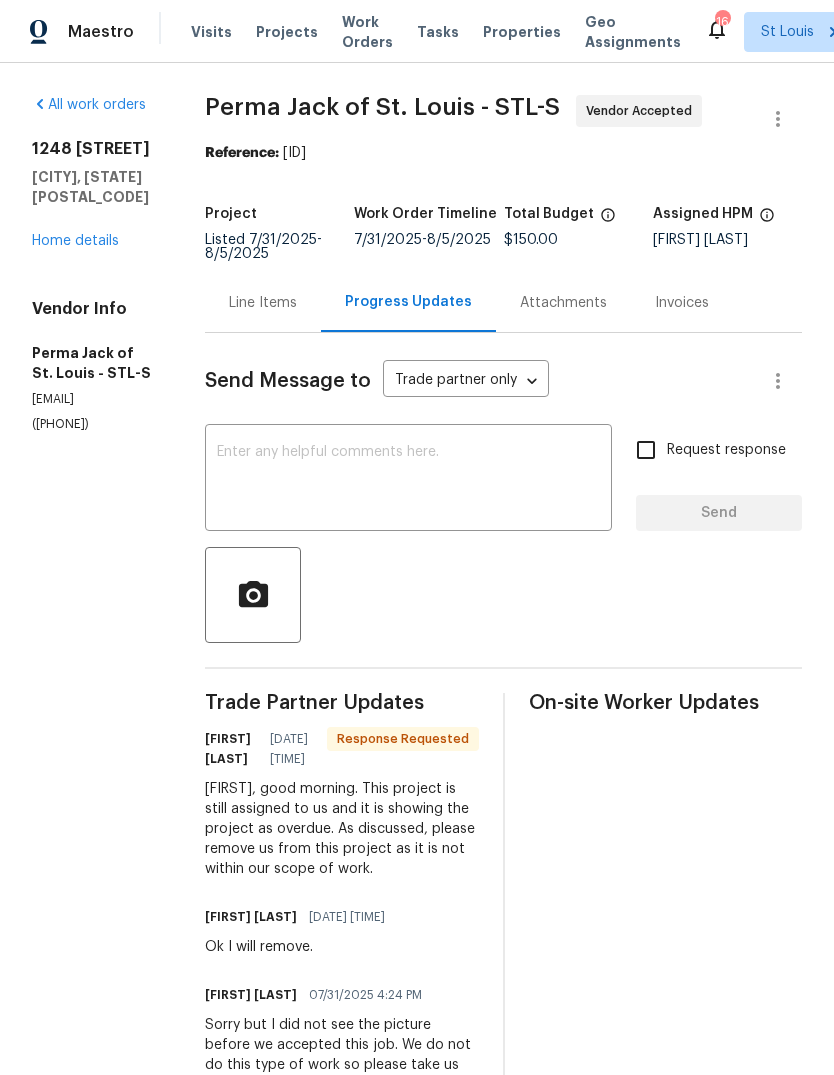 click at bounding box center [408, 480] 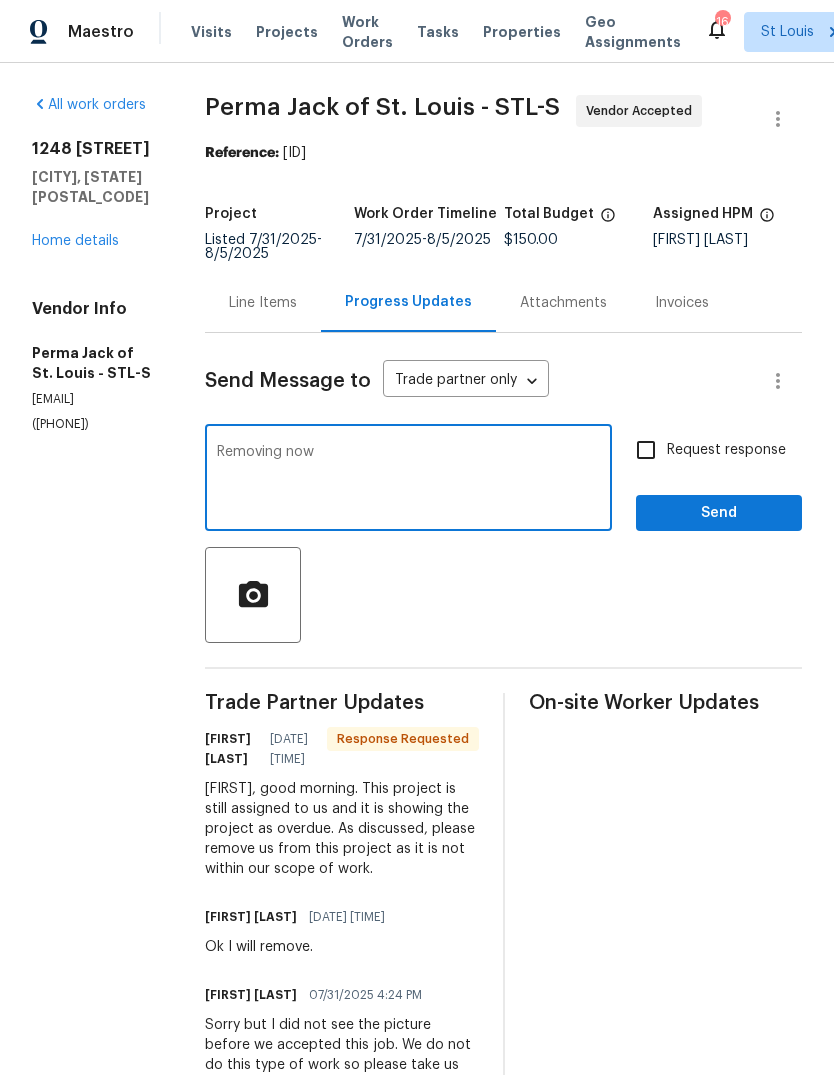 type on "Removing now" 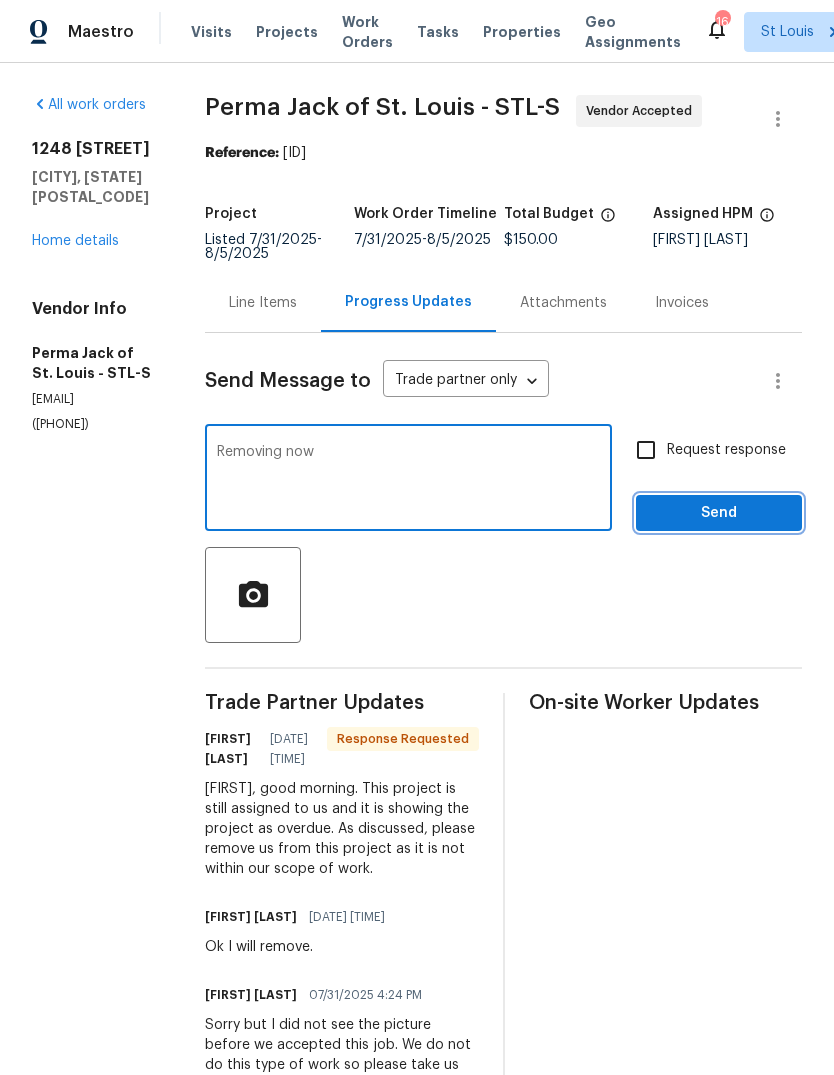 click on "Send" at bounding box center [719, 513] 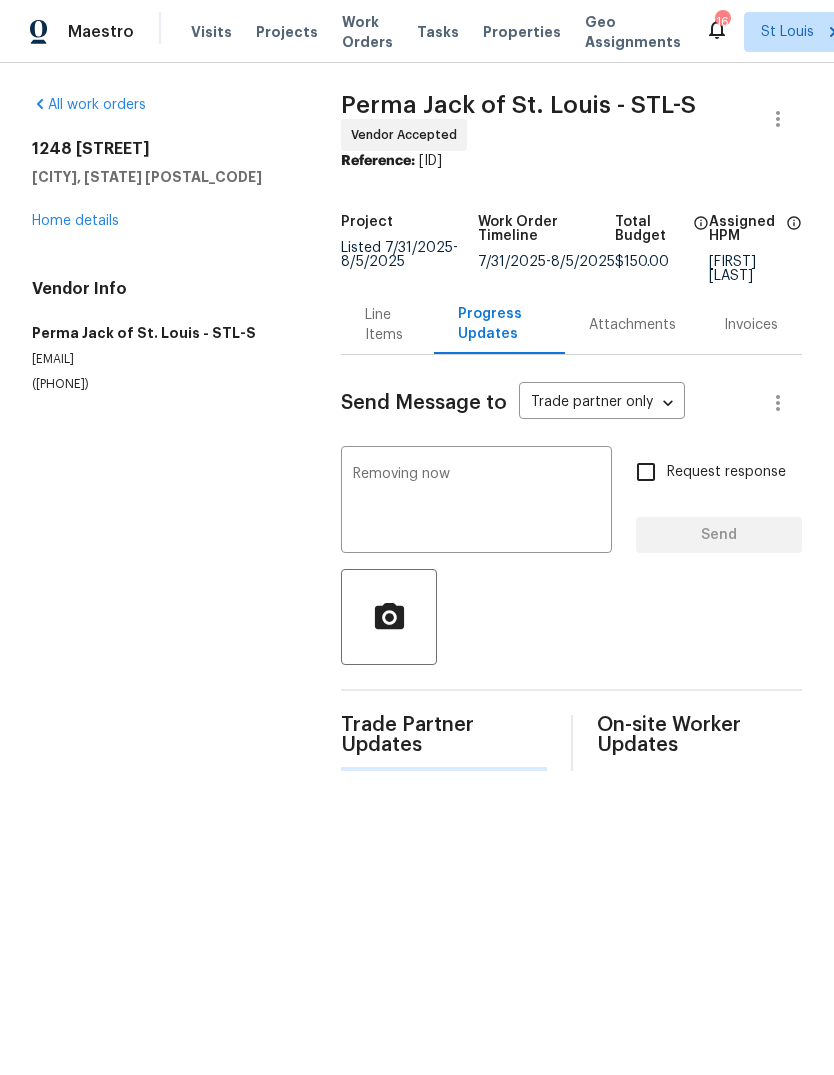 type 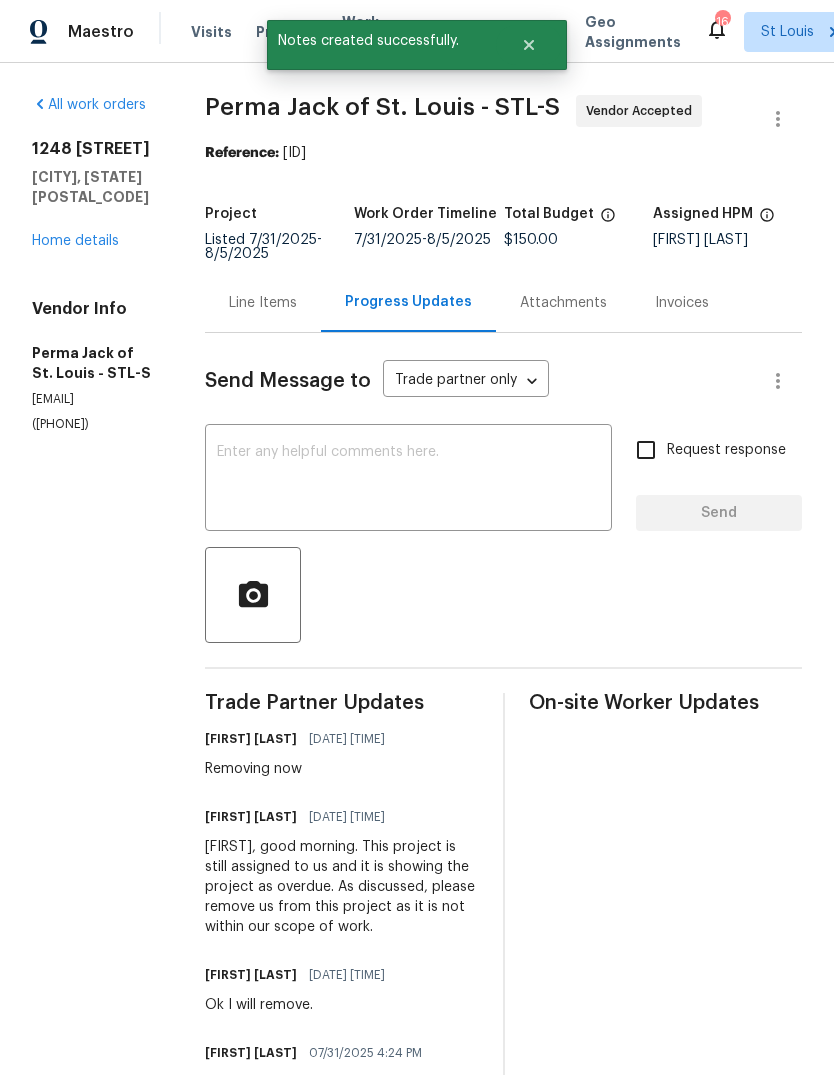 click on "Home details" at bounding box center (75, 241) 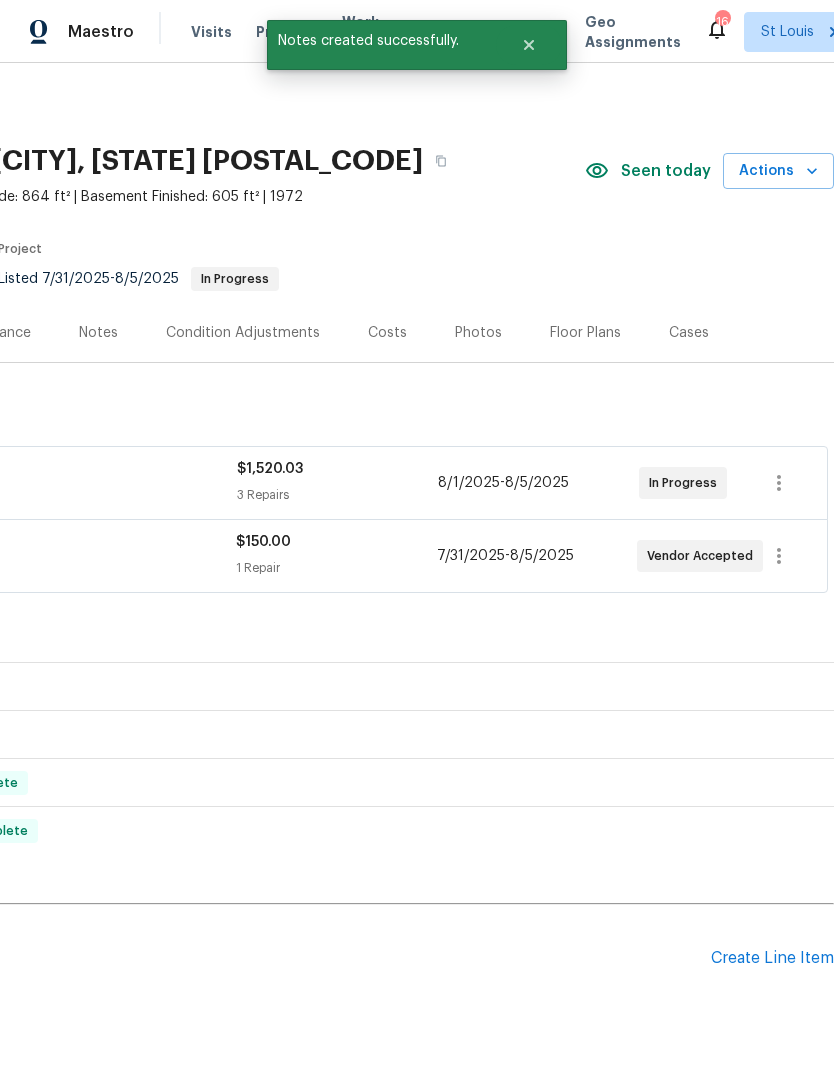 scroll, scrollTop: 0, scrollLeft: 296, axis: horizontal 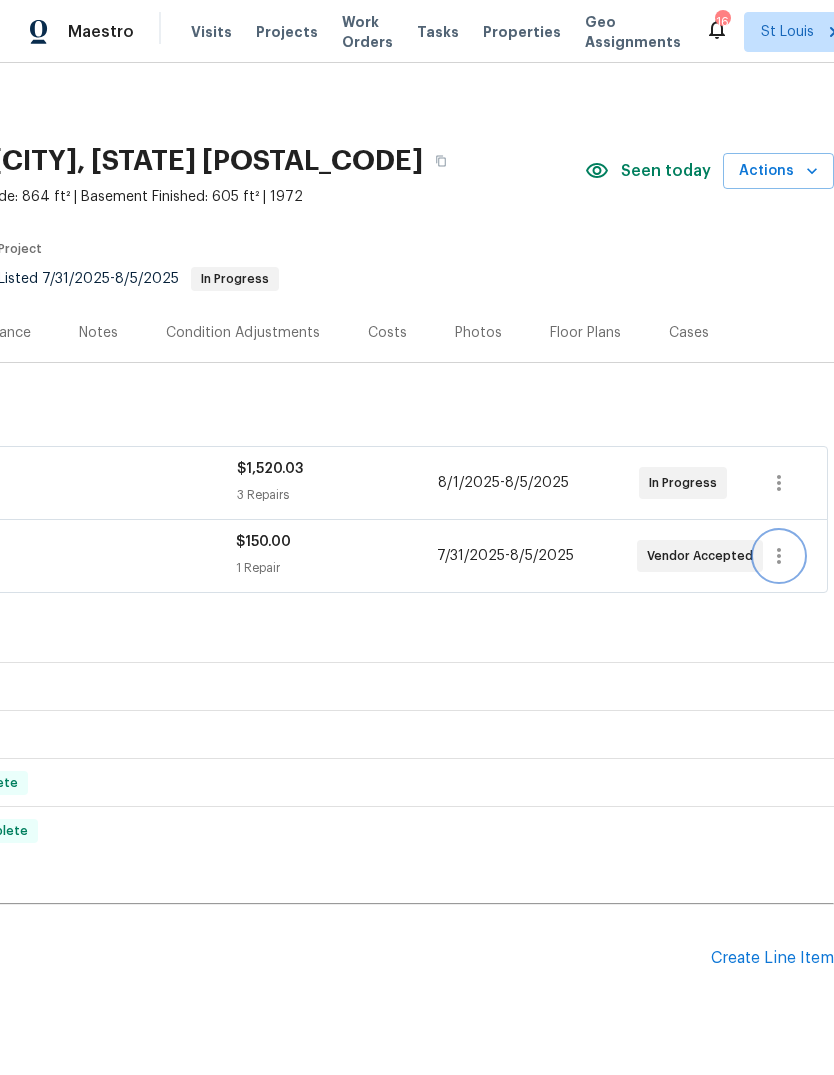 click 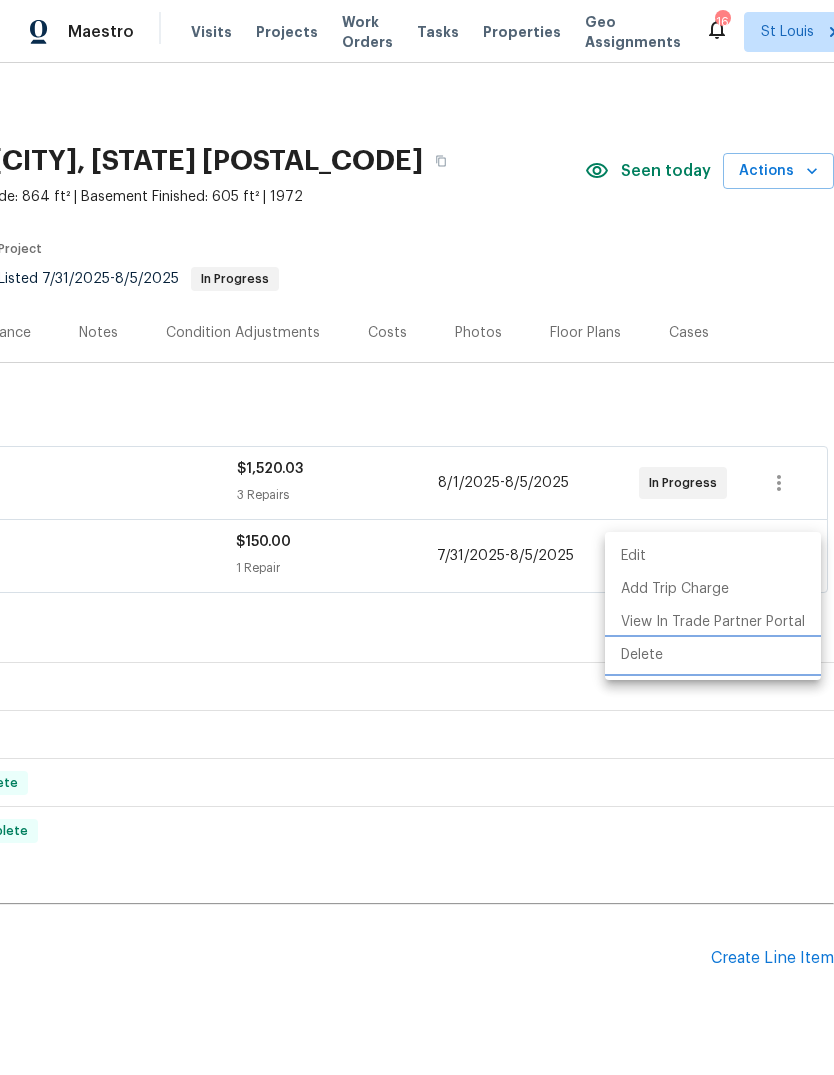 click on "Delete" at bounding box center (713, 655) 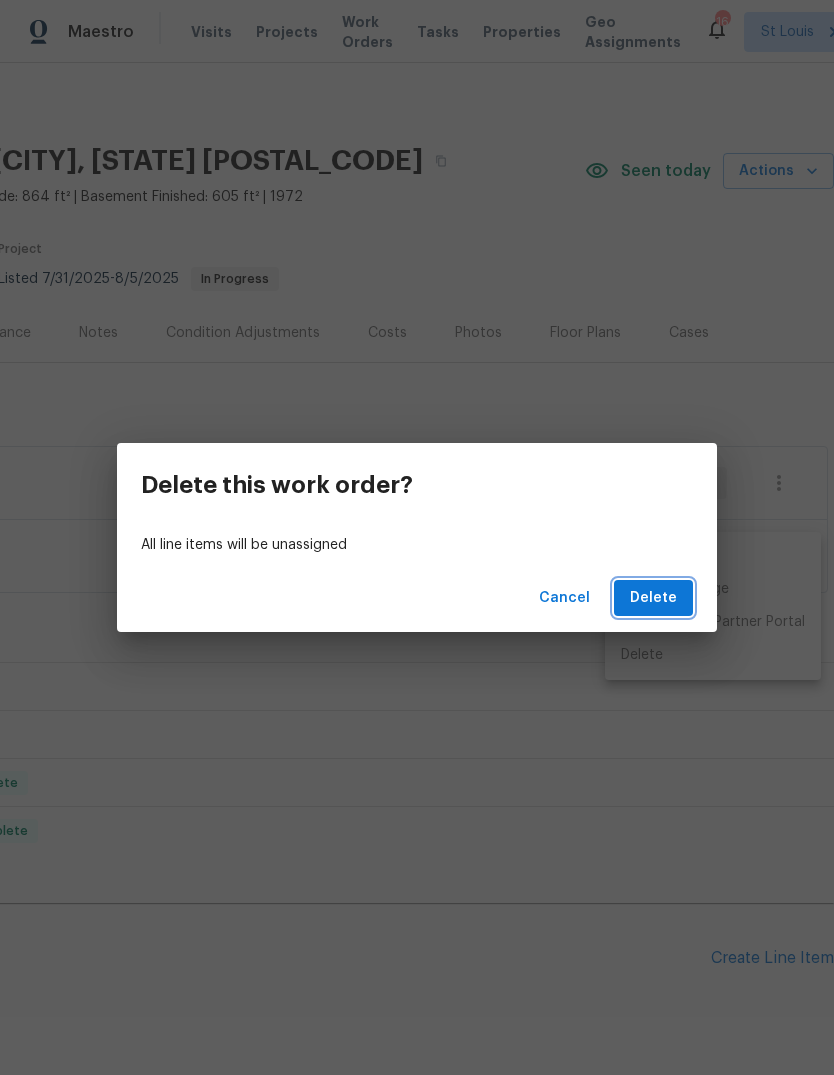 click on "Delete" at bounding box center [653, 598] 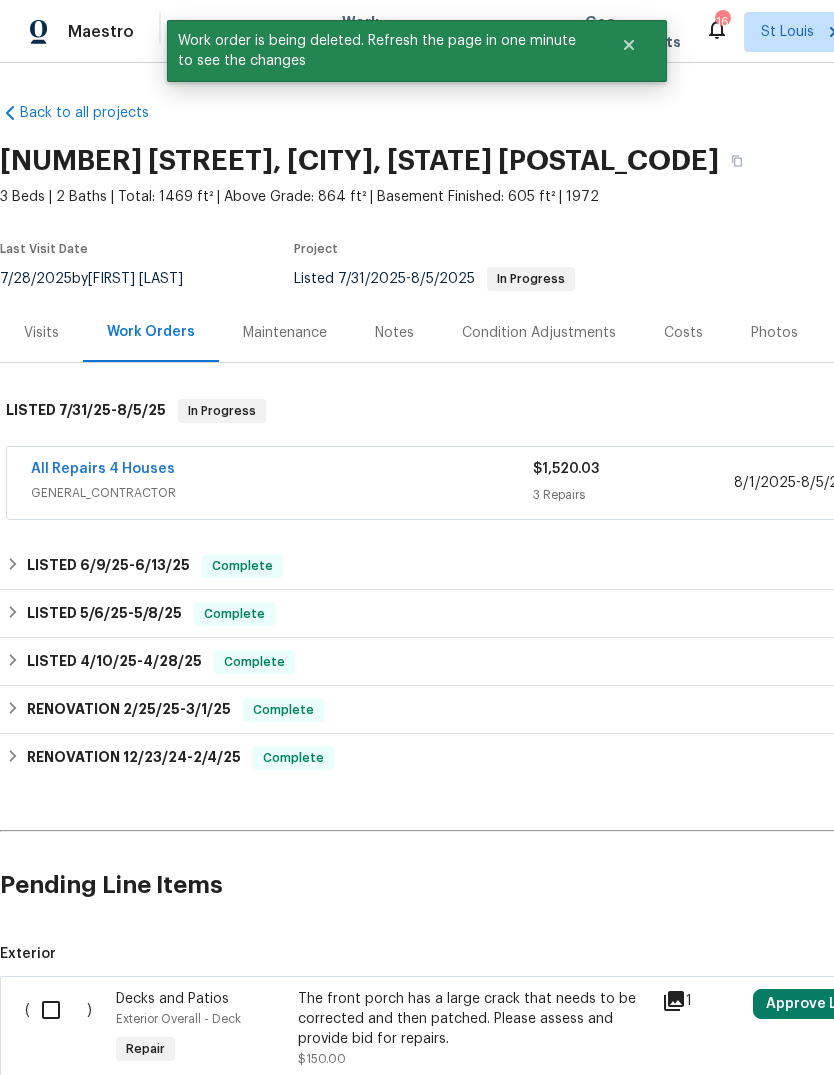 scroll, scrollTop: 0, scrollLeft: 0, axis: both 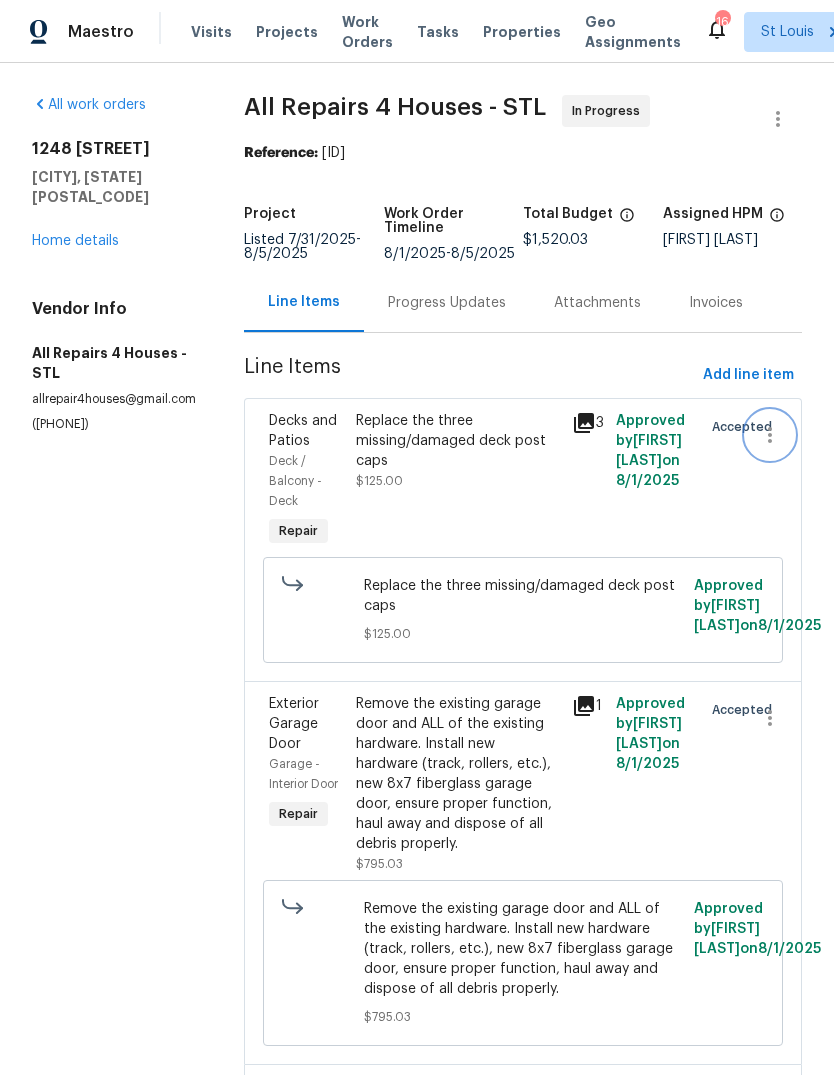click 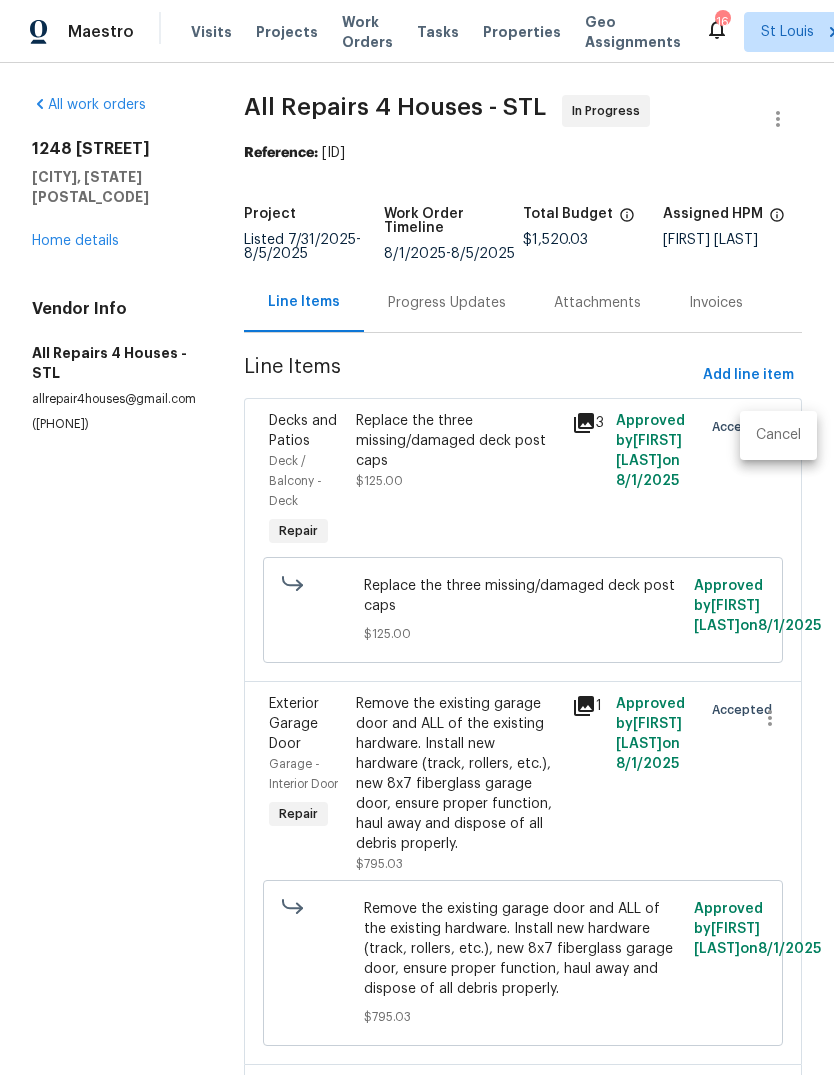 click at bounding box center (417, 537) 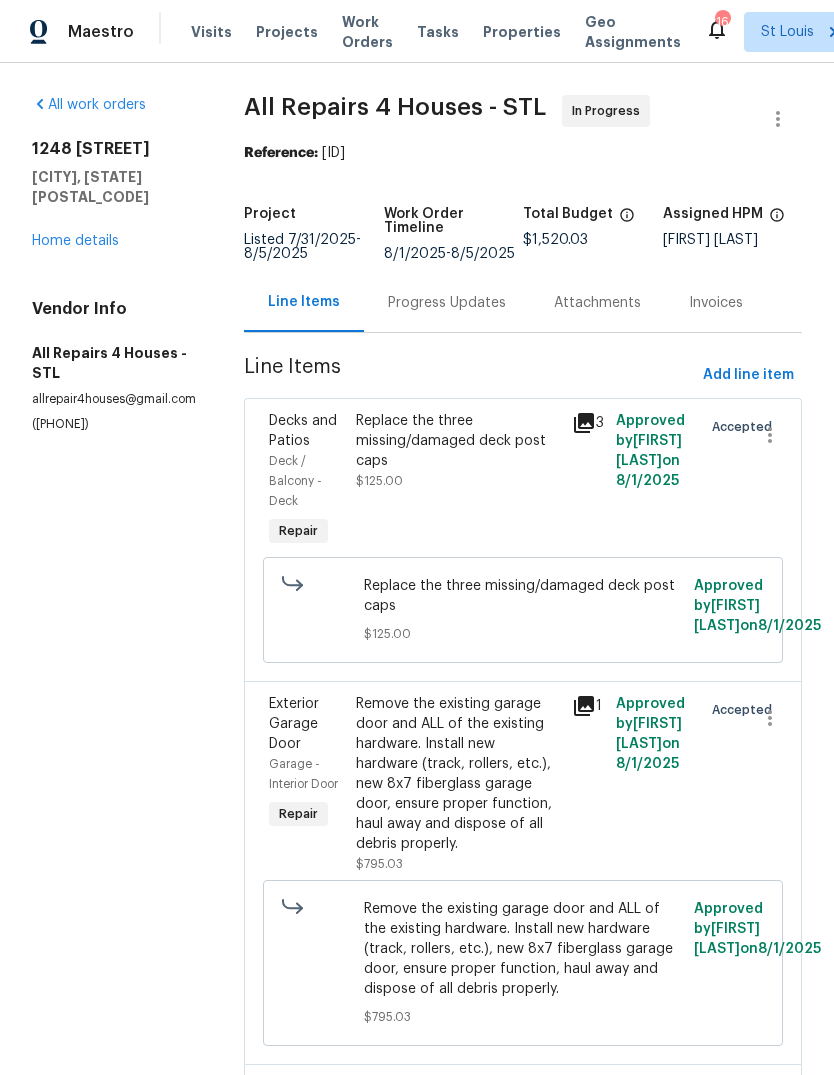 click on "All work orders 1248 Green Knoll Dr Fenton, MO 63026 Home details Vendor Info All Repairs 4 Houses - STL allrepair4houses@gmail.com (314) 282-1398" at bounding box center (114, 733) 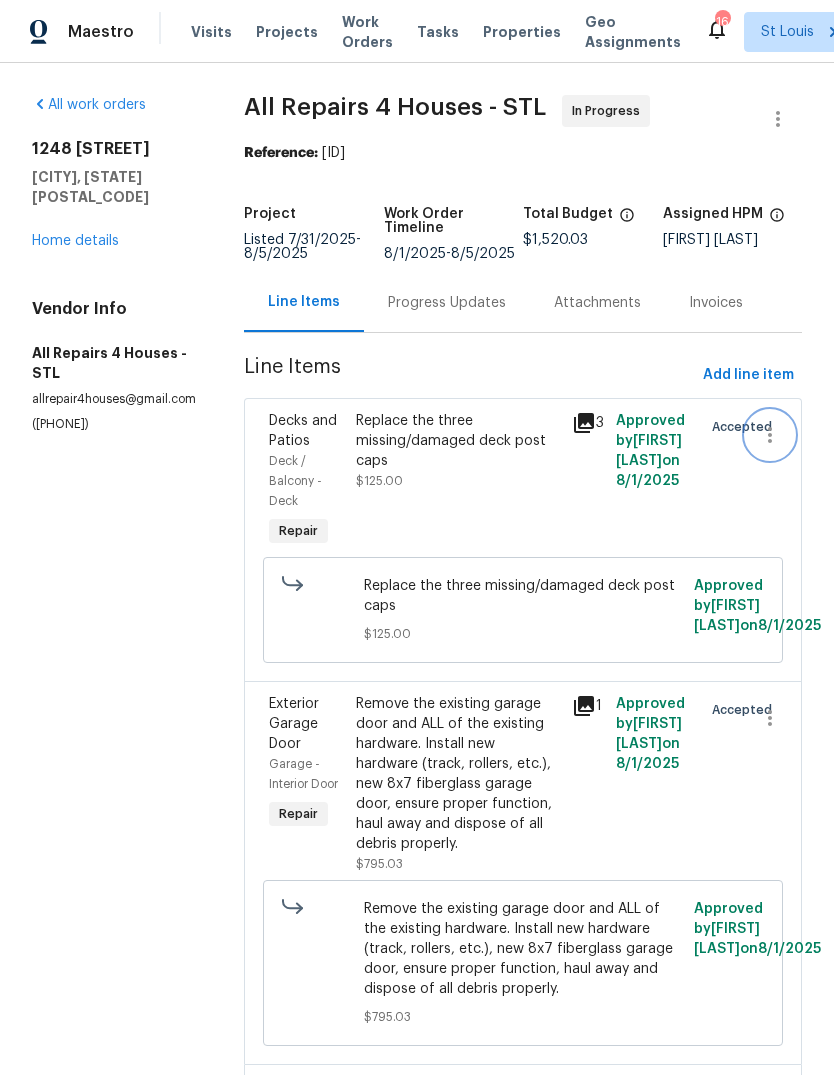 click 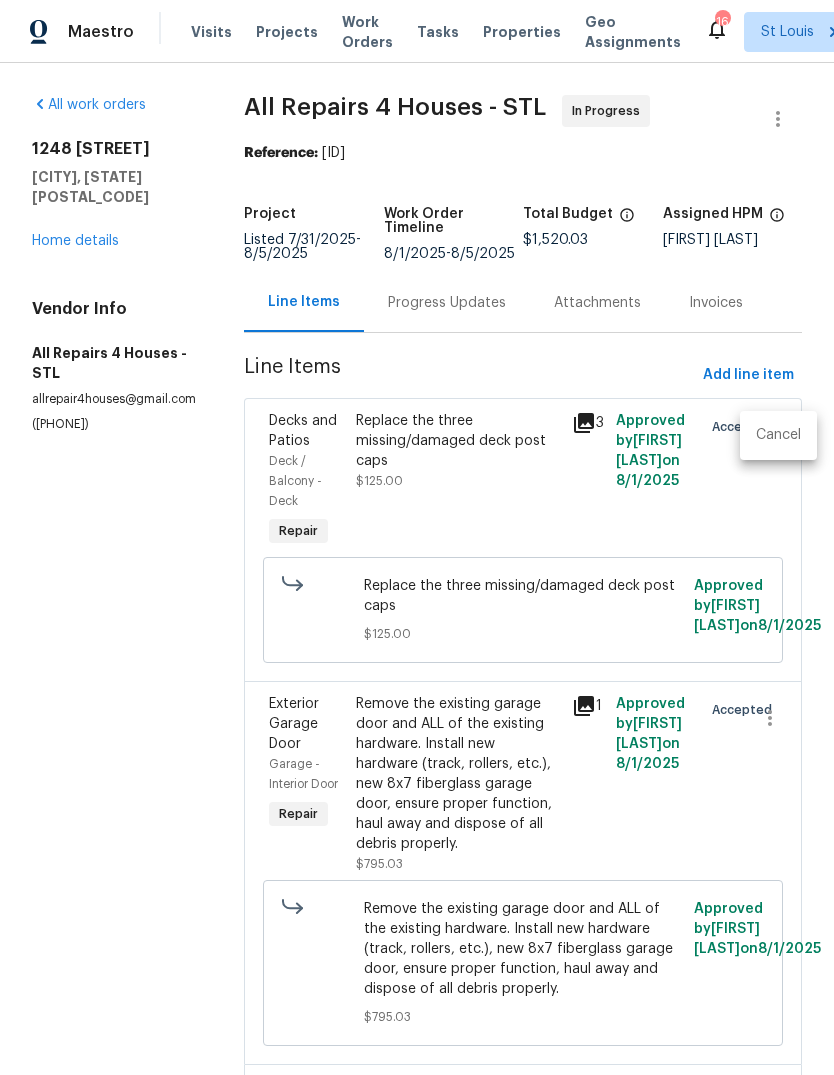 click on "Cancel" at bounding box center (778, 435) 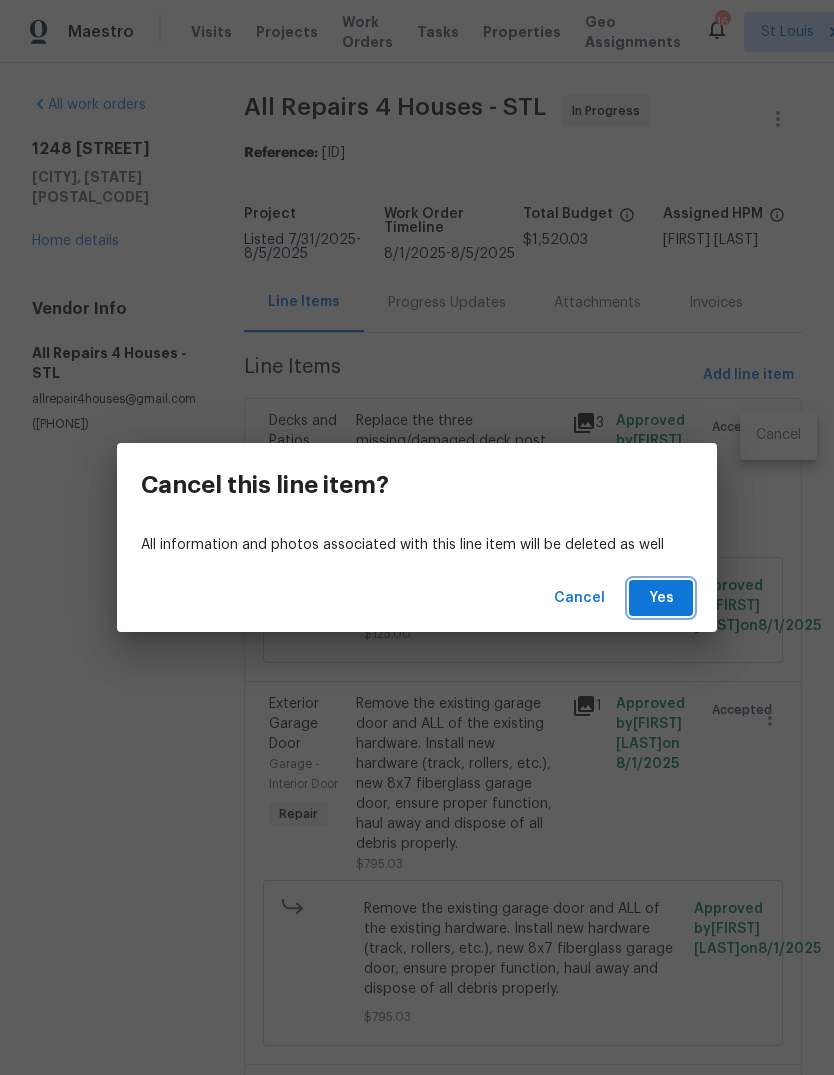 click on "Yes" at bounding box center [661, 598] 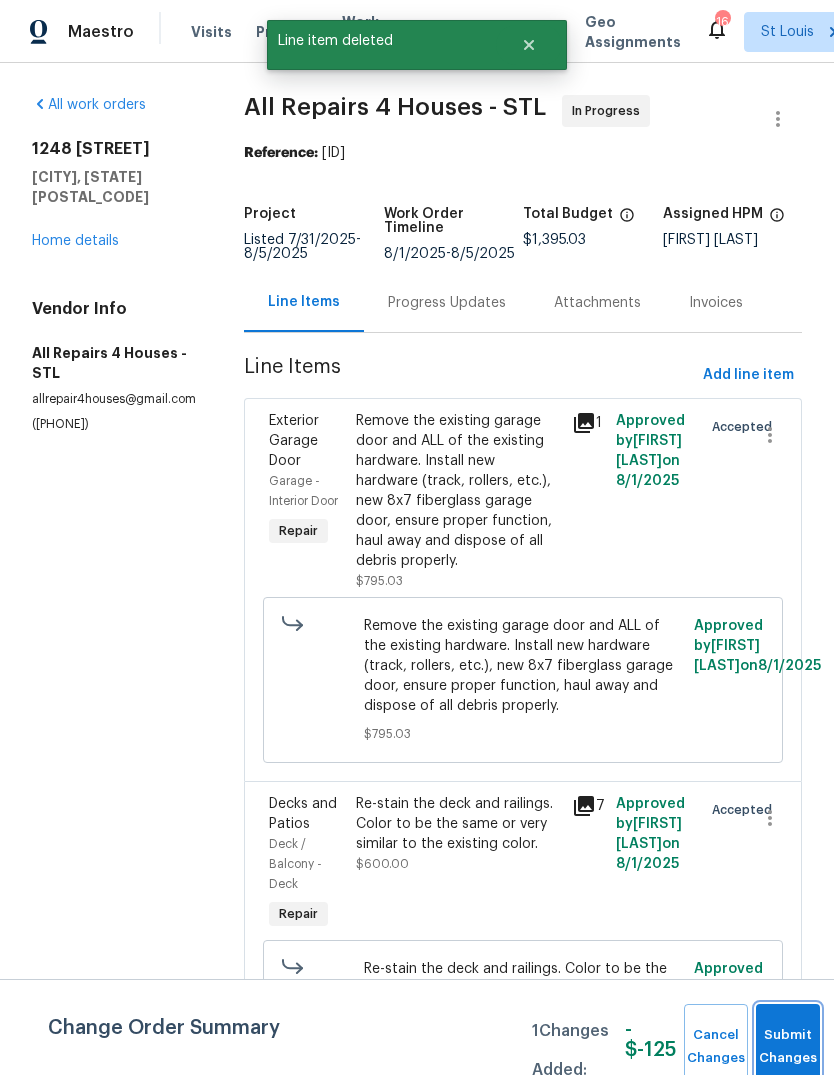 click on "Submit Changes" at bounding box center [788, 1047] 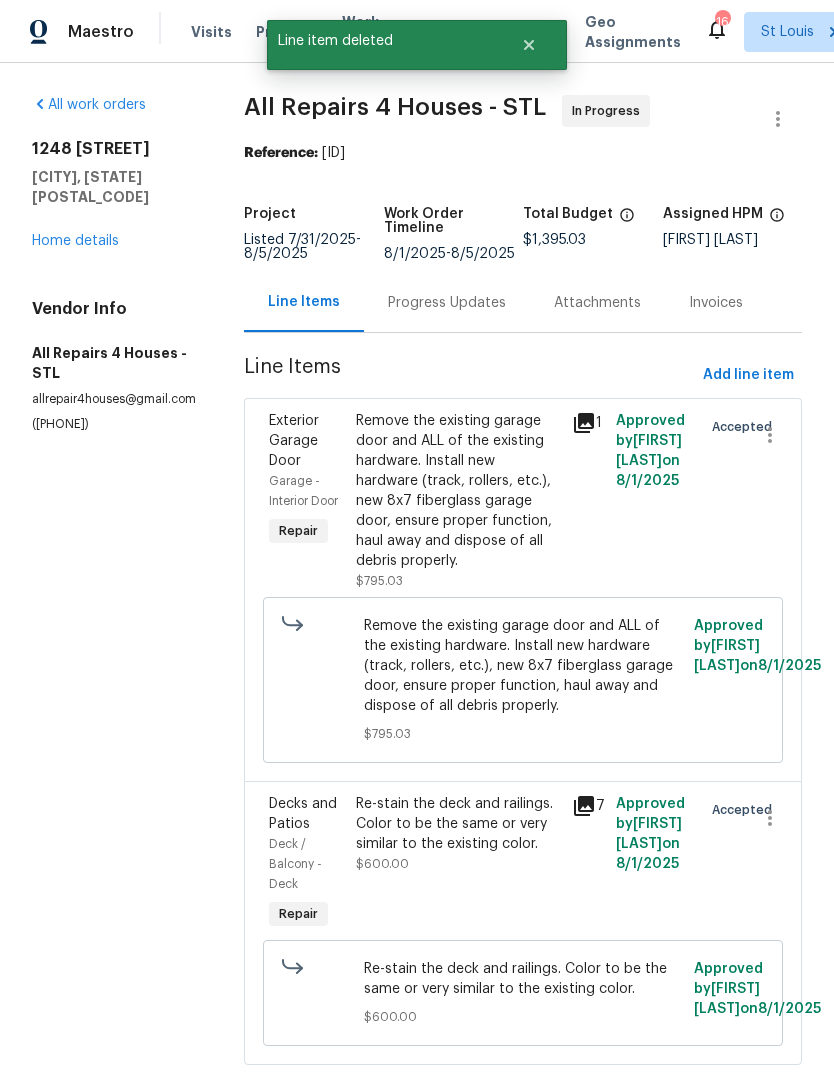 scroll, scrollTop: 0, scrollLeft: 0, axis: both 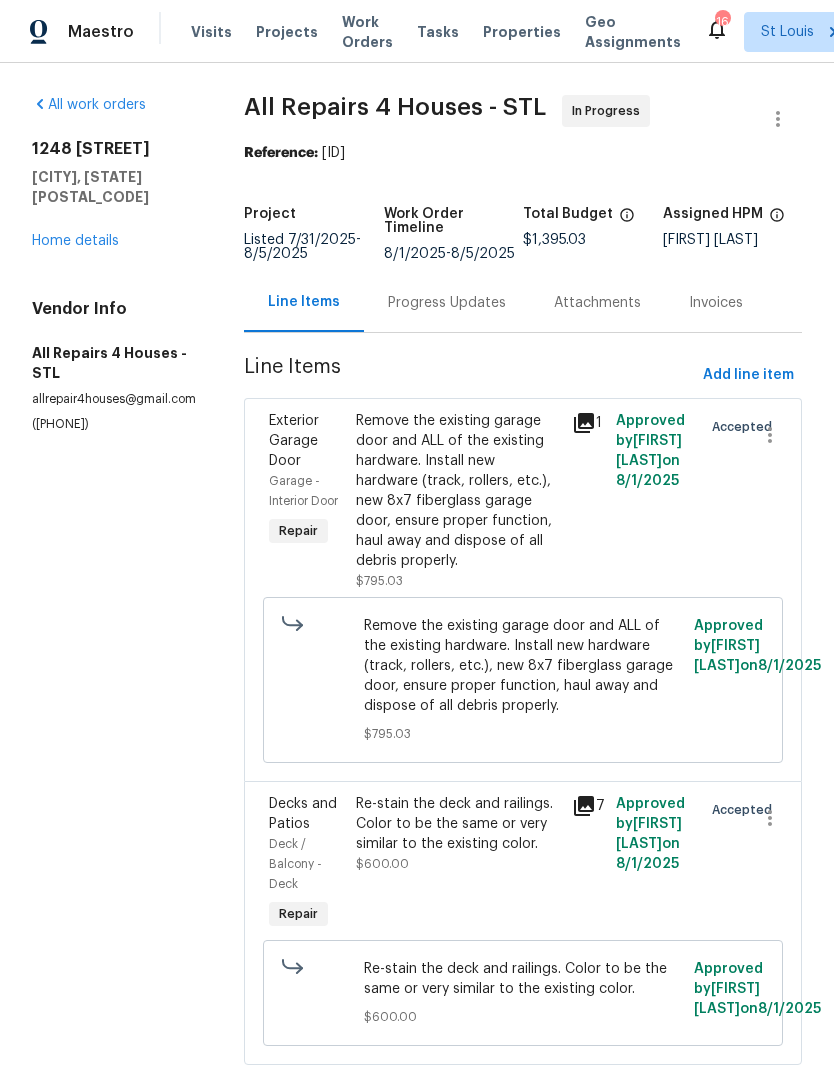 click on "Home details" at bounding box center (75, 241) 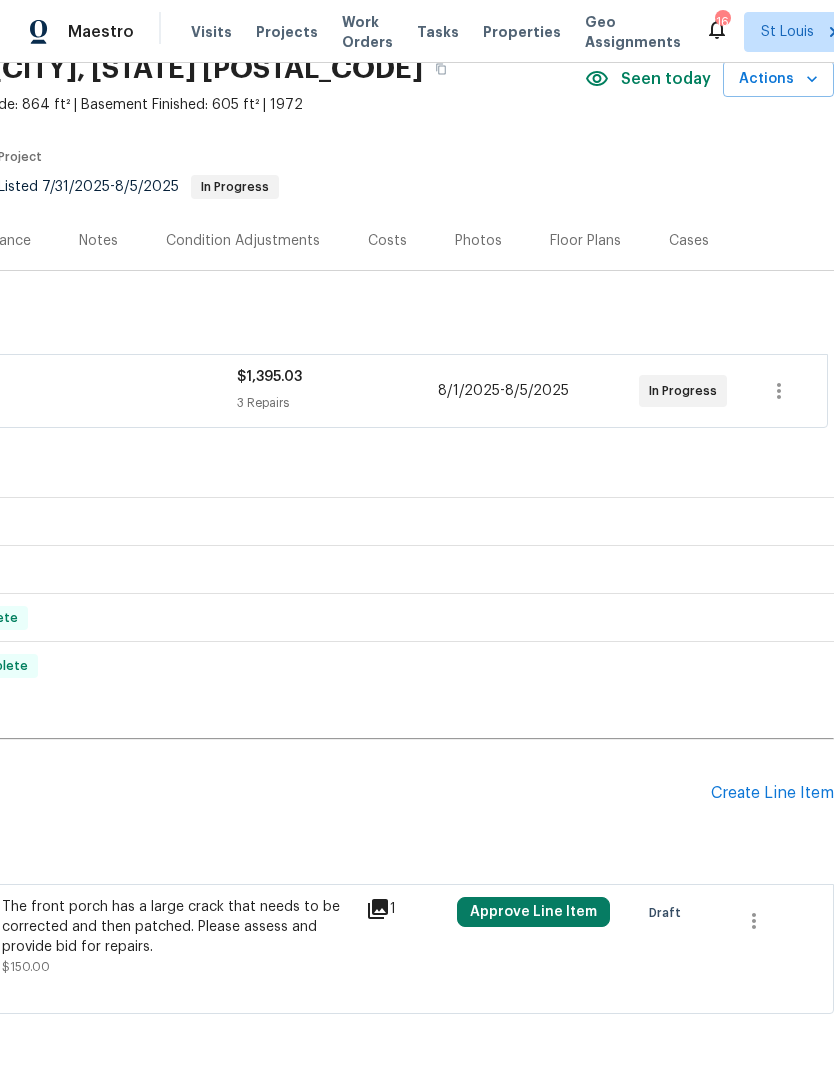 scroll, scrollTop: 92, scrollLeft: 296, axis: both 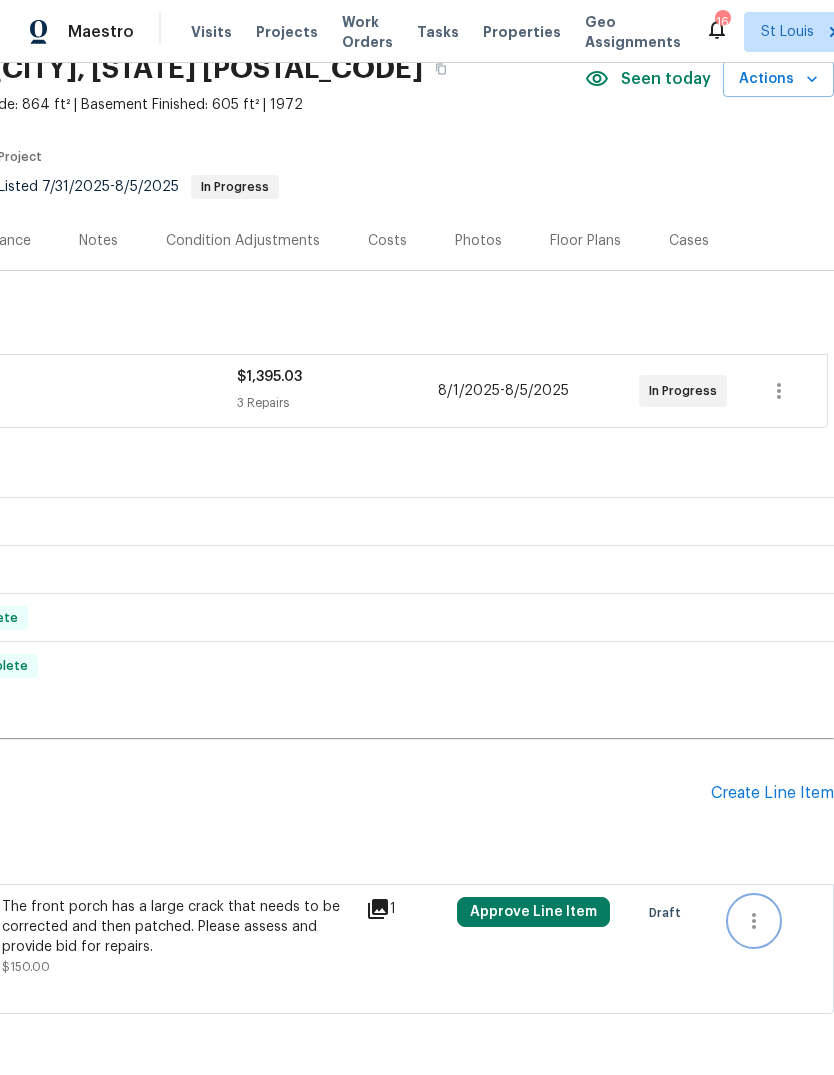 click 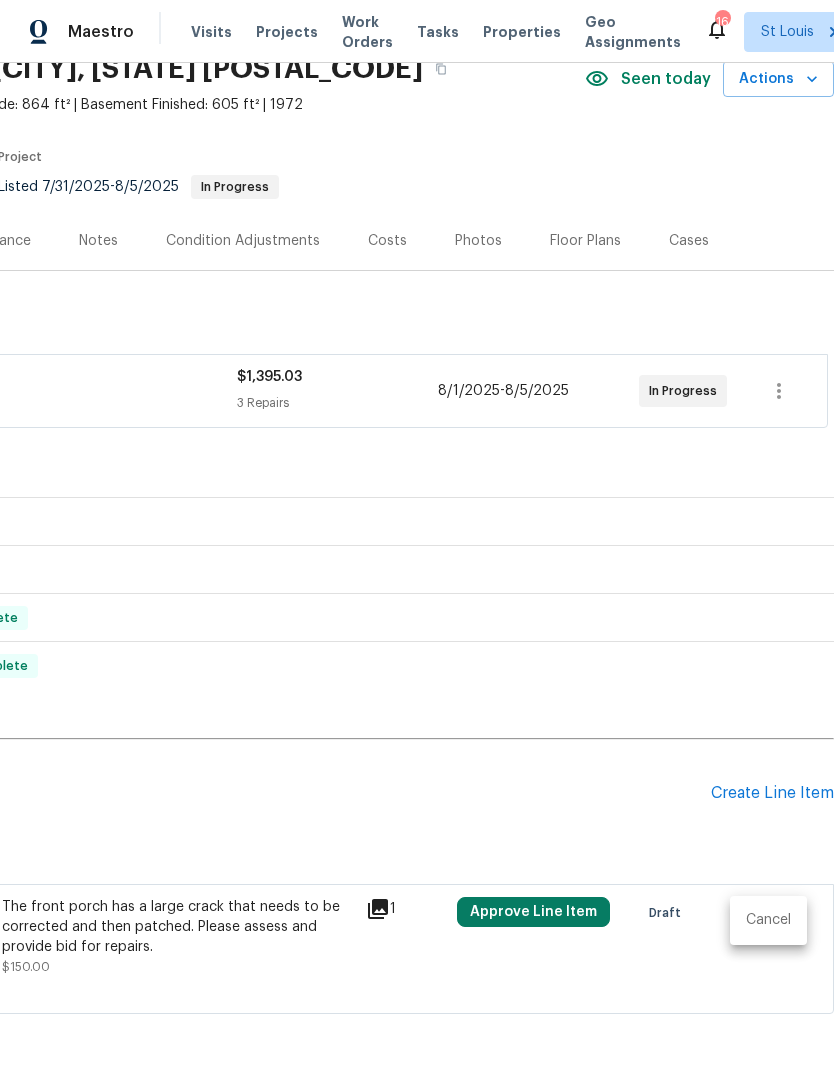 click on "Cancel" at bounding box center (768, 920) 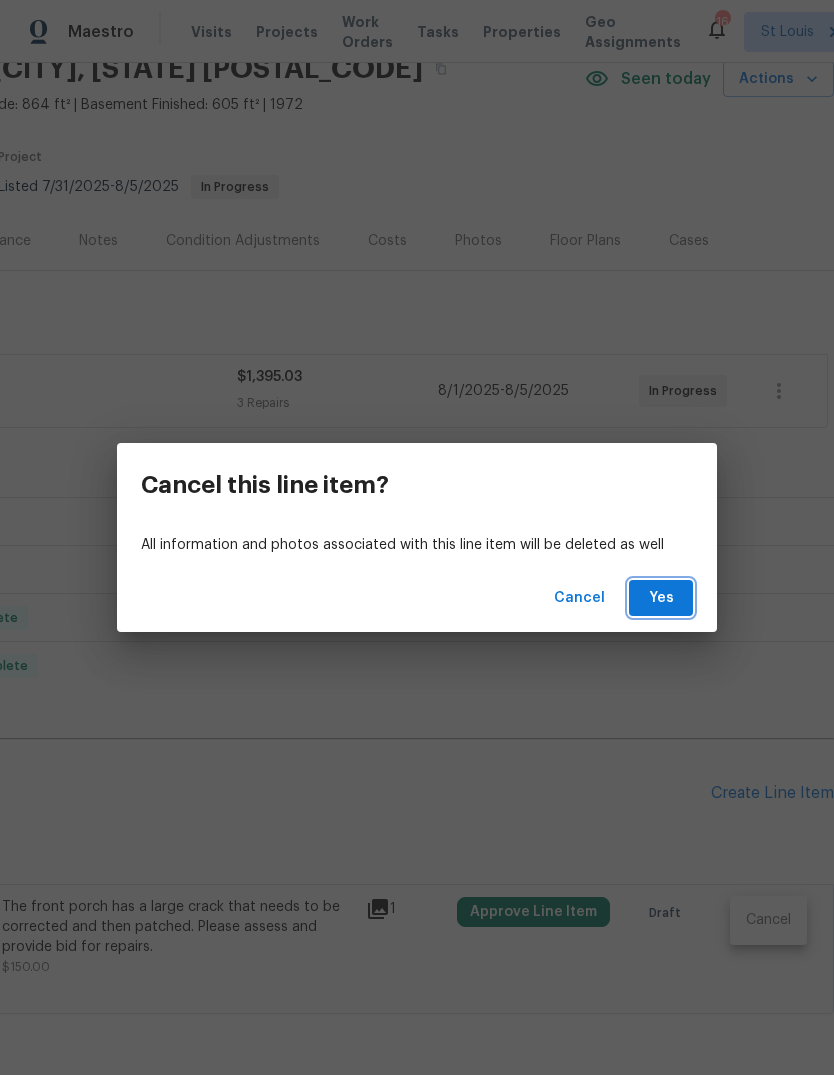 click on "Yes" at bounding box center (661, 598) 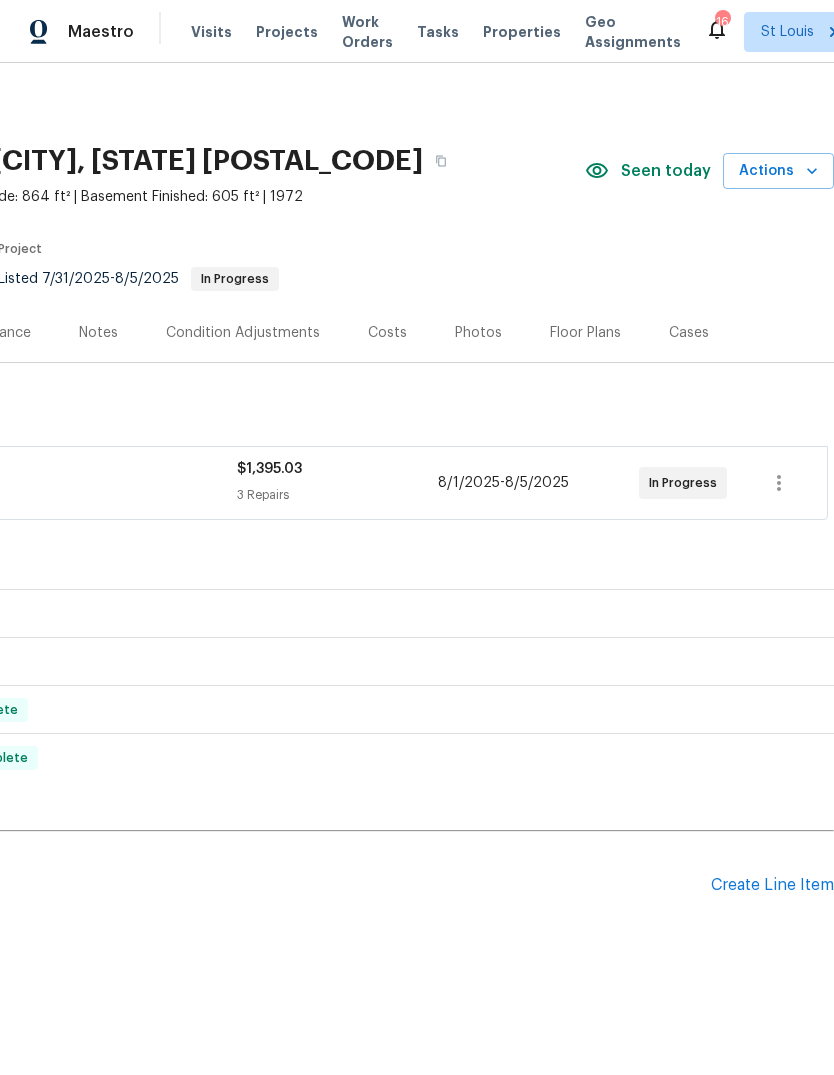 scroll, scrollTop: 0, scrollLeft: 296, axis: horizontal 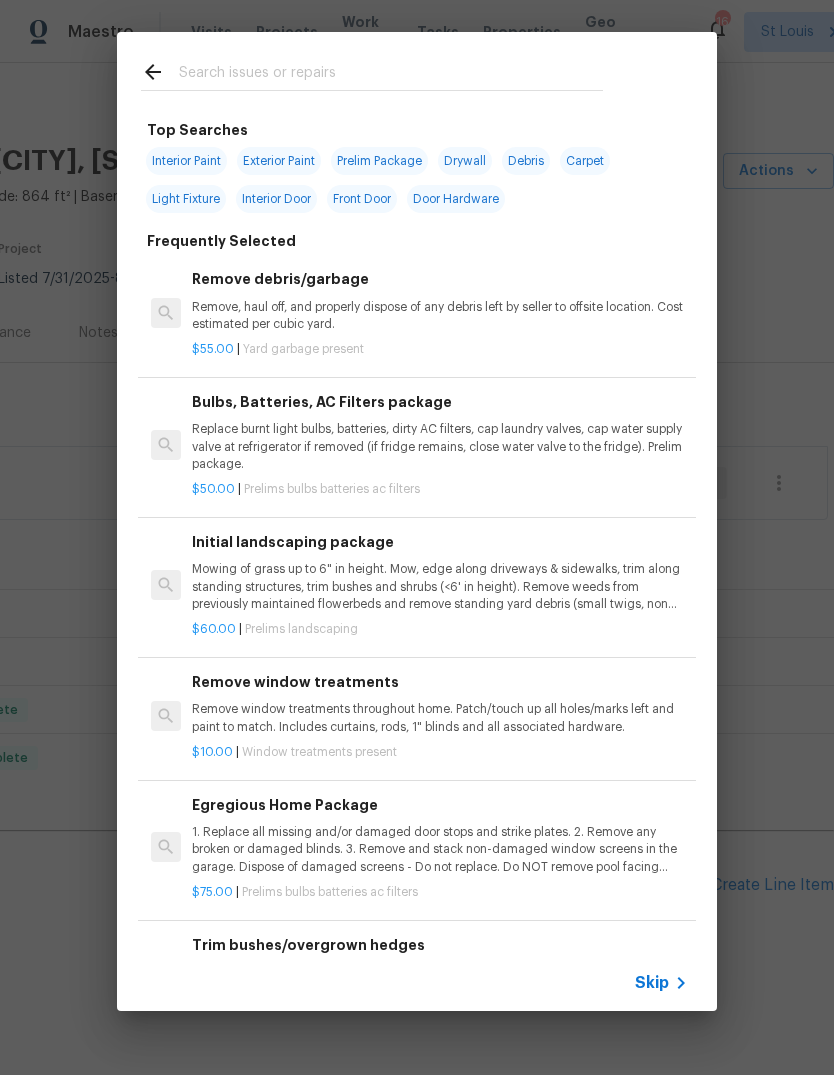 click on "Skip" at bounding box center [652, 983] 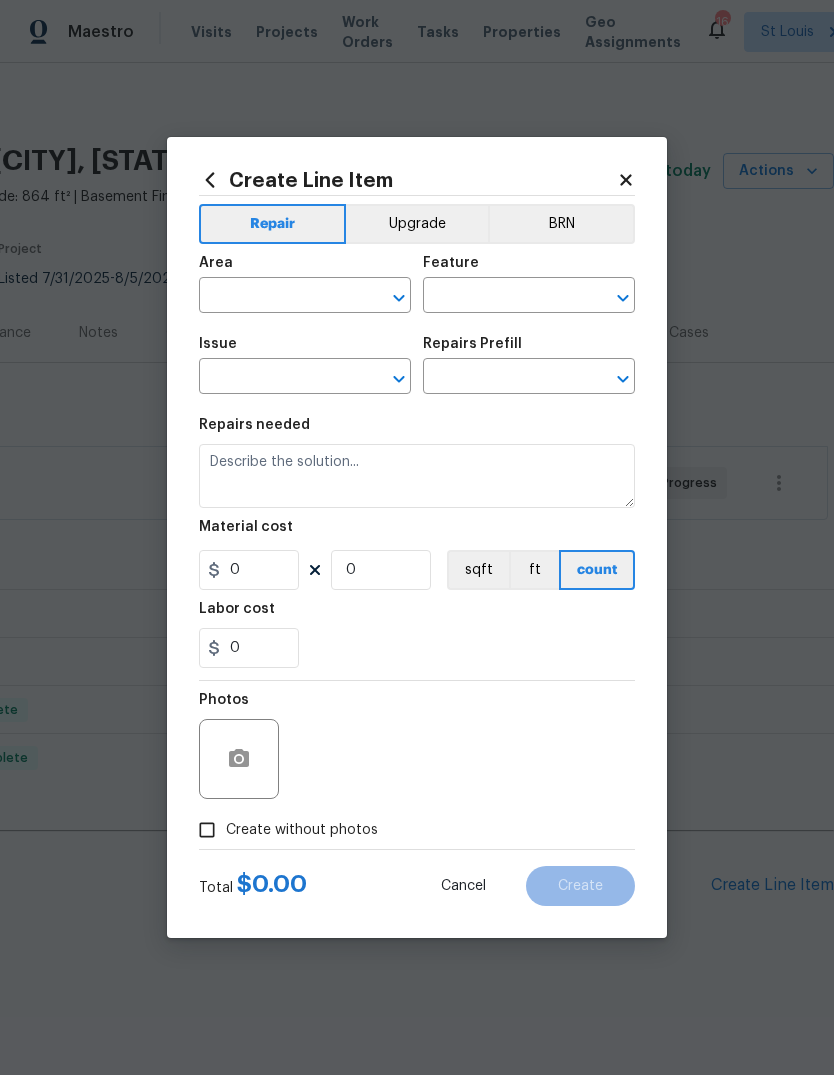 click at bounding box center (277, 297) 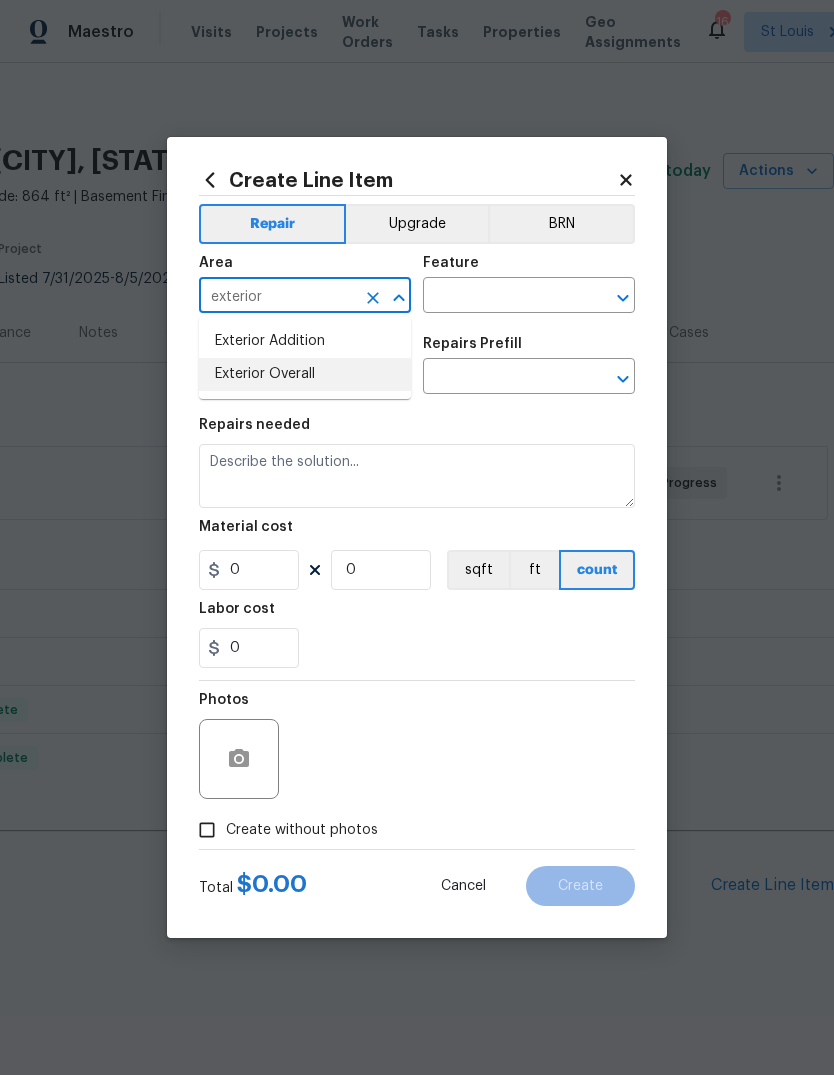 click on "Exterior Overall" at bounding box center (305, 374) 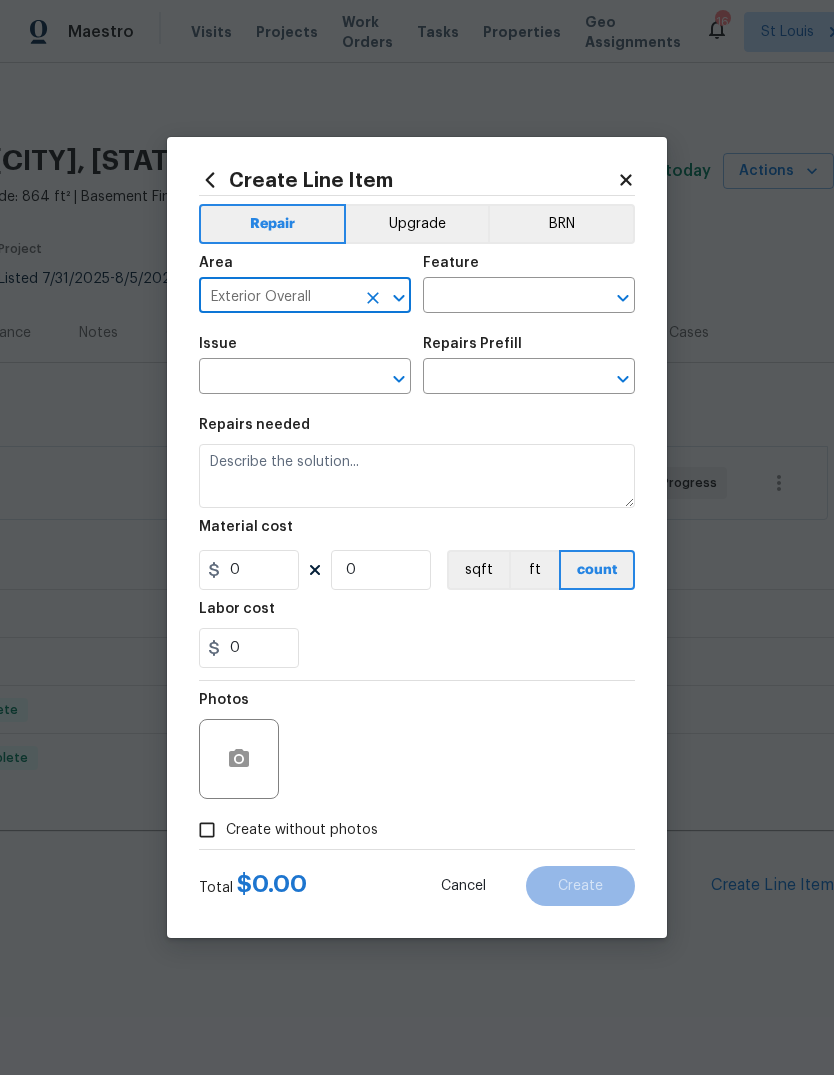 click at bounding box center [501, 297] 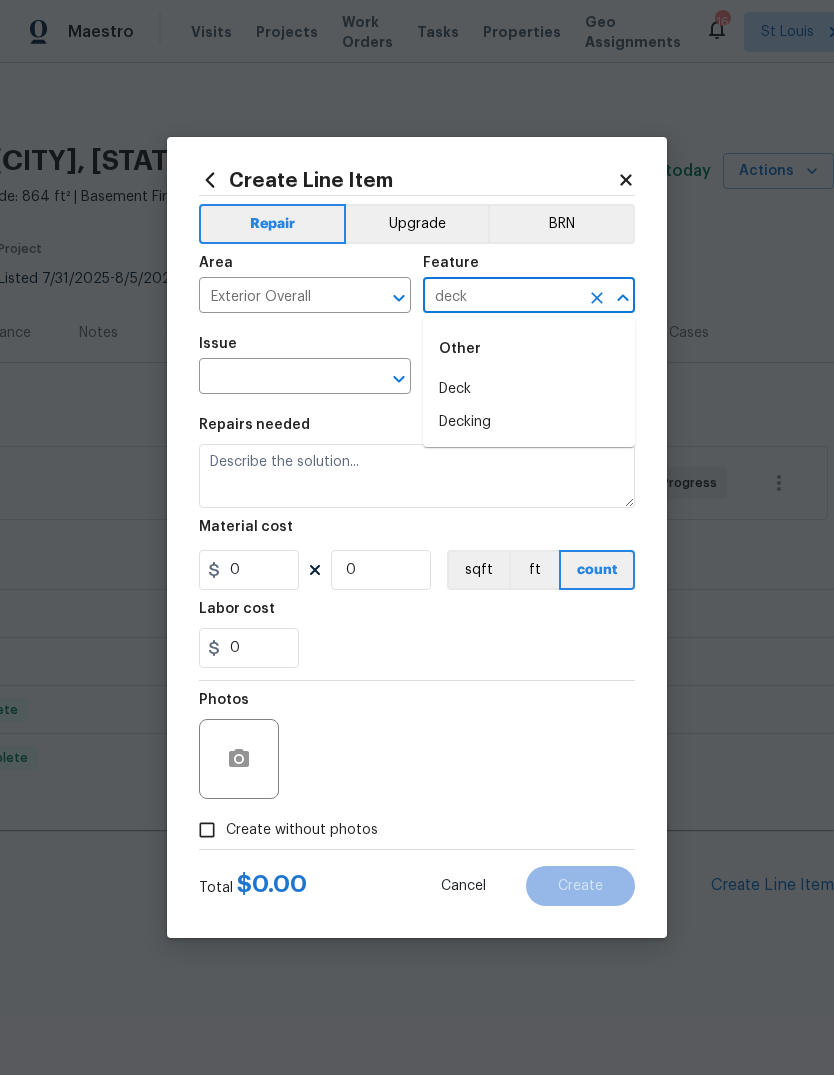 click on "Deck" at bounding box center [529, 389] 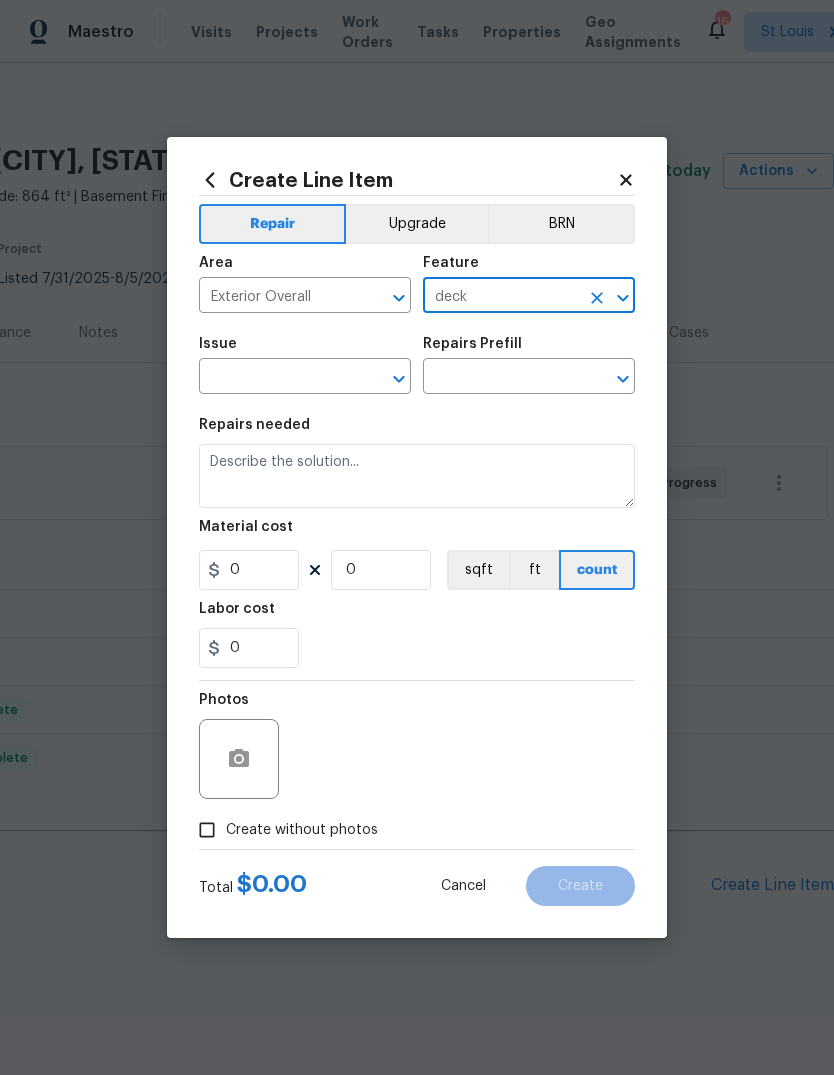 type on "Deck" 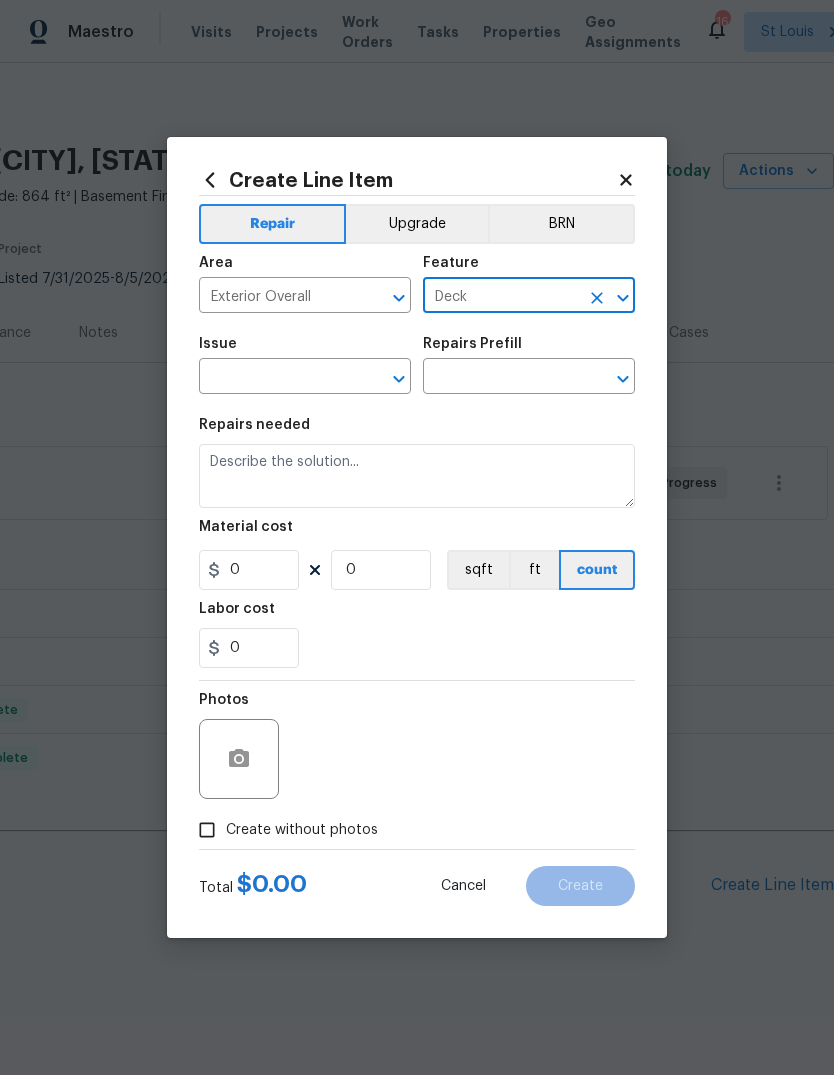 click at bounding box center [277, 378] 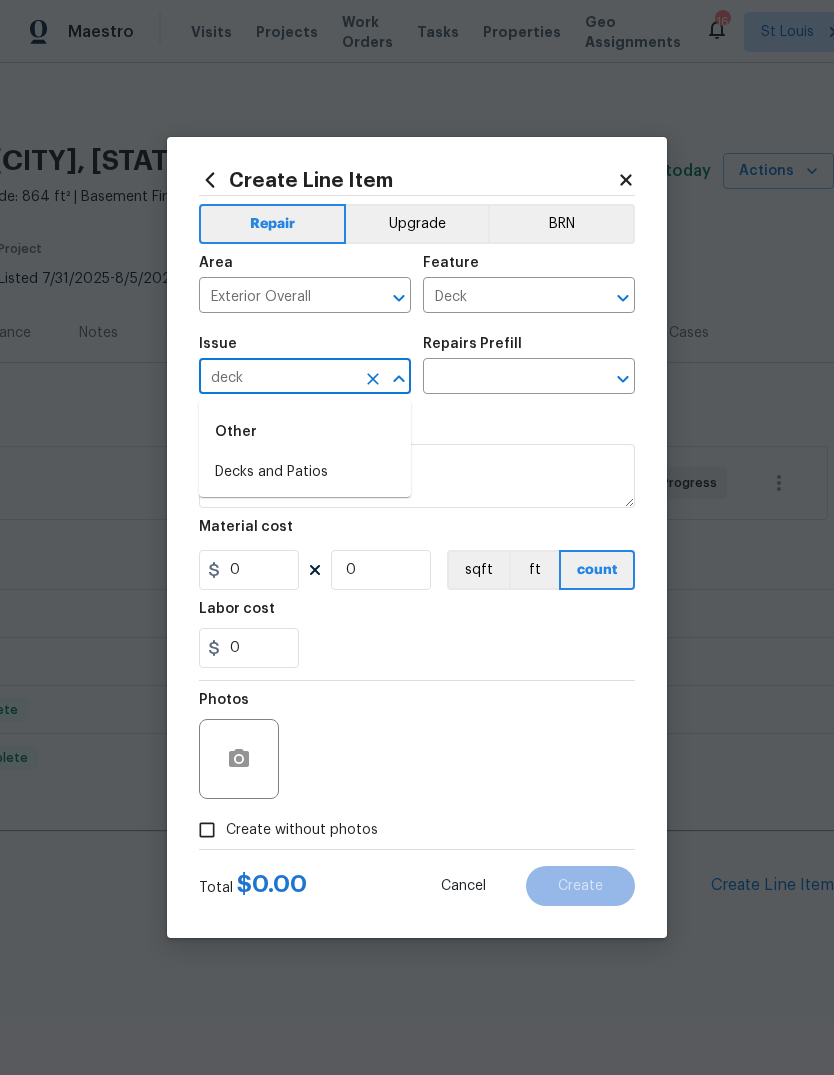 click on "Decks and Patios" at bounding box center [305, 472] 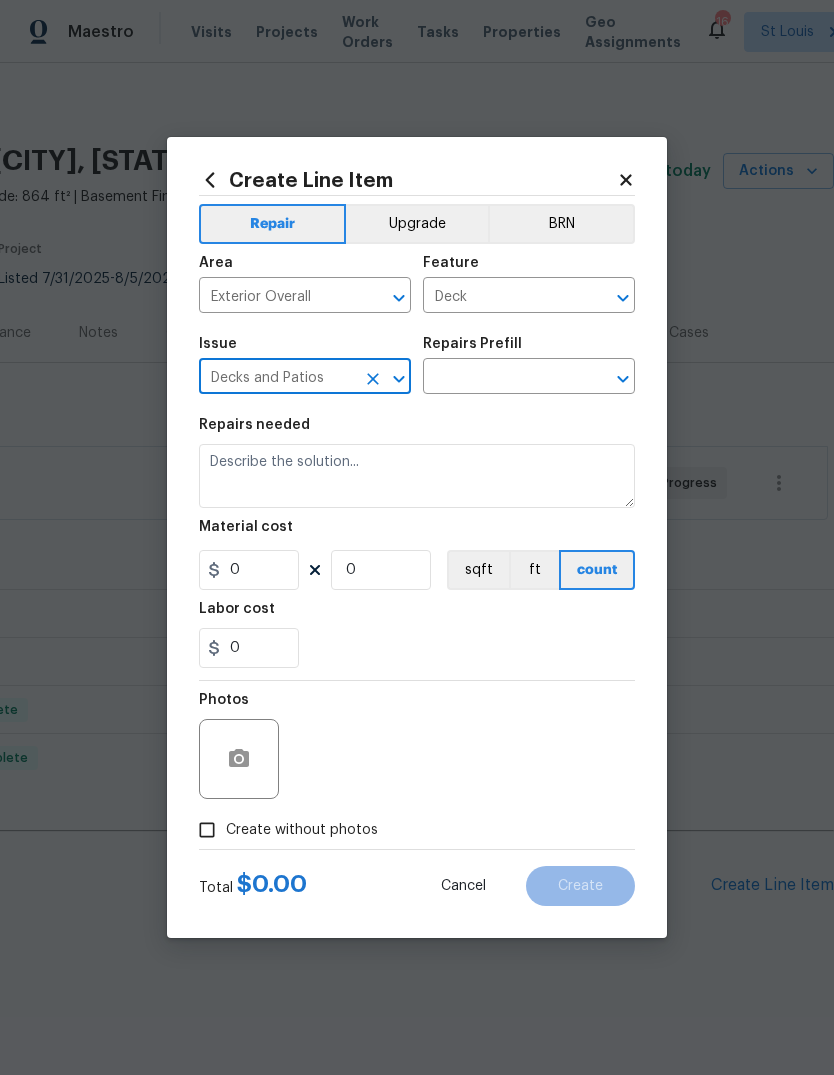 click at bounding box center (501, 378) 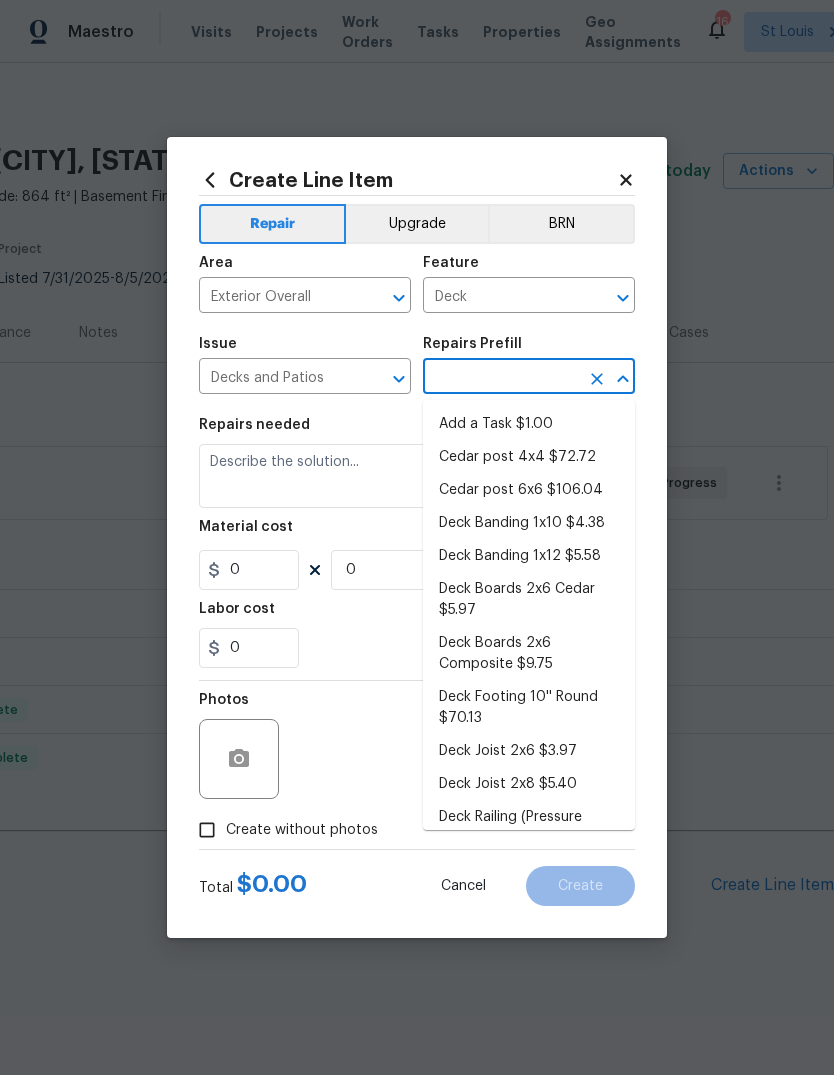 click on "Add a Task $1.00" at bounding box center [529, 424] 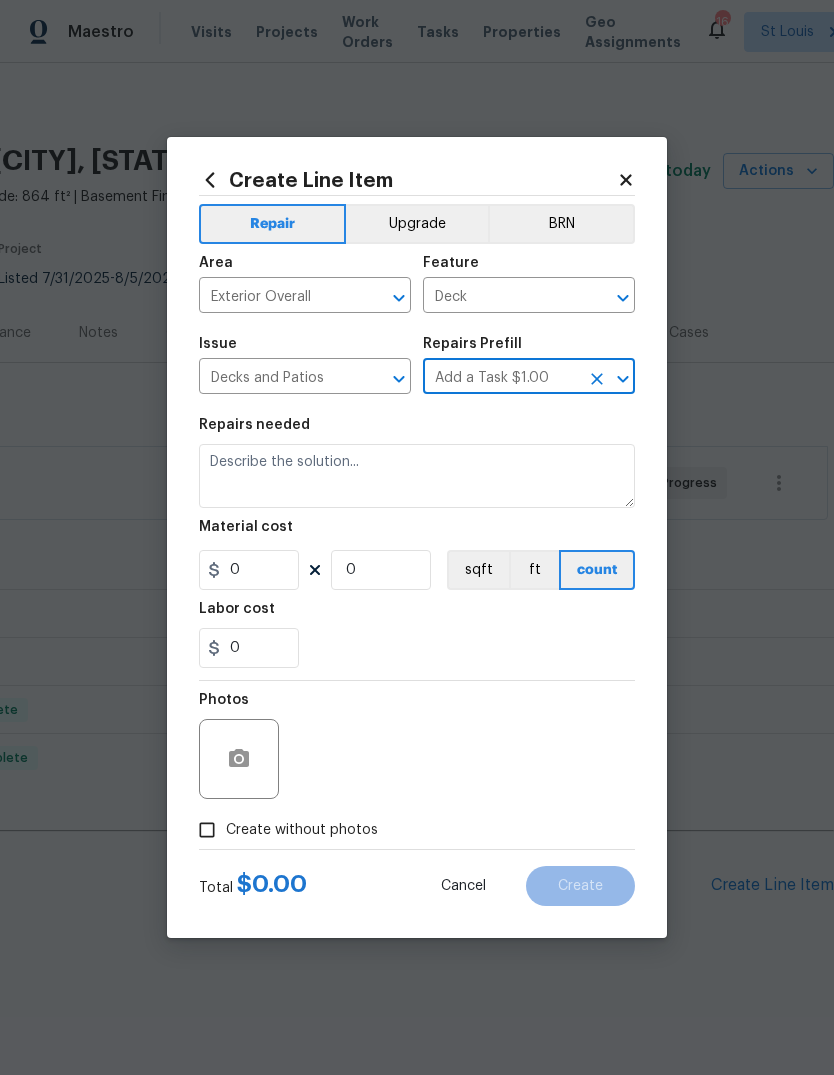 type on "Add a Task $1.00" 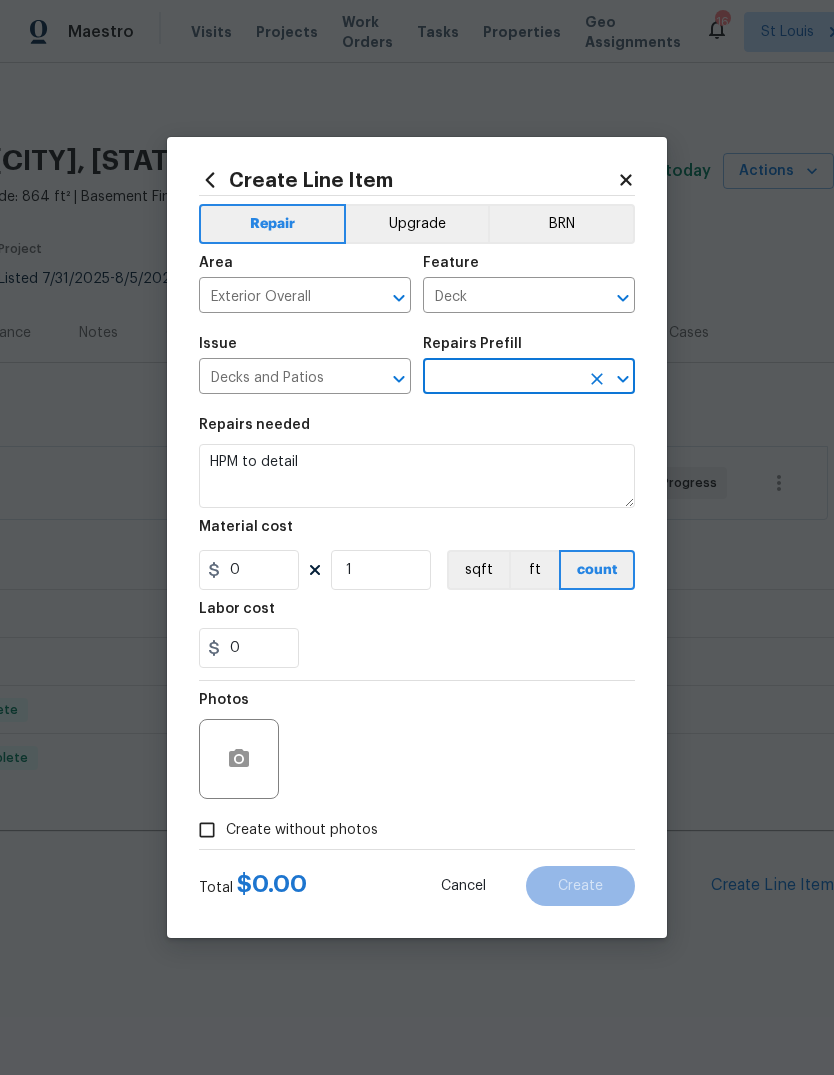 type on "Add a Task $1.00" 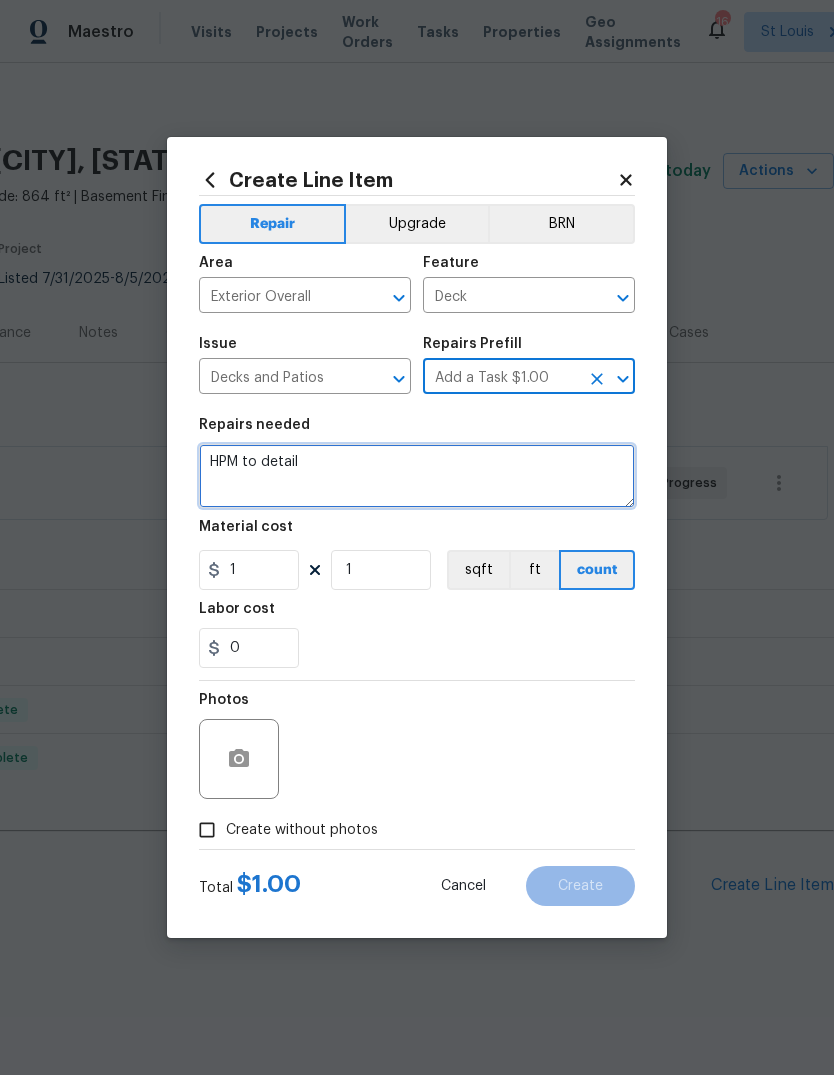 click on "HPM to detail" at bounding box center [417, 476] 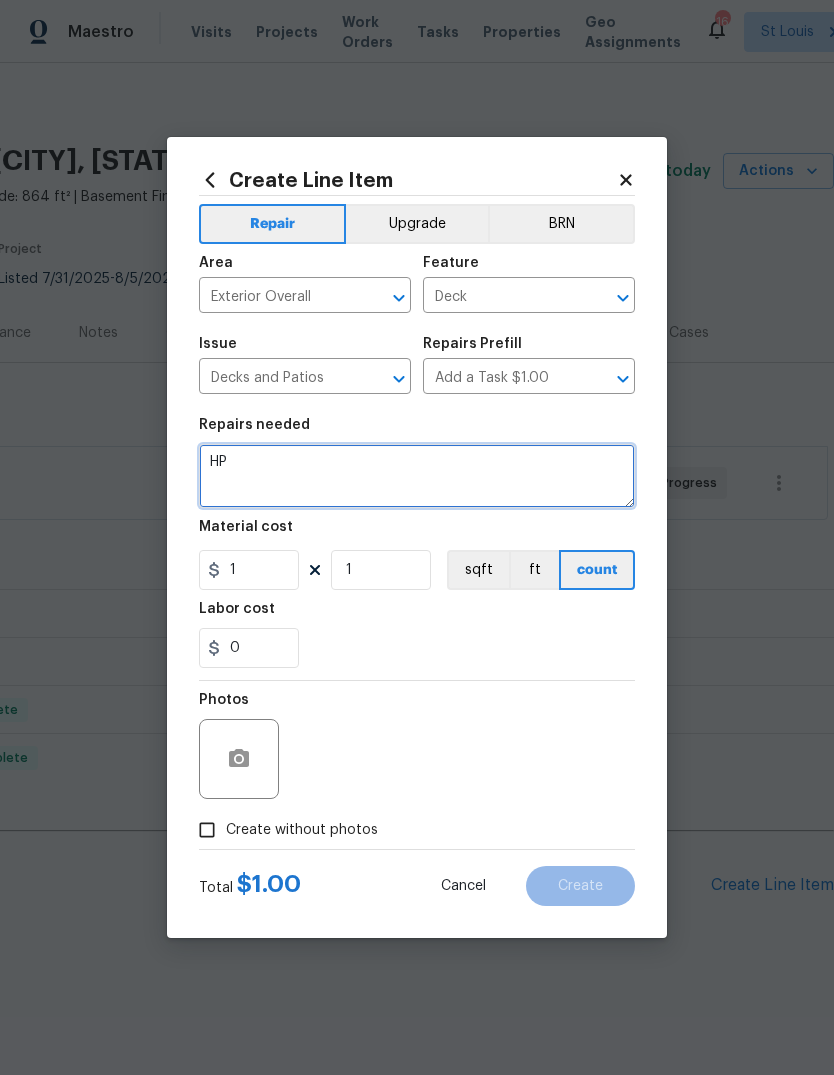 type on "H" 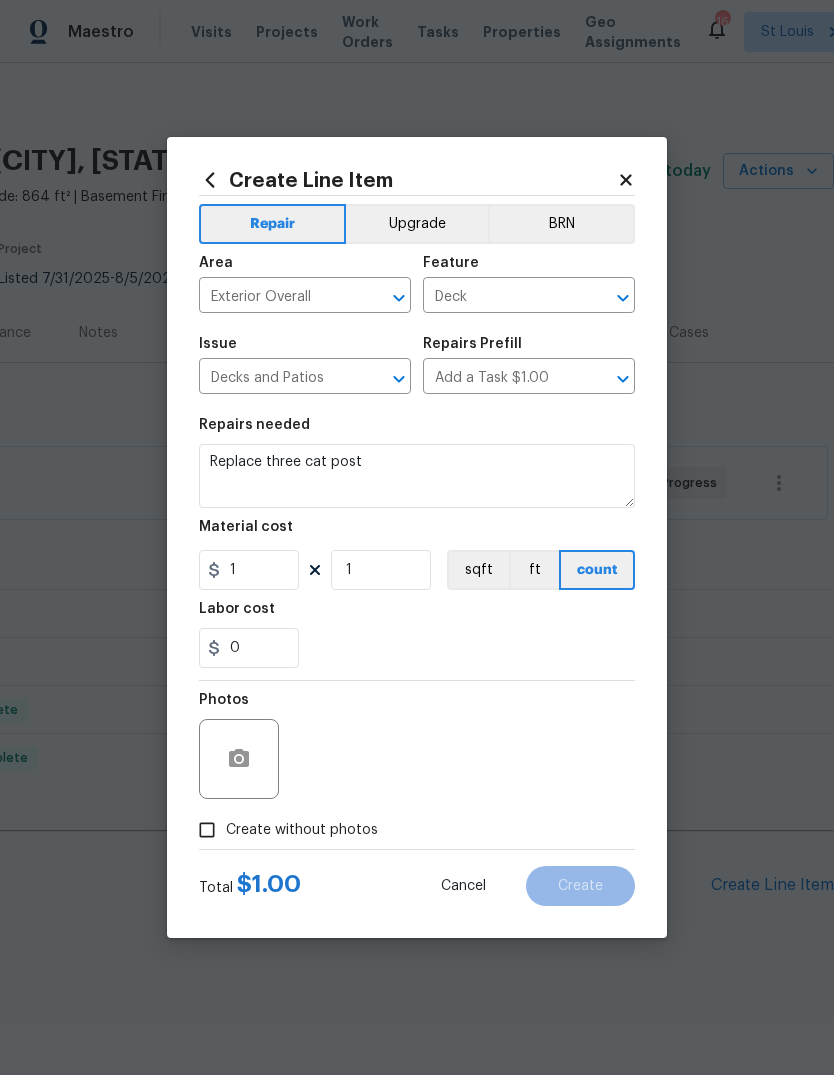 click on "0" at bounding box center [417, 648] 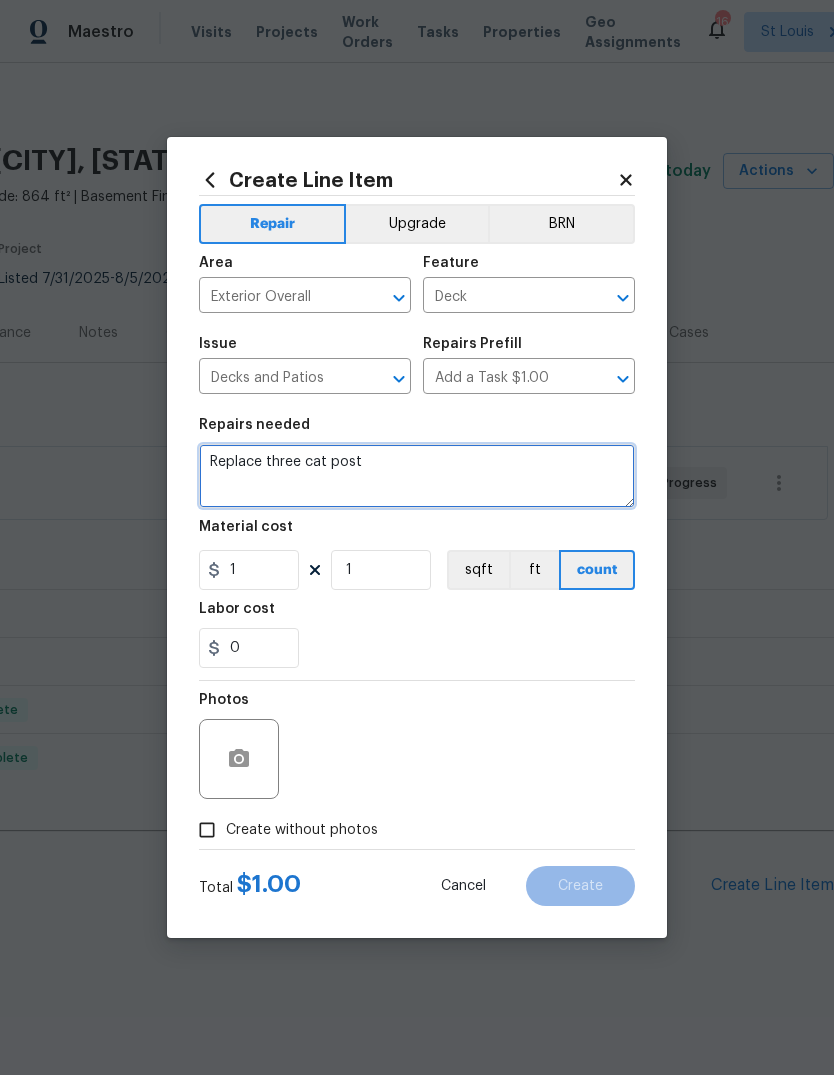 click on "Replace three cat post" at bounding box center [417, 476] 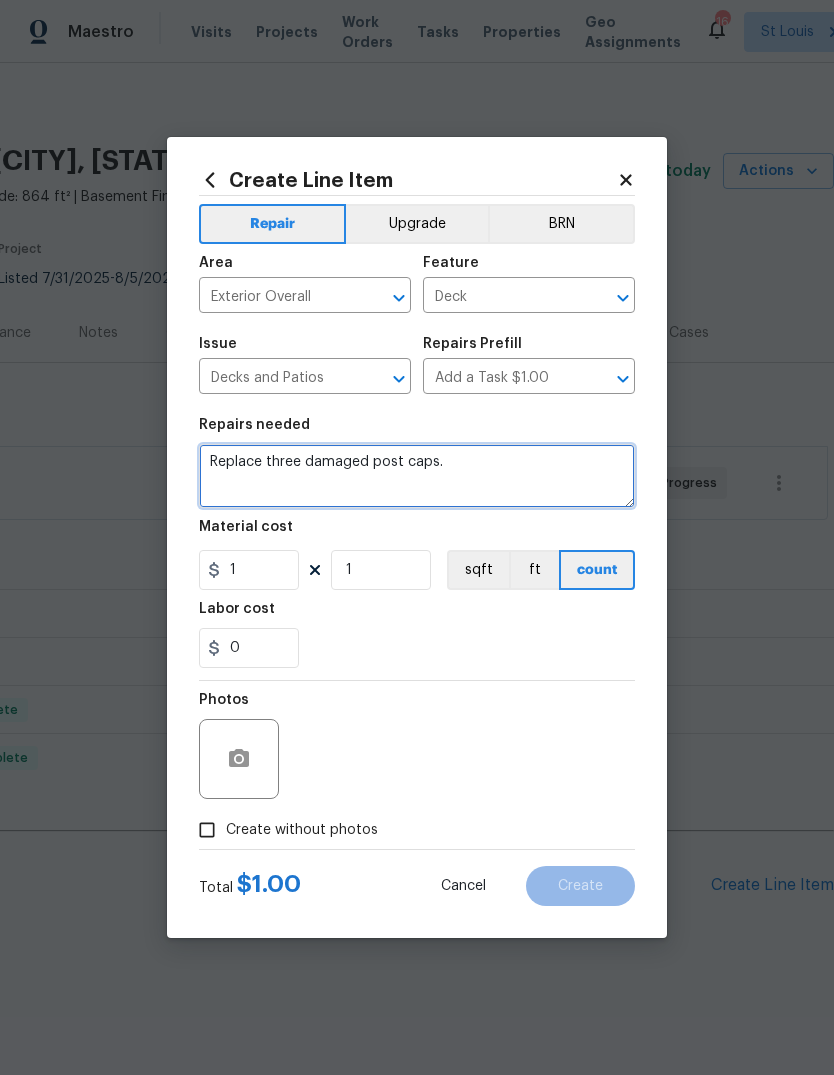 type on "Replace three damaged post caps." 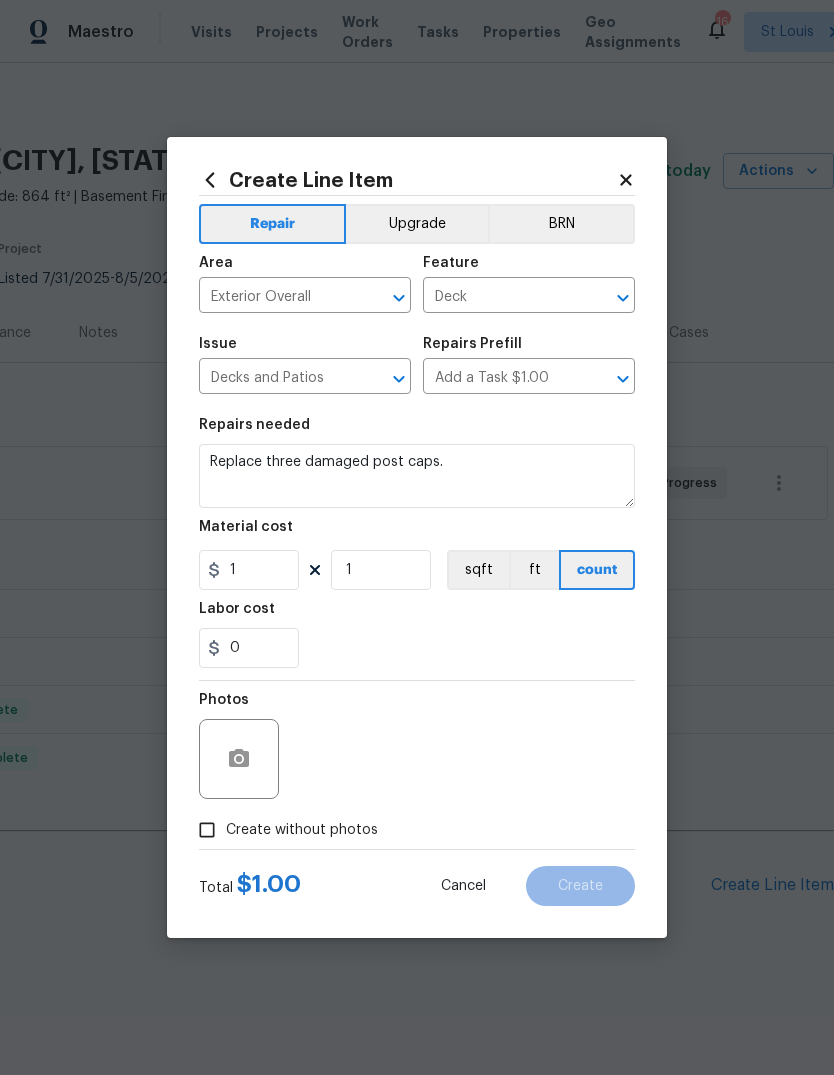 click on "Labor cost" at bounding box center (417, 615) 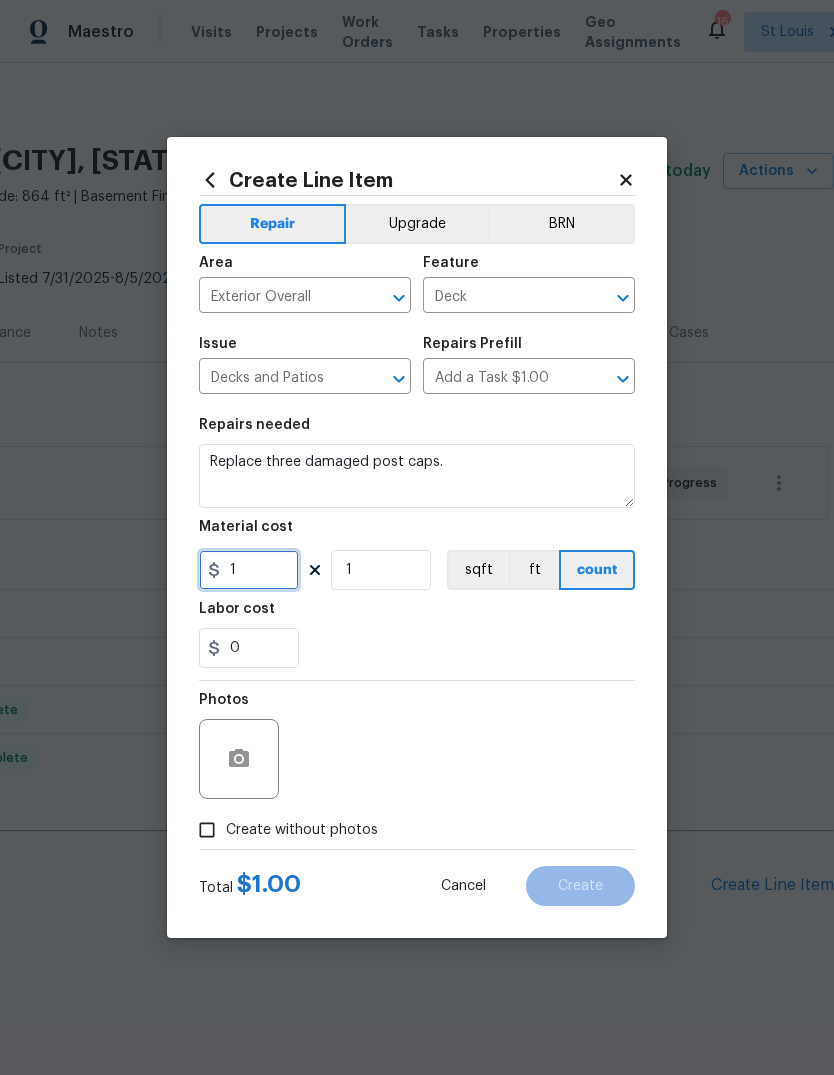 click on "1" at bounding box center (249, 570) 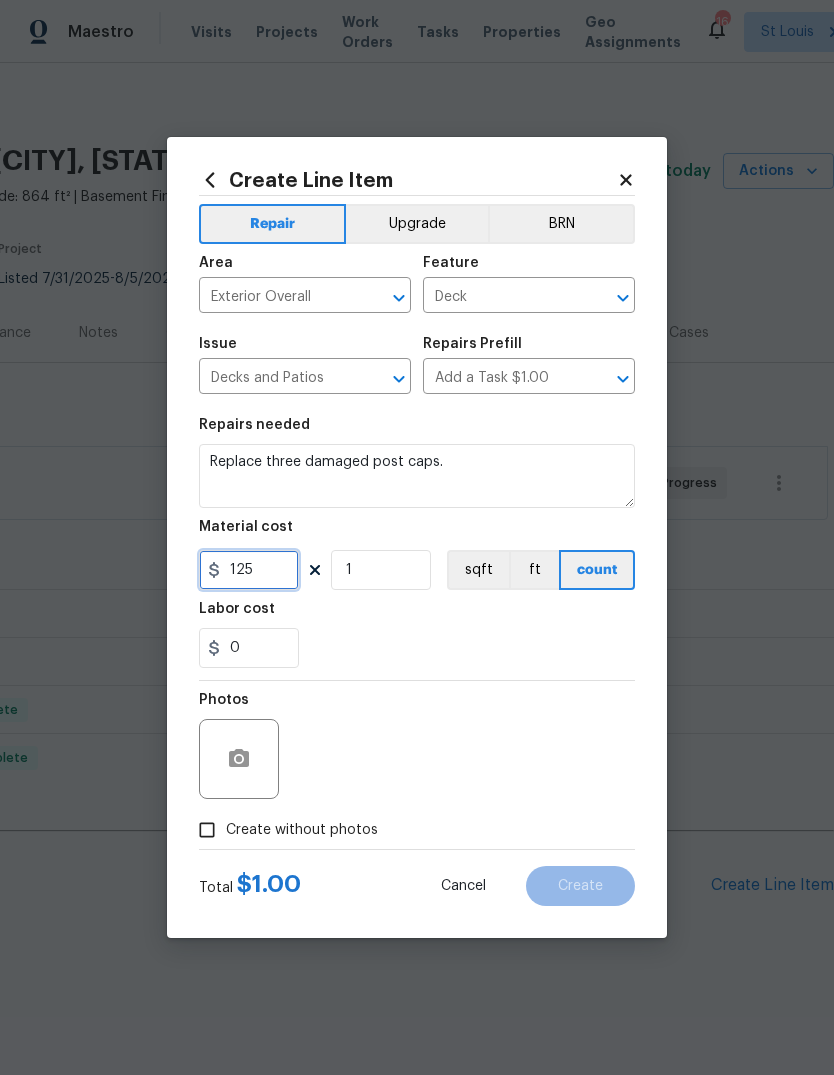 type on "125" 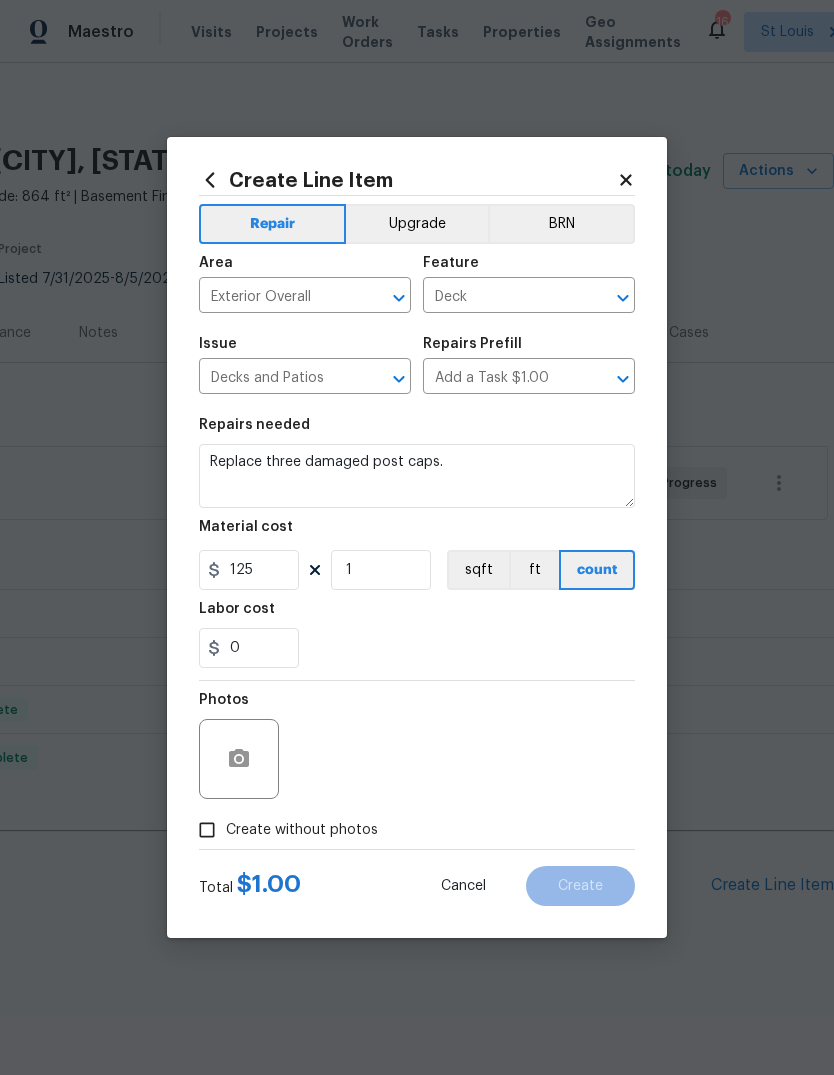 click on "0" at bounding box center (417, 648) 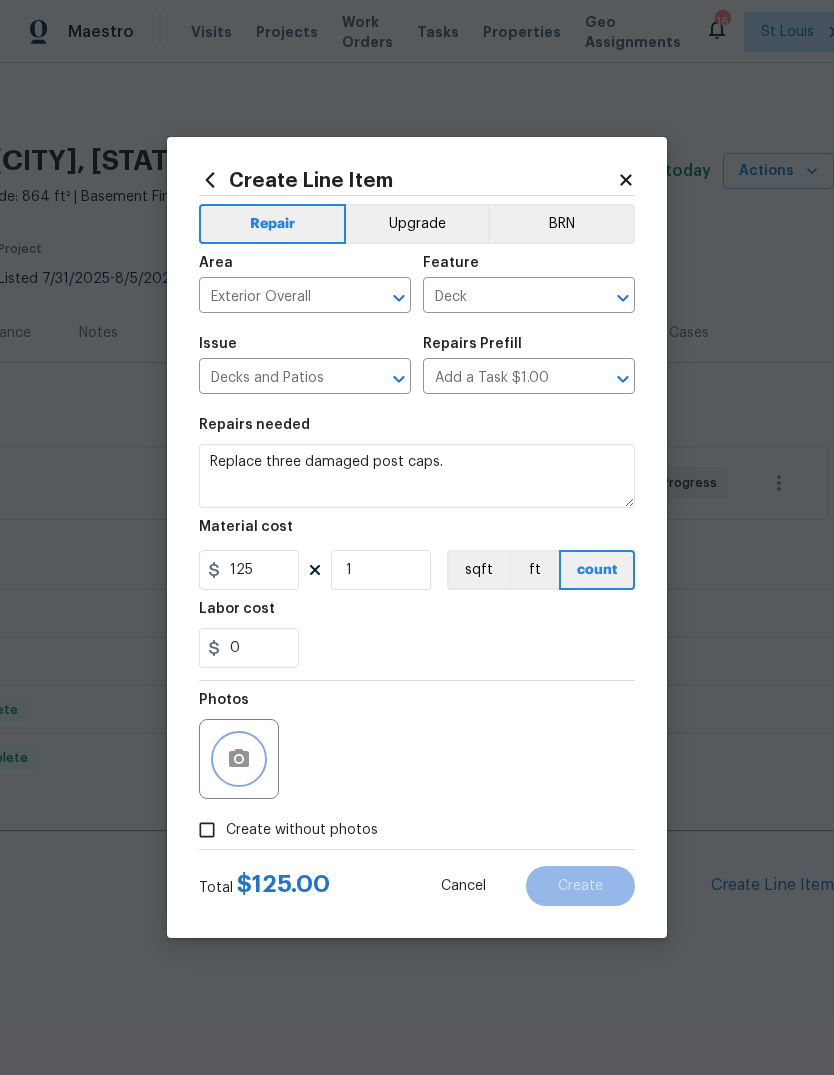 click at bounding box center (239, 759) 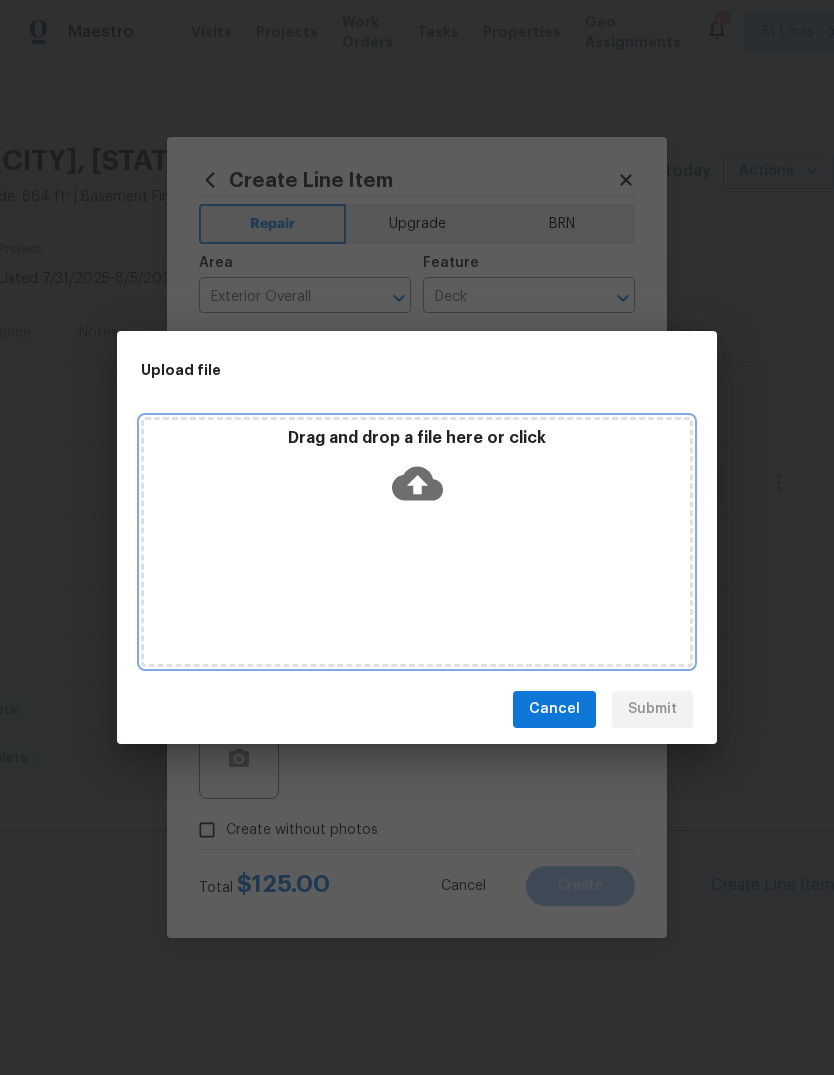 click 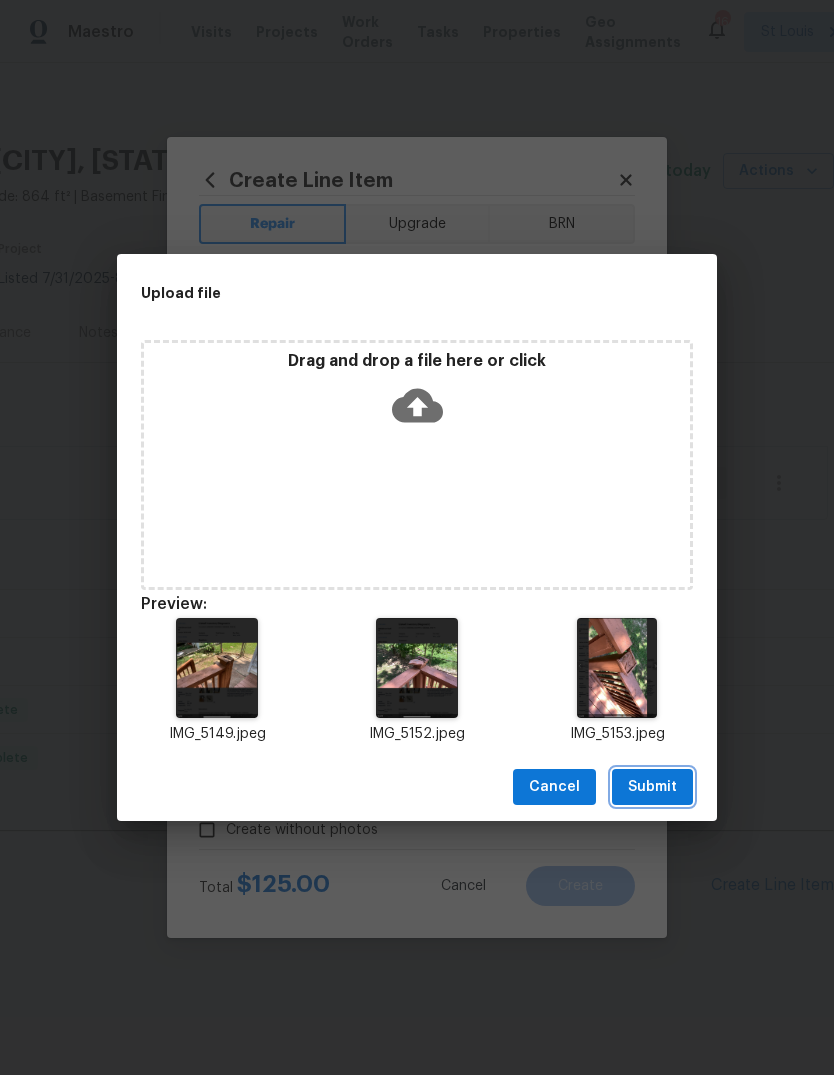 click on "Submit" at bounding box center (652, 787) 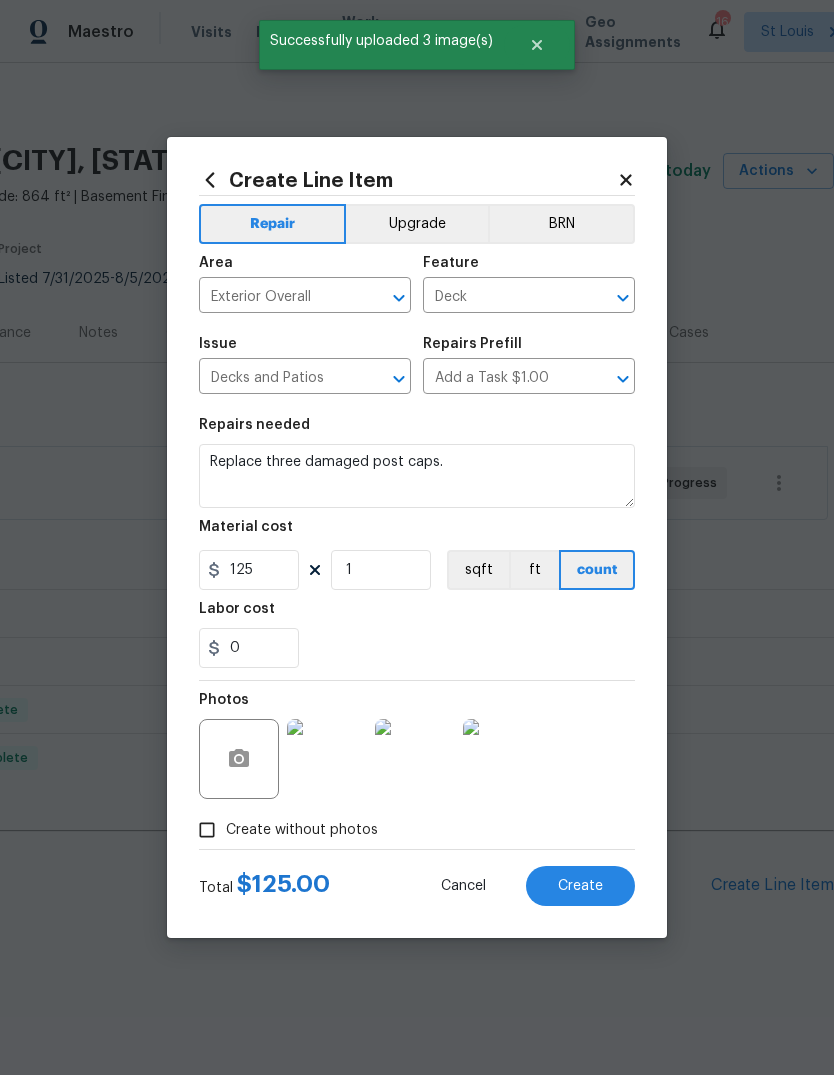 click on "Create" at bounding box center [580, 886] 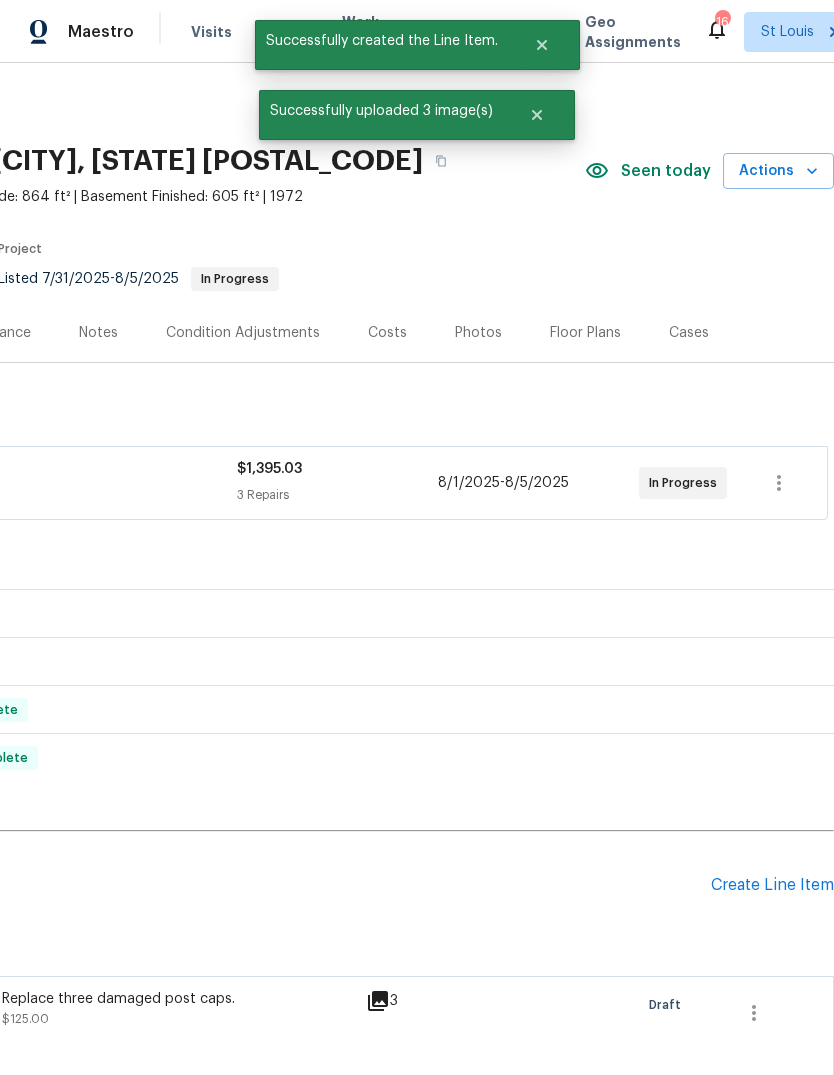 click on "Create Line Item" at bounding box center [772, 885] 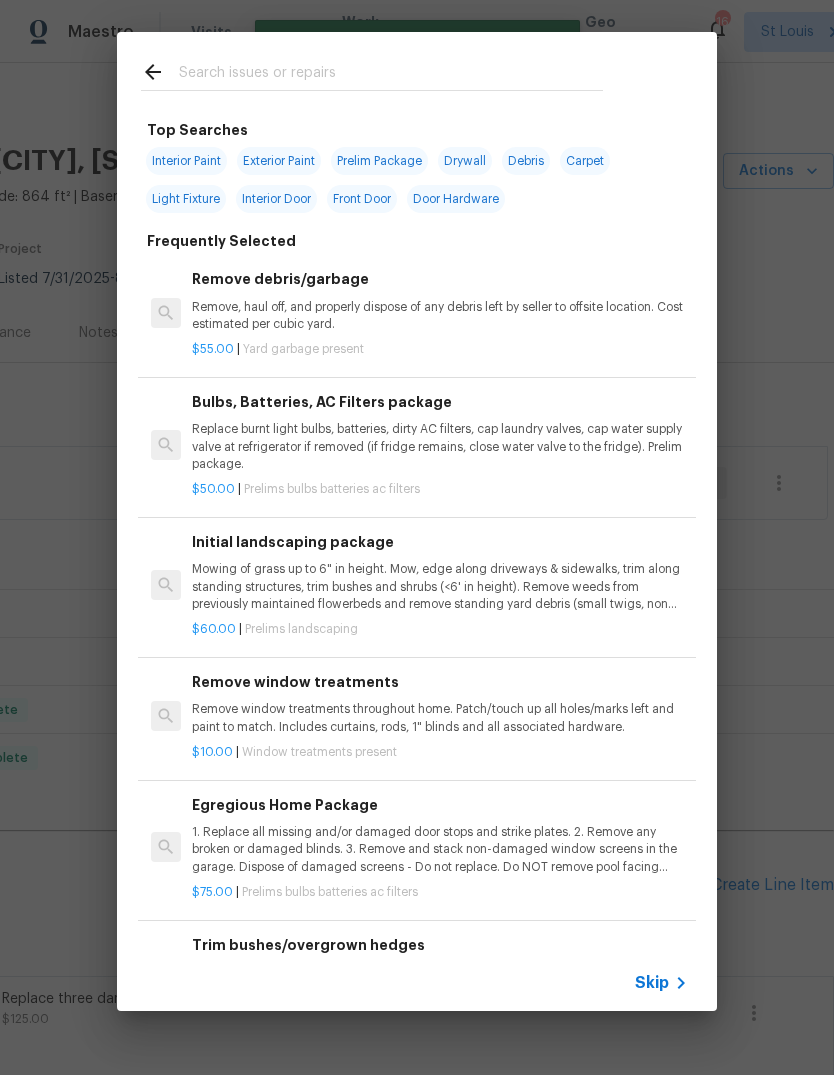 click on "Skip" at bounding box center [652, 983] 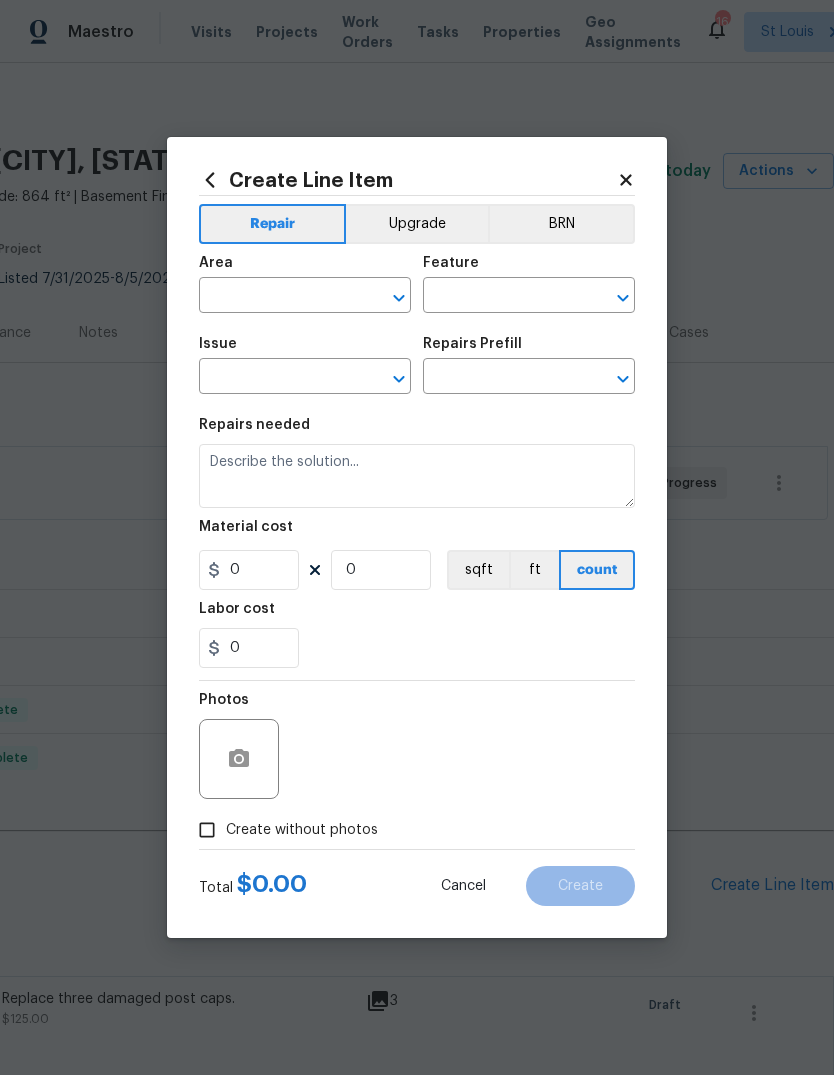 click at bounding box center [277, 297] 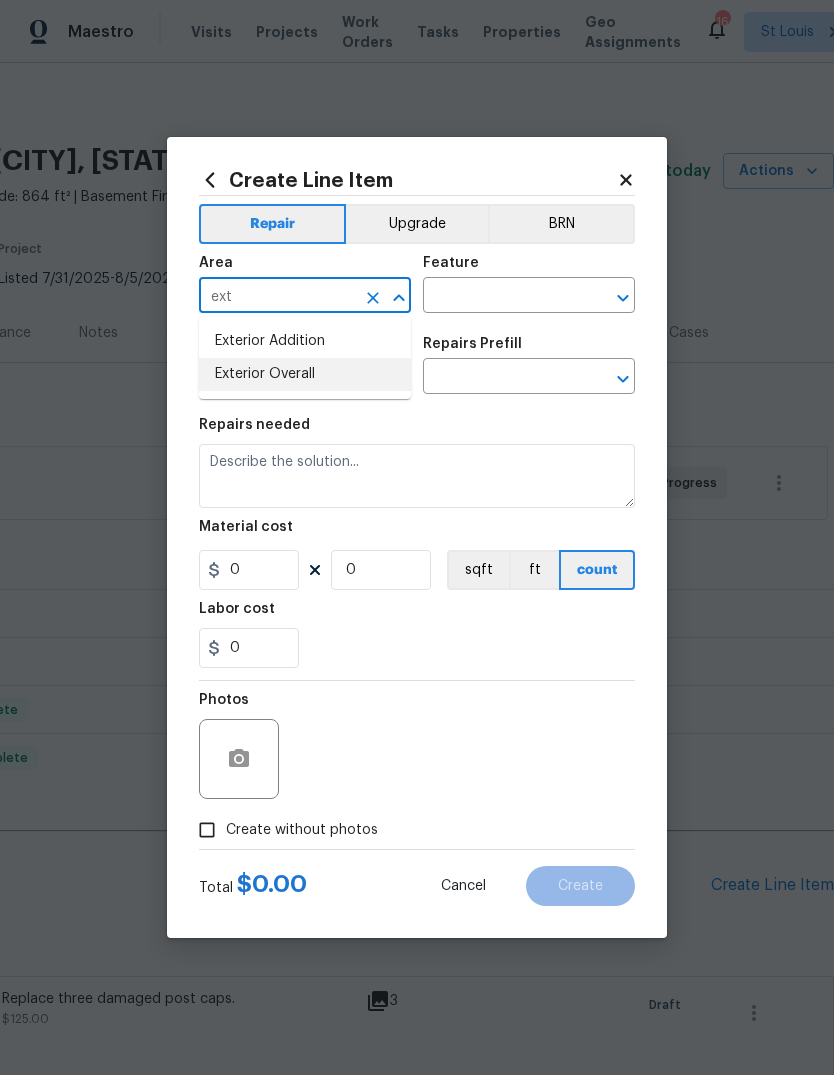 click on "Exterior Overall" at bounding box center [305, 374] 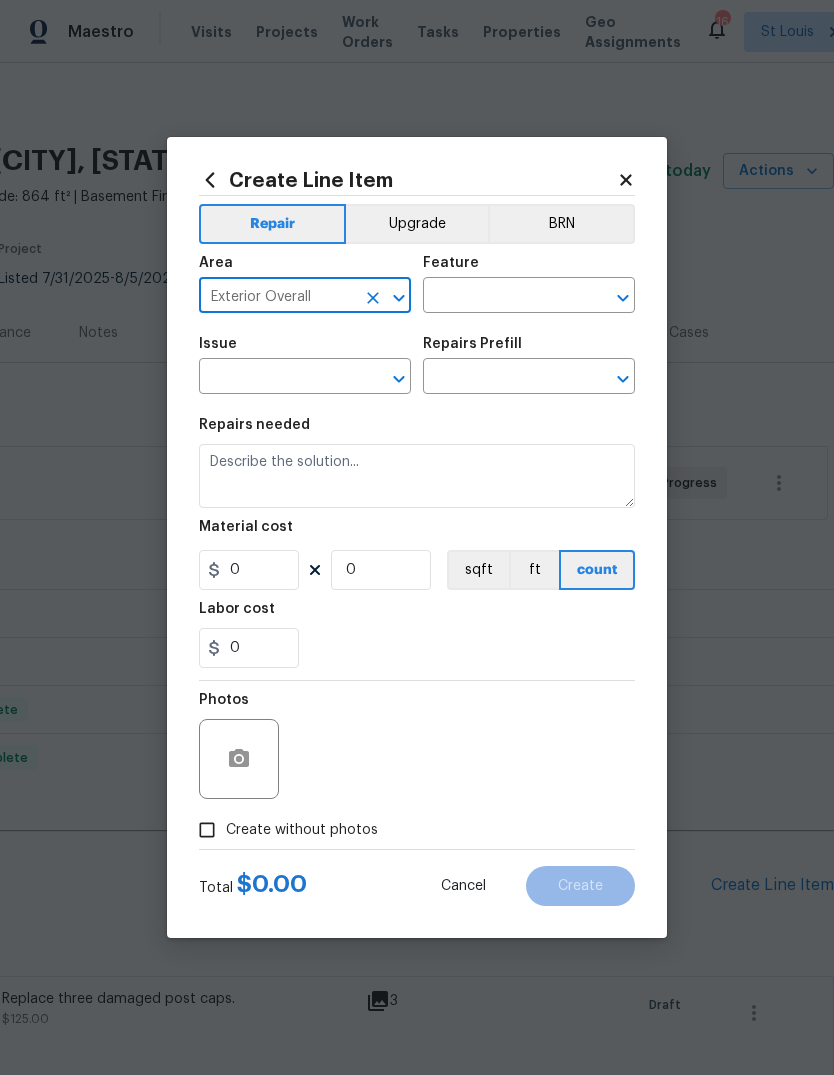 click at bounding box center (501, 297) 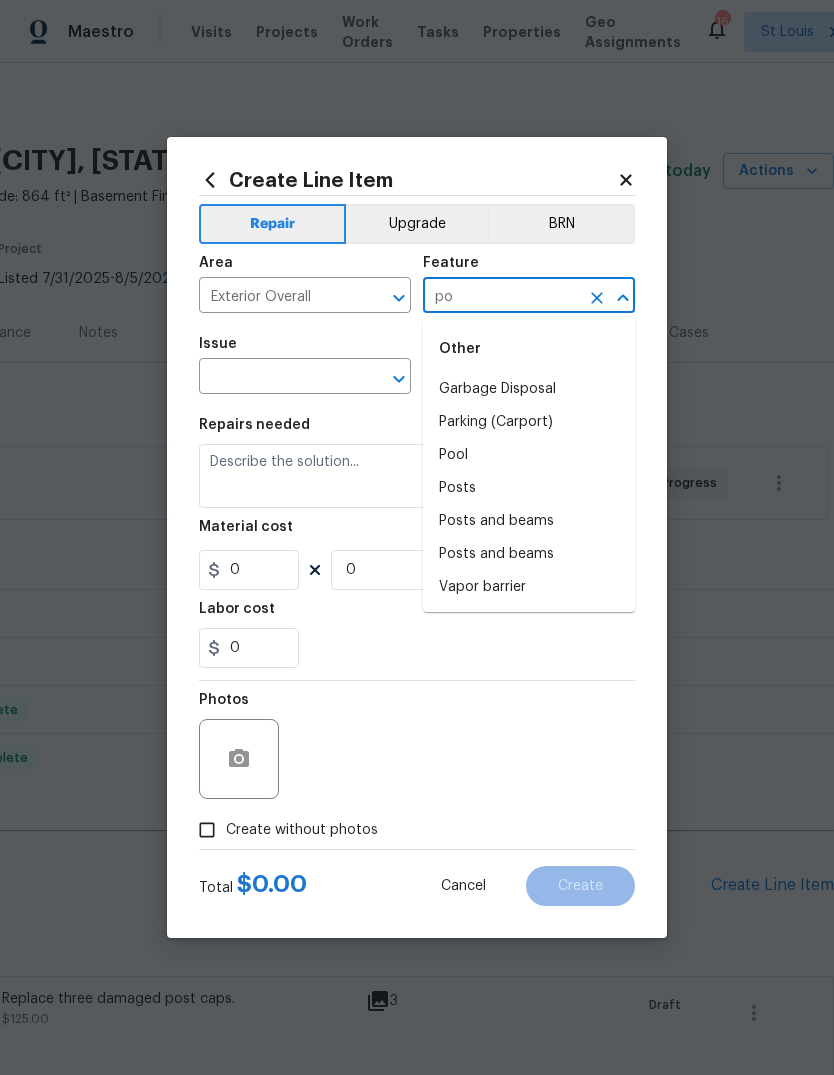 type on "p" 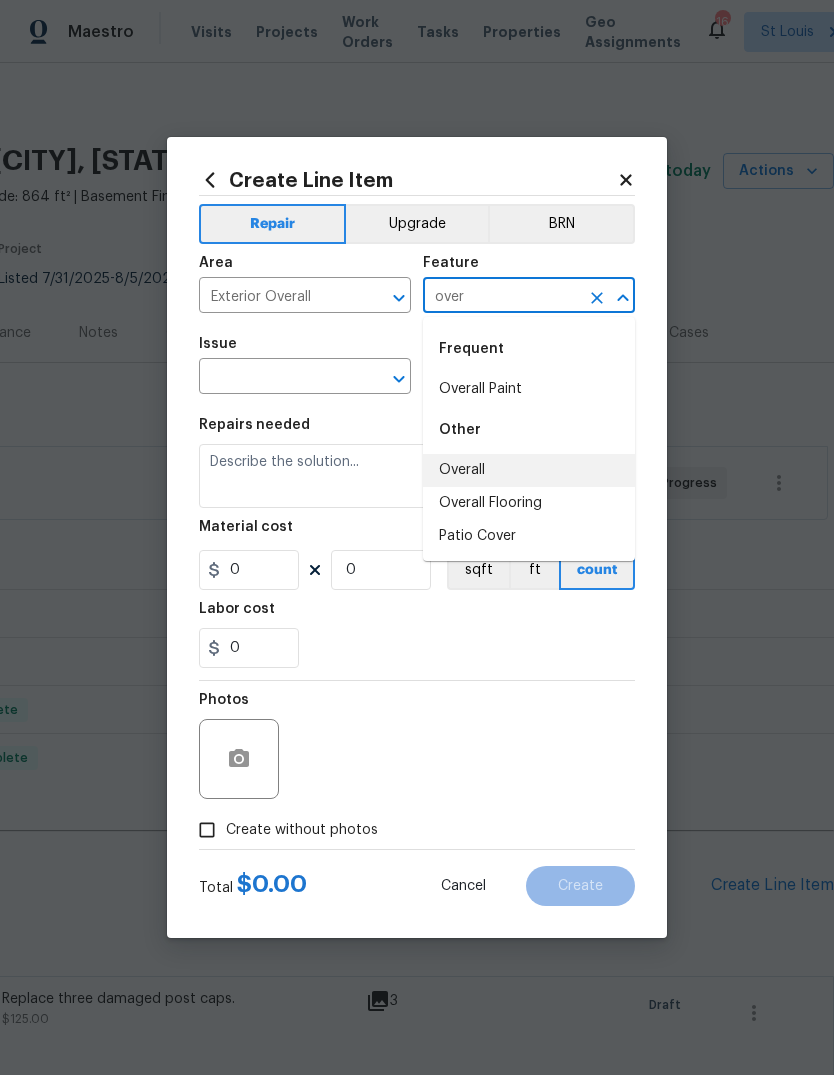 click on "Overall" at bounding box center [529, 470] 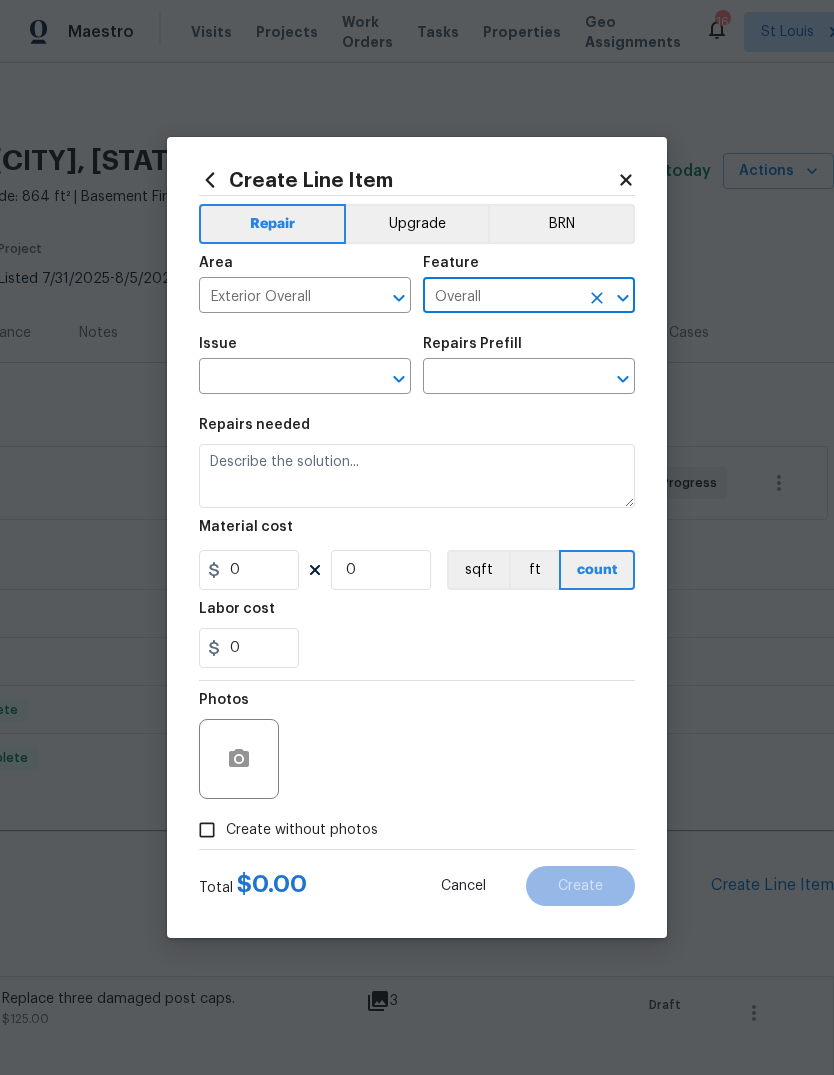 click at bounding box center [277, 378] 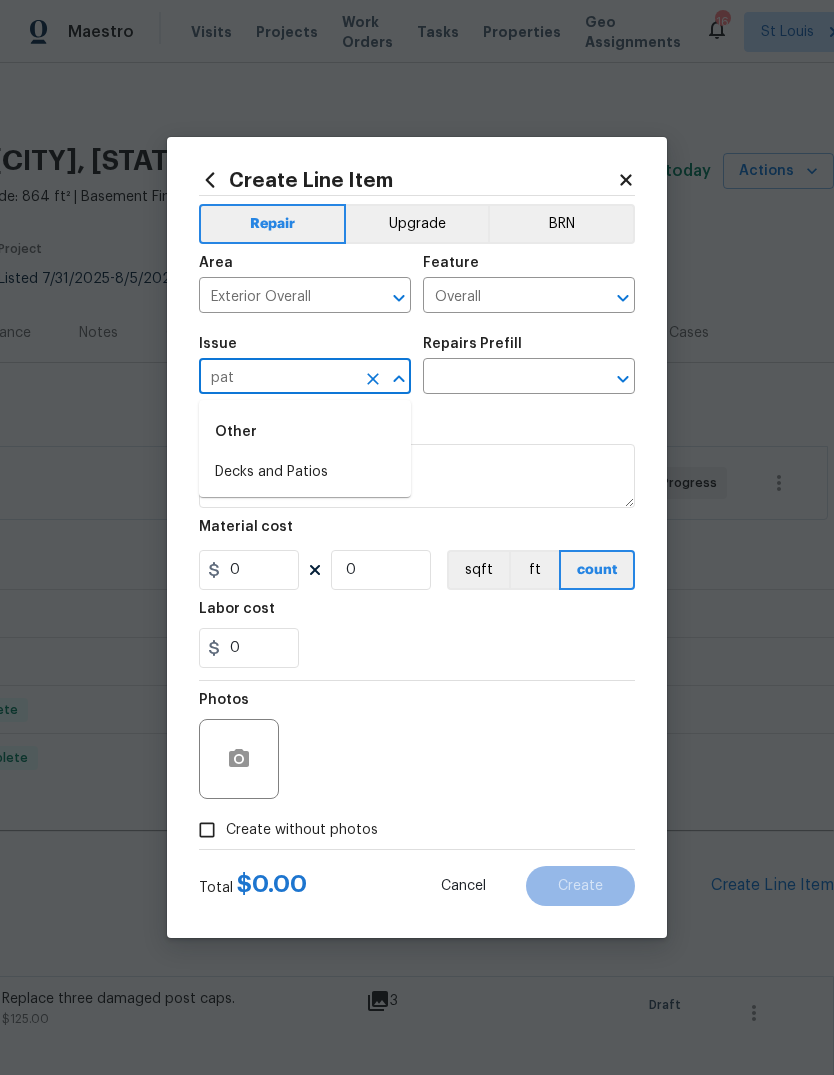 click on "Decks and Patios" at bounding box center (305, 472) 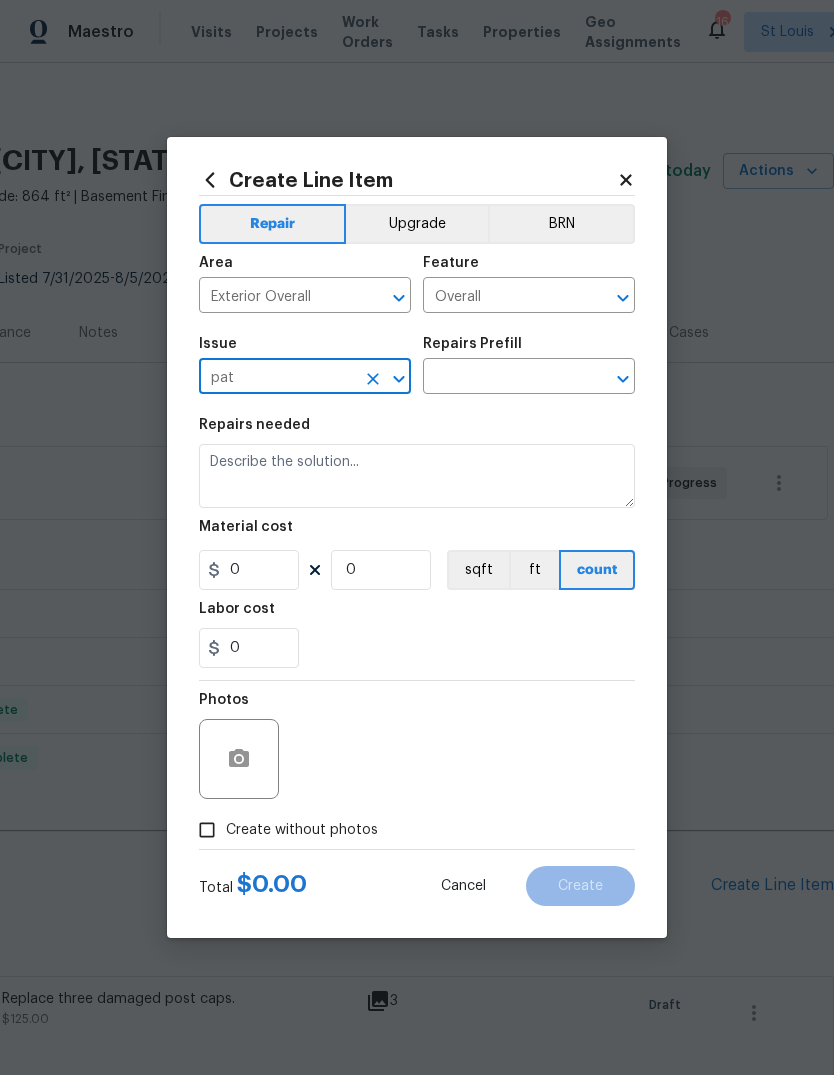 type on "Decks and Patios" 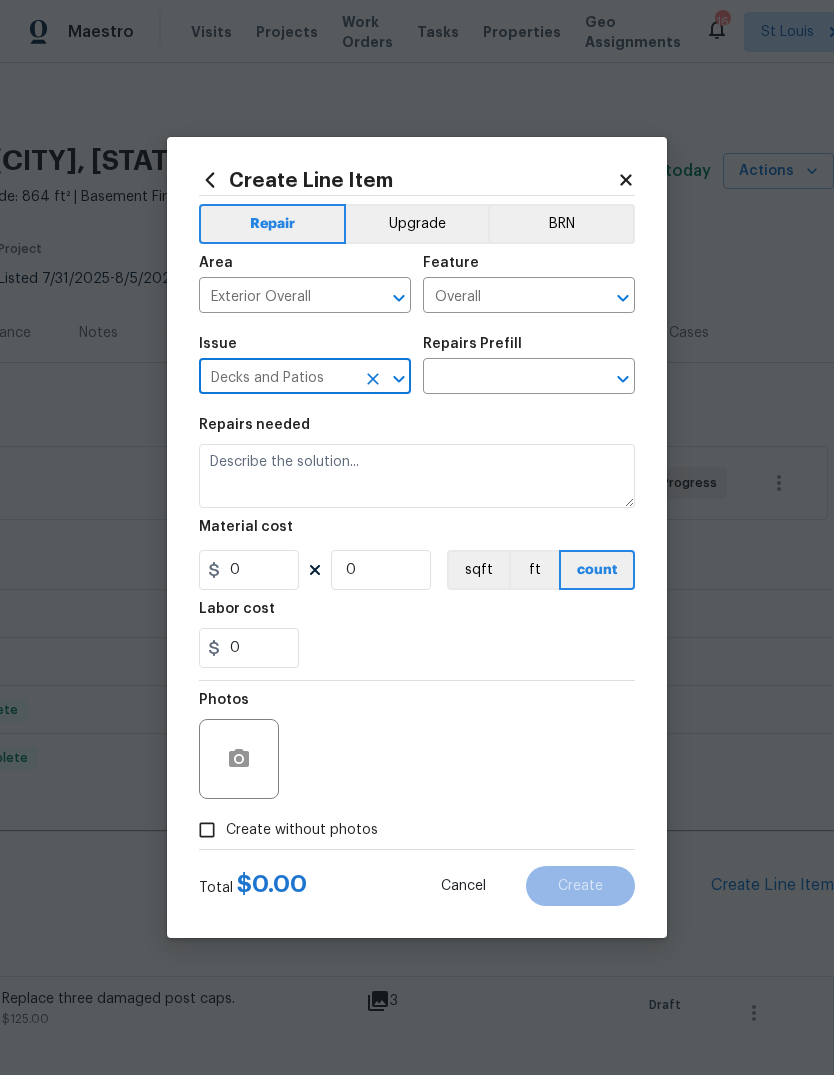 click at bounding box center [501, 378] 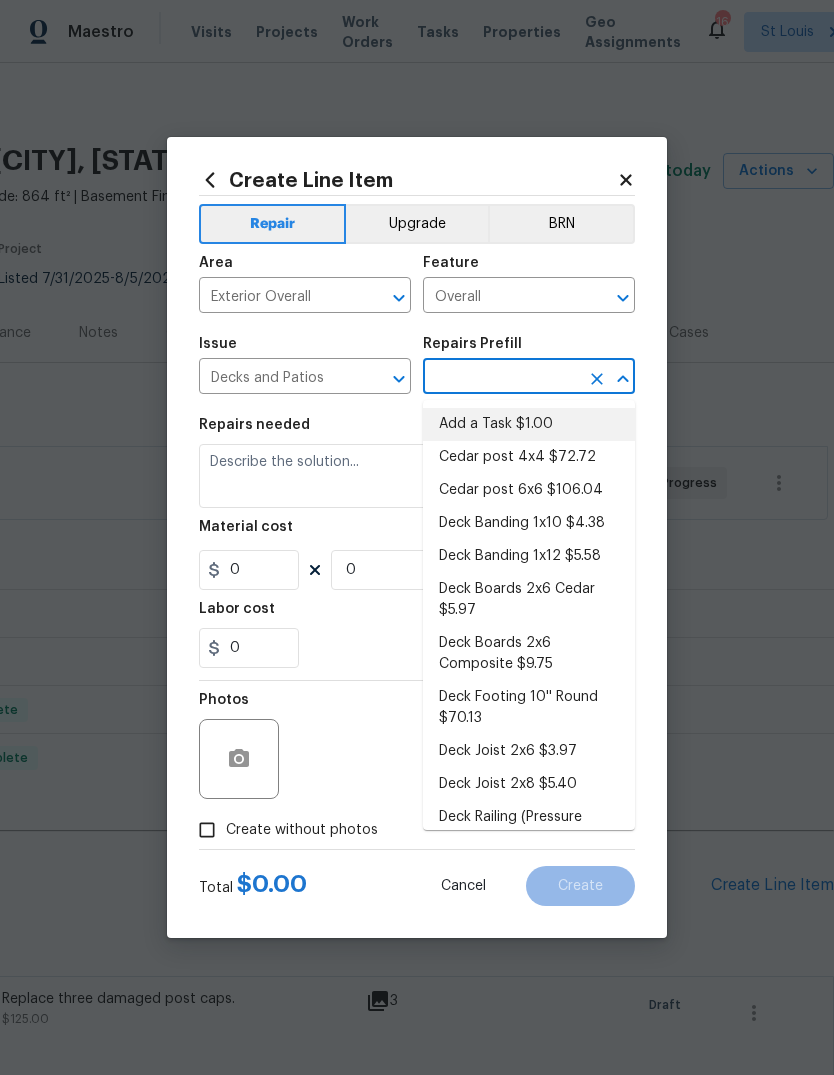 click on "Add a Task $1.00" at bounding box center [529, 424] 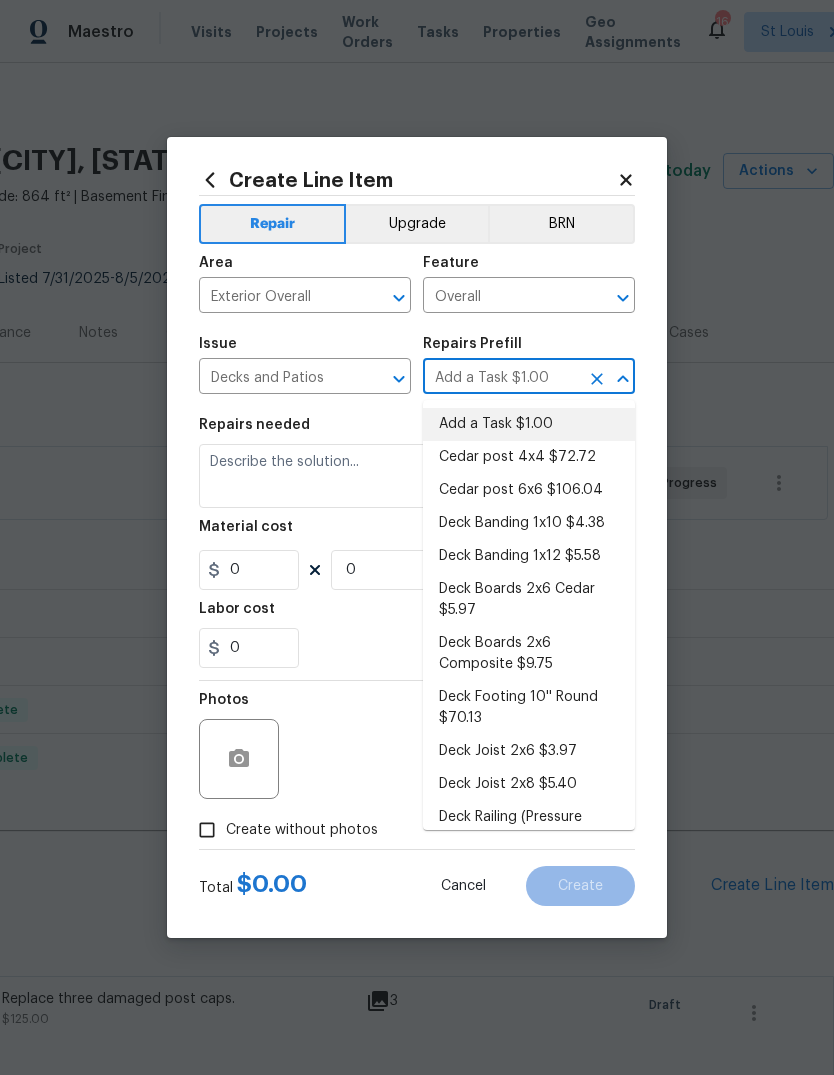 type on "Deck" 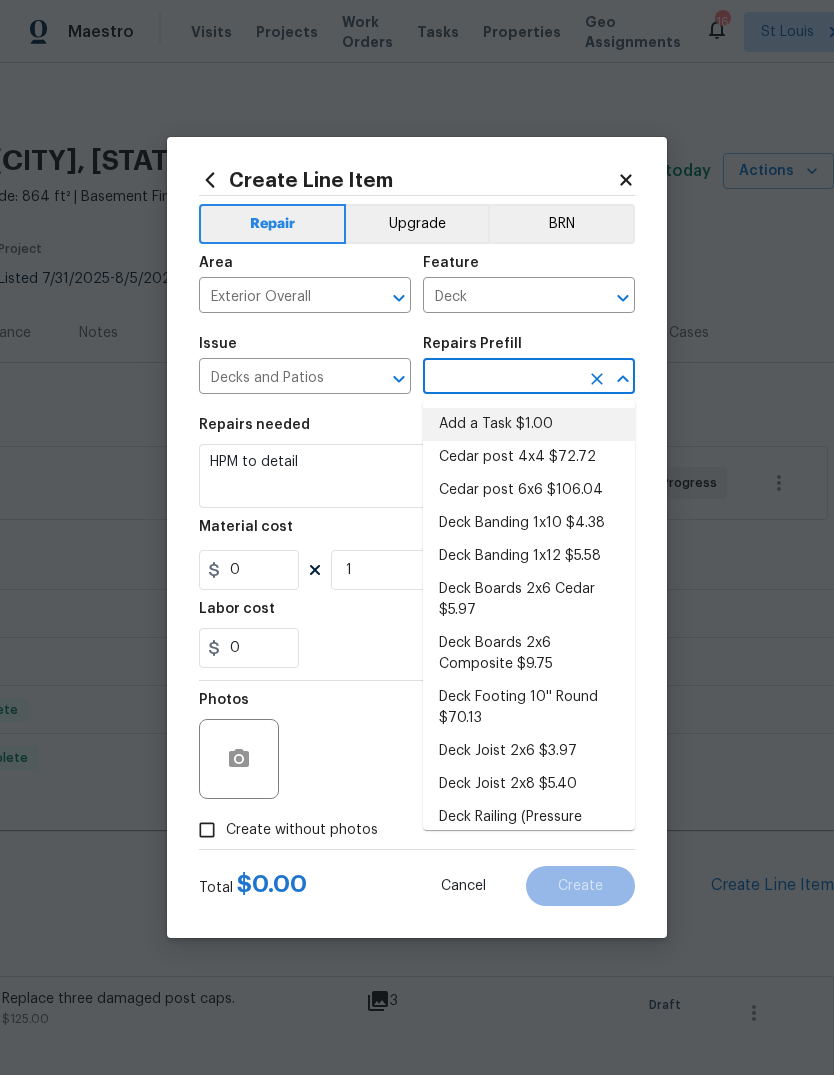 type on "Add a Task $1.00" 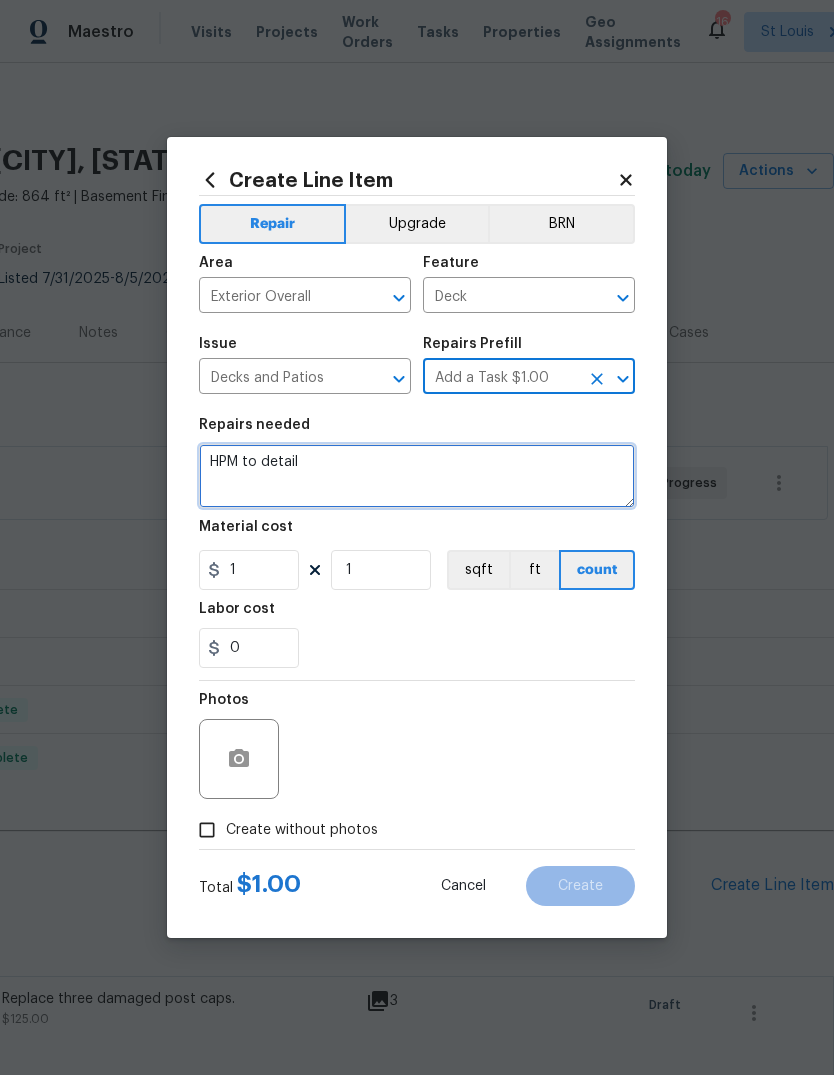 click on "HPM to detail" at bounding box center [417, 476] 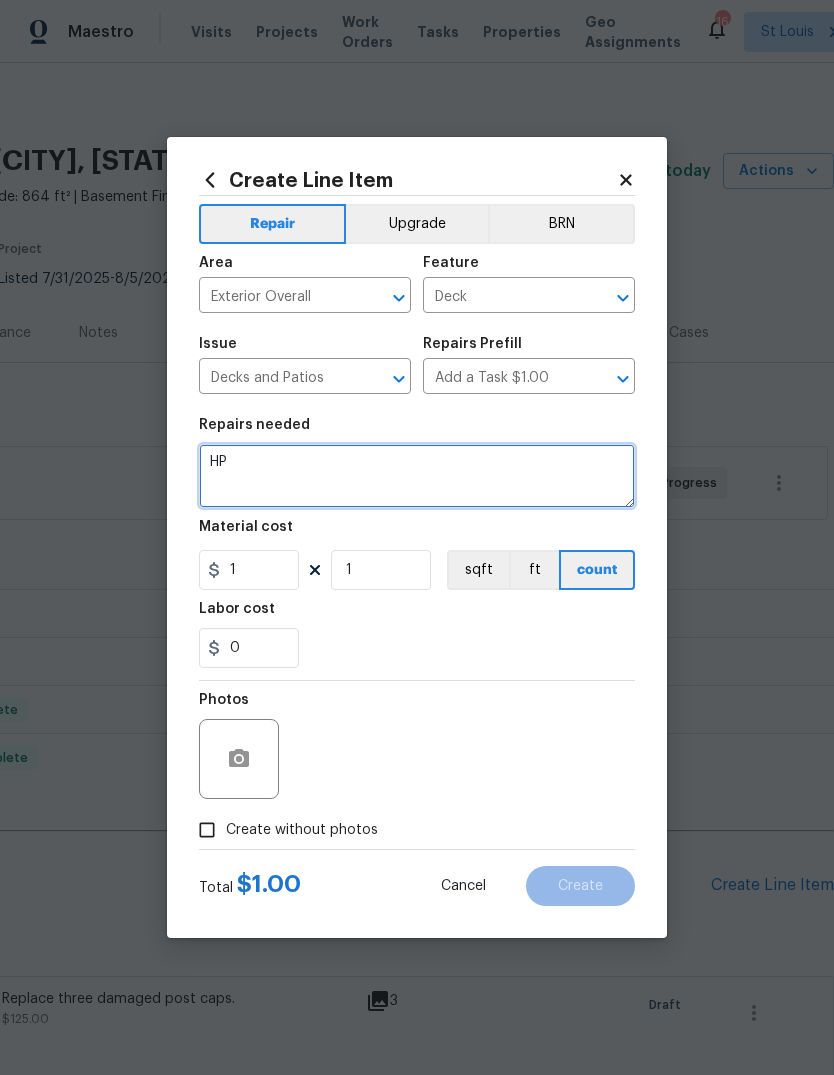 type on "H" 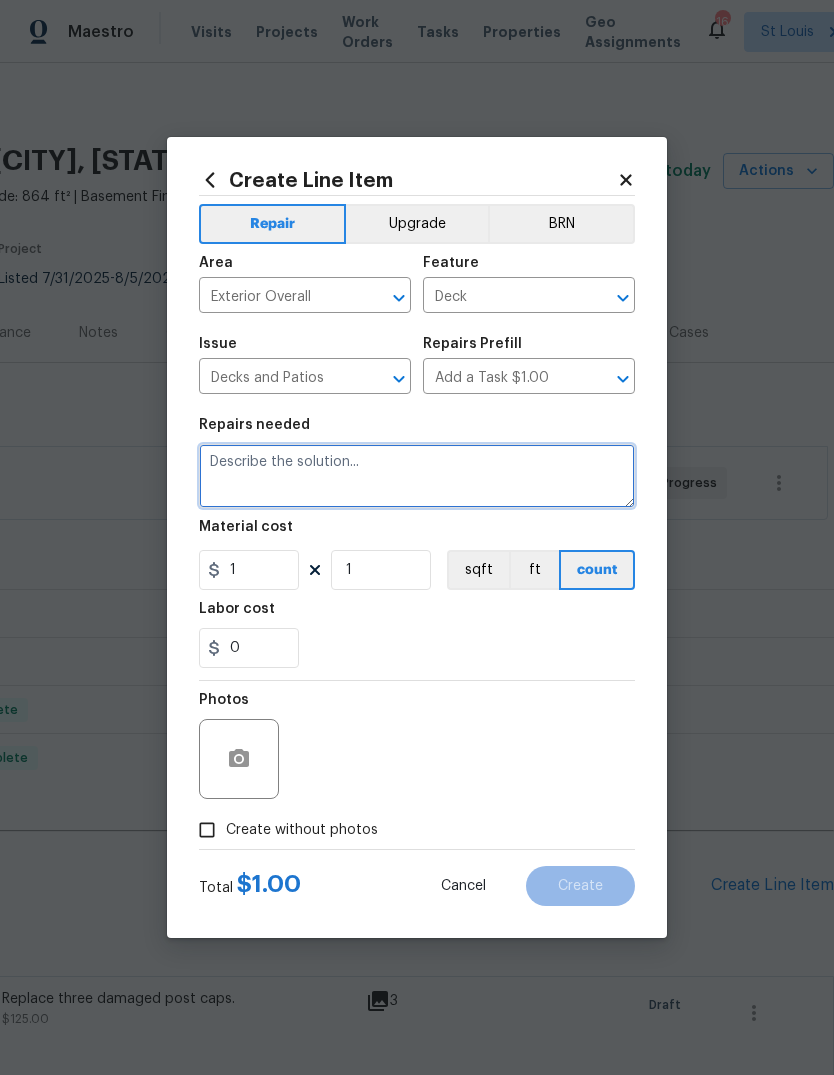 click at bounding box center [417, 476] 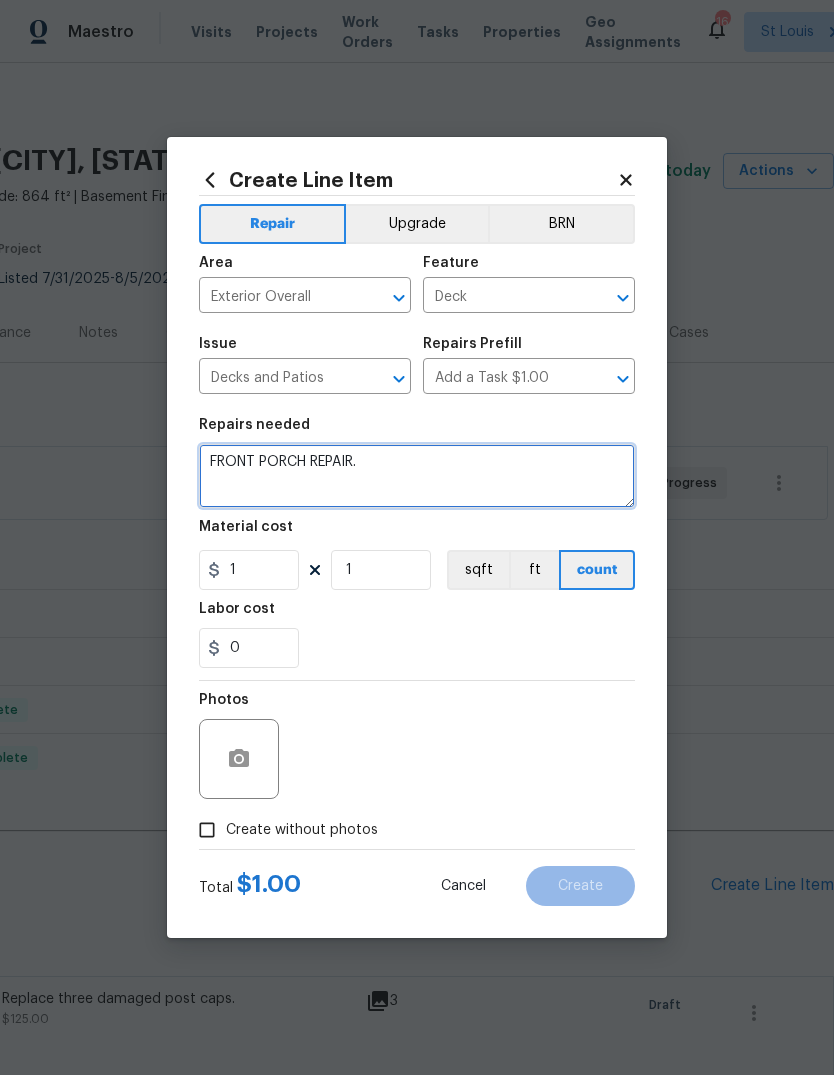 click on "FRONT PORCH REPAIR." at bounding box center [417, 476] 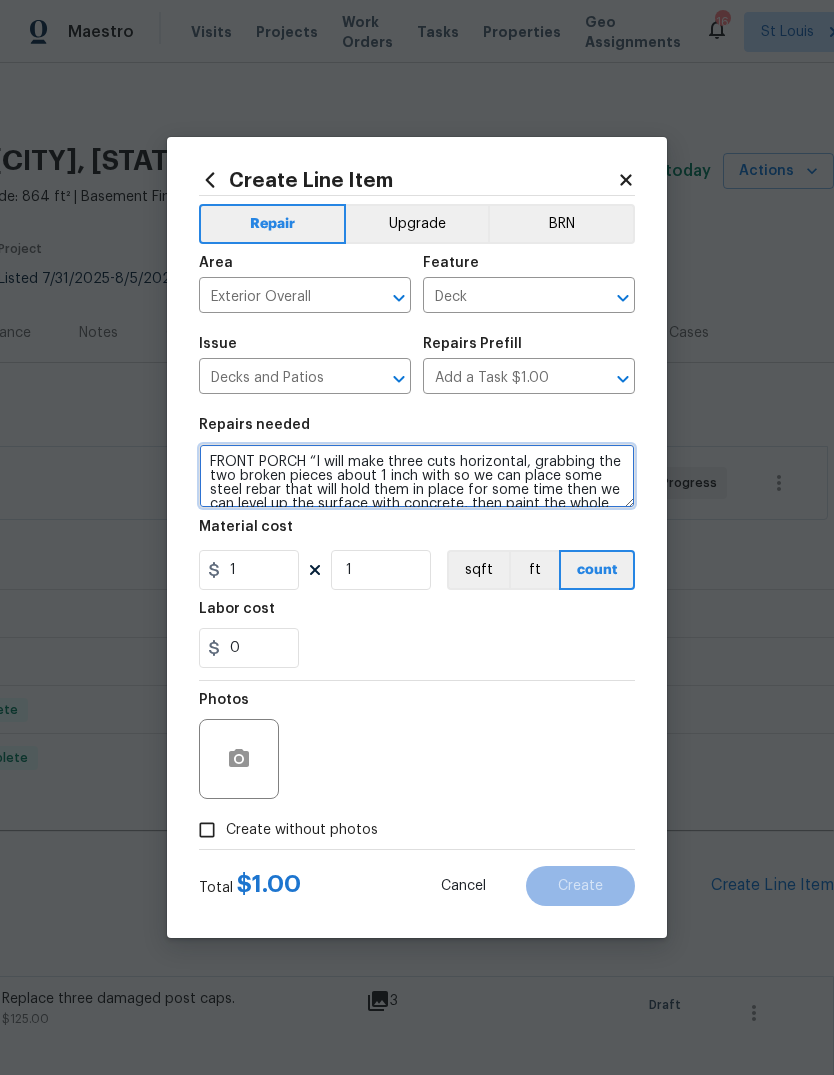 scroll, scrollTop: 0, scrollLeft: 0, axis: both 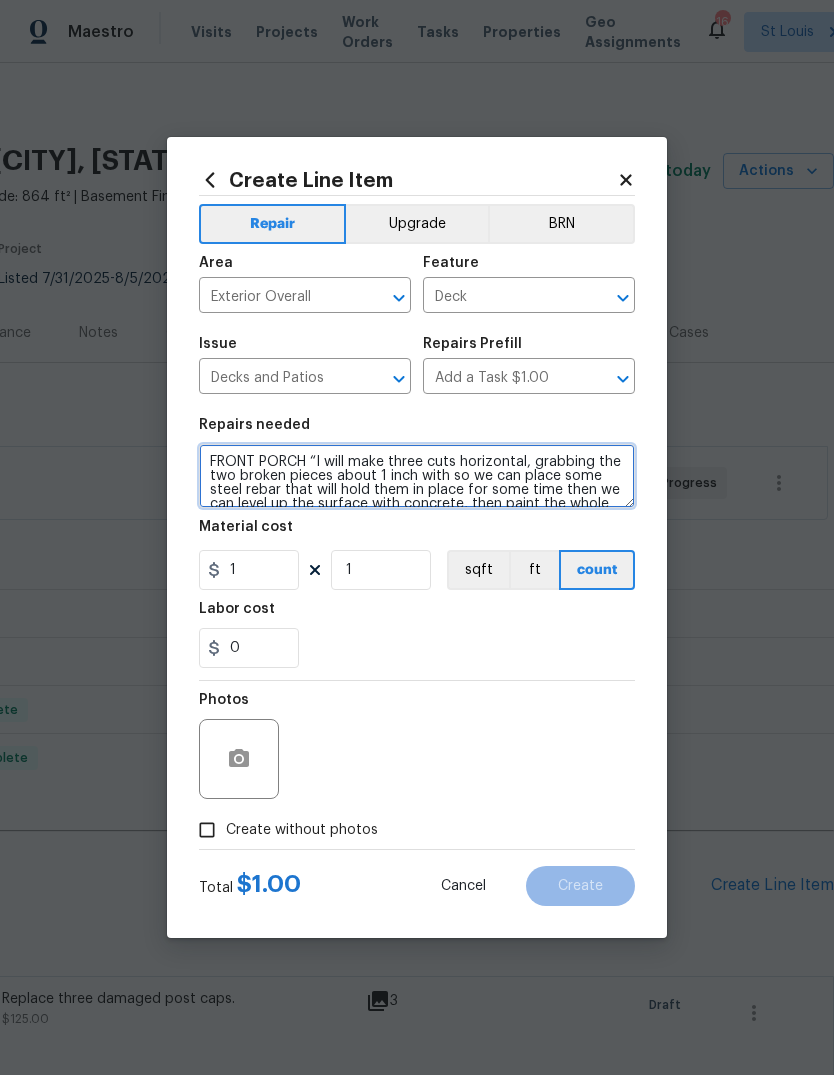 click on "FRONT PORCH “I will make three cuts horizontal, grabbing the two broken pieces about 1 inch with so we can place some steel rebar that will hold them in place for some time then we can level up the surface with concrete, then paint the whole porch." at bounding box center [417, 476] 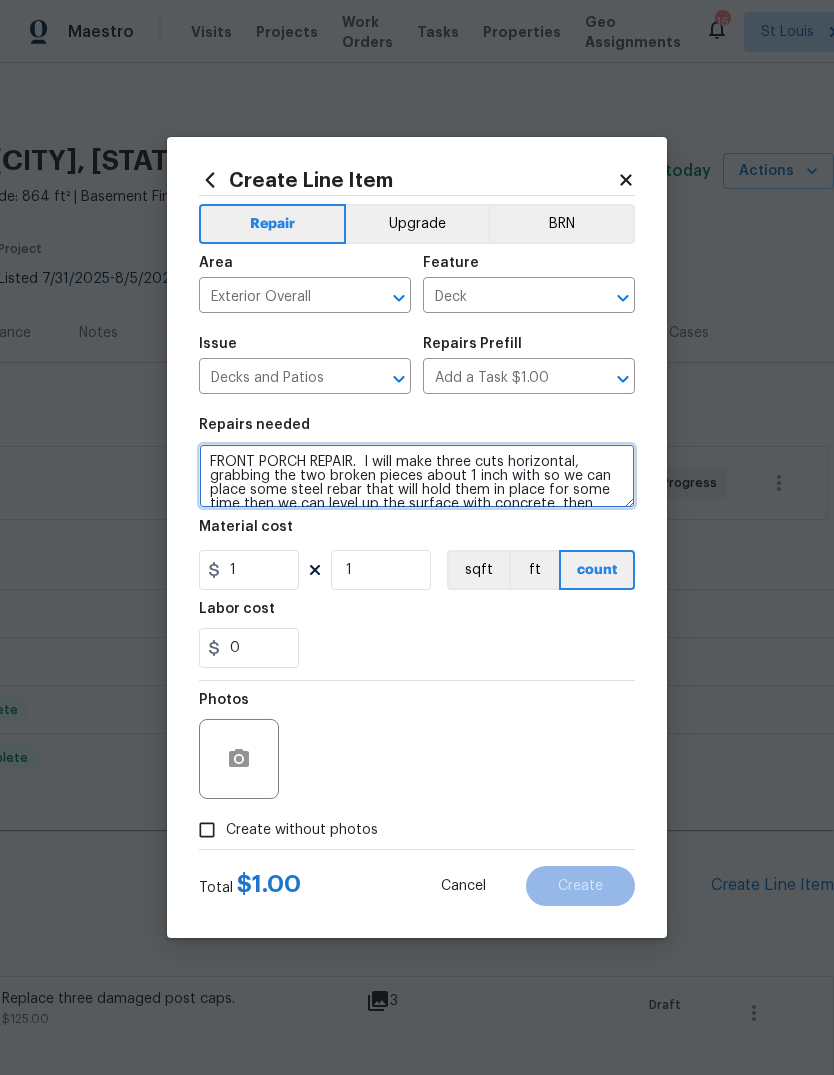 click on "FRONT PORCH REPAIR.  I will make three cuts horizontal, grabbing the two broken pieces about 1 inch with so we can place some steel rebar that will hold them in place for some time then we can level up the surface with concrete, then paint the whole porch." at bounding box center (417, 476) 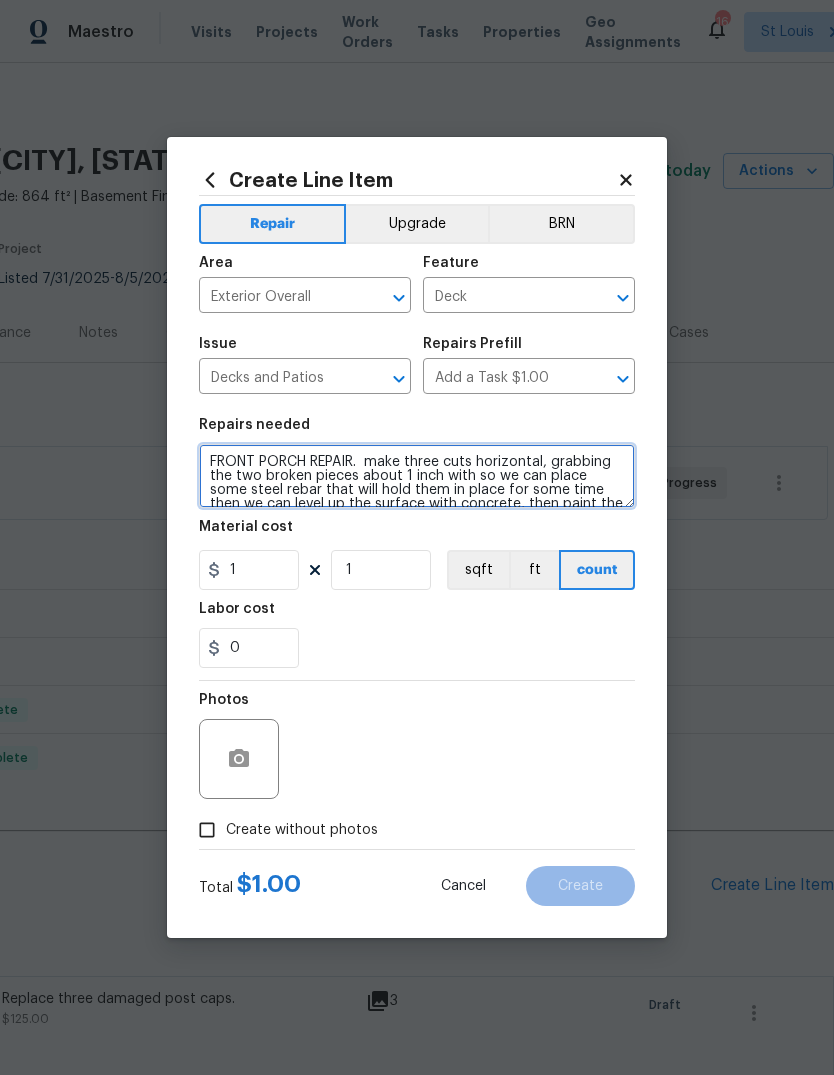 click on "FRONT PORCH REPAIR.  make three cuts horizontal, grabbing the two broken pieces about 1 inch with so we can place some steel rebar that will hold them in place for some time then we can level up the surface with concrete, then paint the whole porch." at bounding box center [417, 476] 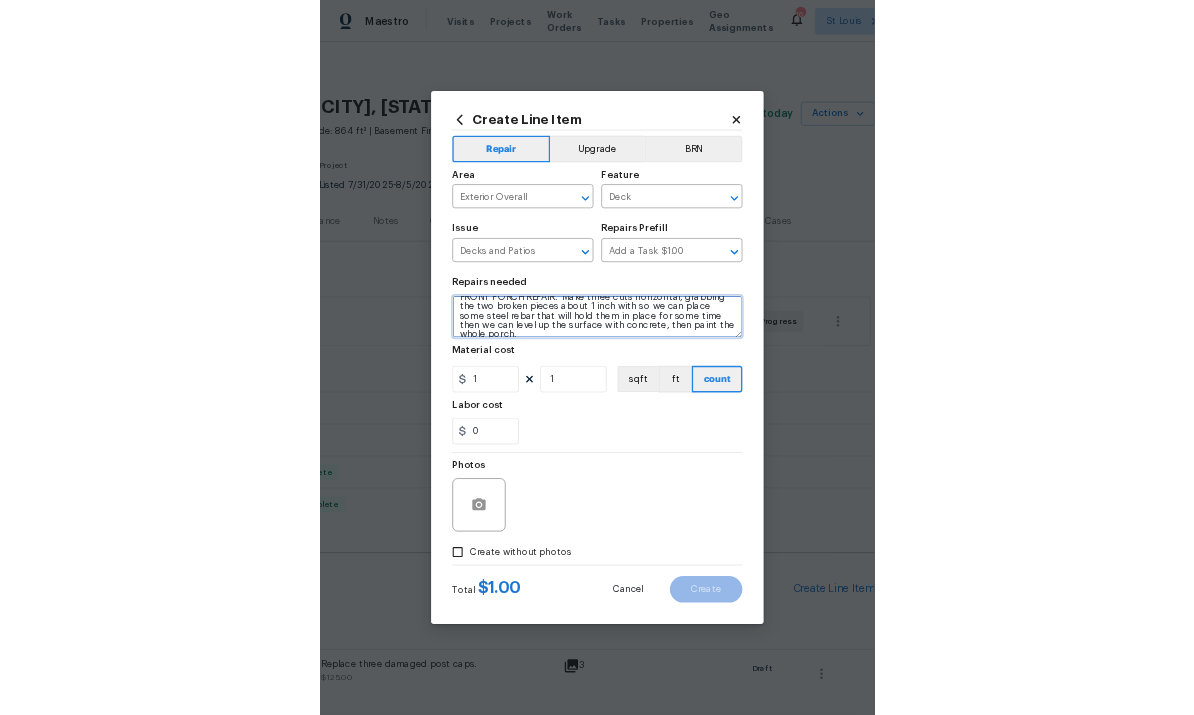 scroll, scrollTop: 18, scrollLeft: 0, axis: vertical 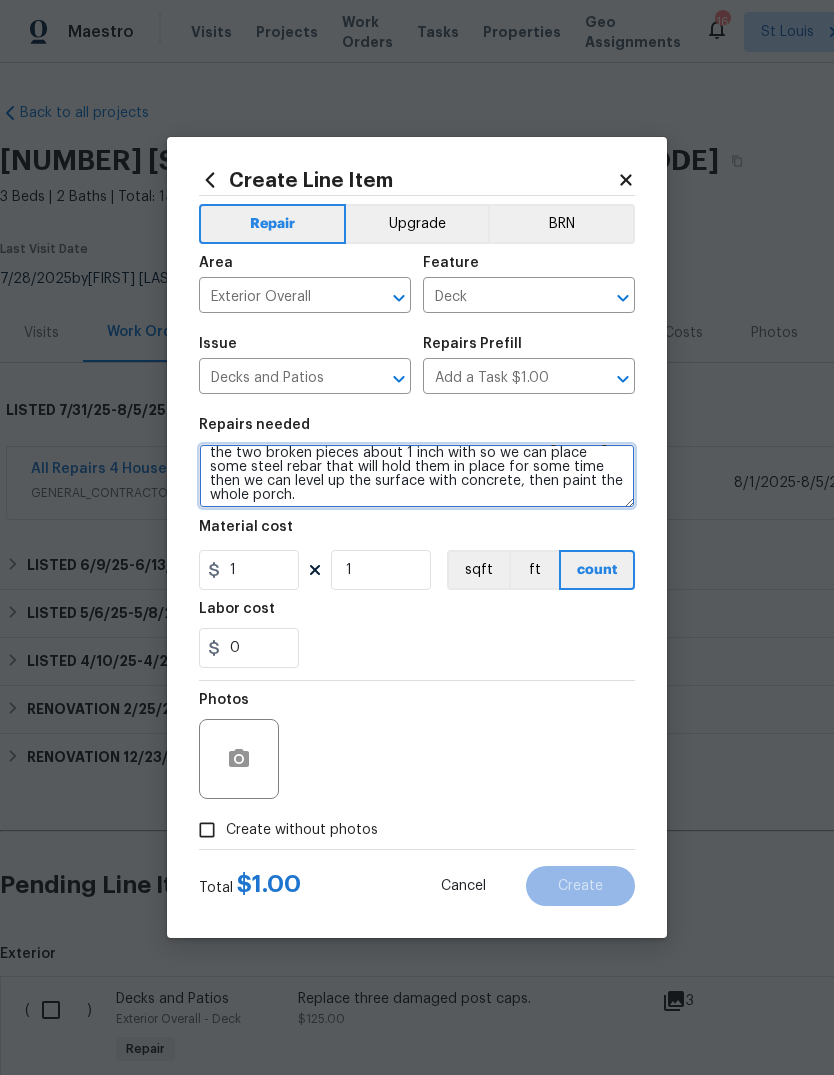click on "FRONT PORCH REPAIR.  Make three cuts horizontal, grabbing the two broken pieces about 1 inch with so we can place some steel rebar that will hold them in place for some time then we can level up the surface with concrete, then paint the whole porch." at bounding box center (417, 476) 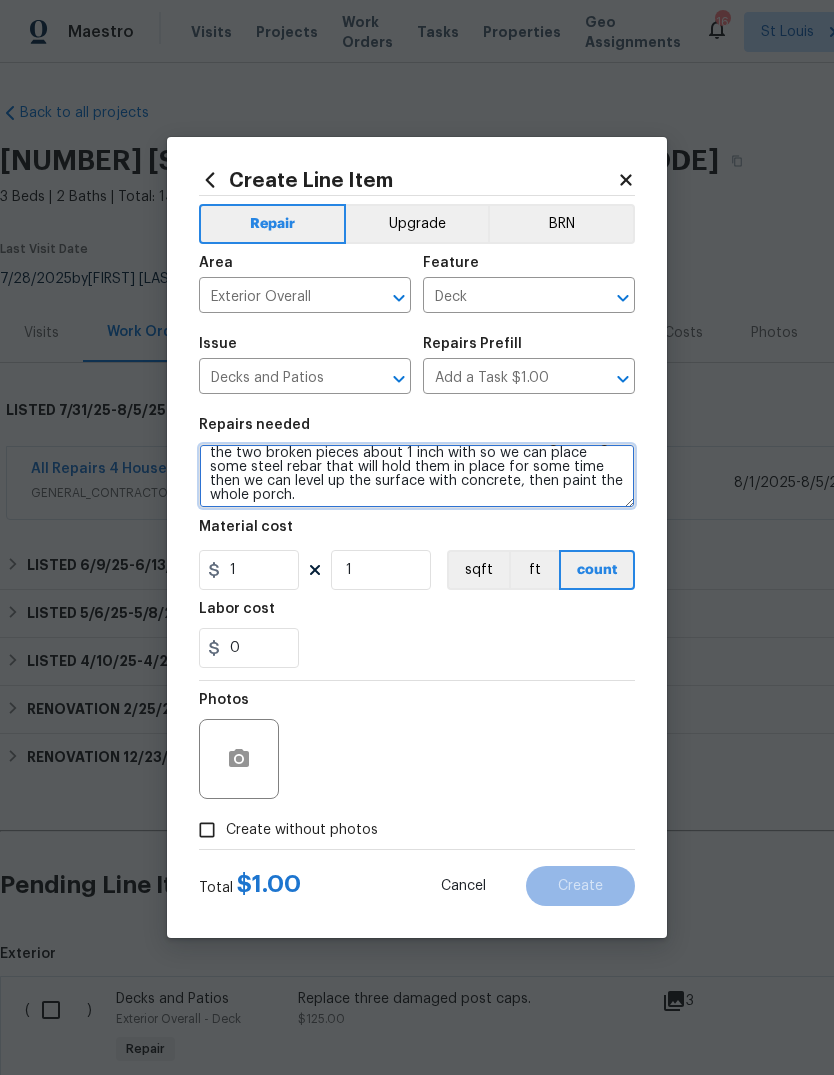 click on "FRONT PORCH REPAIR.  Make three cuts horizontal, grabbing the two broken pieces about 1 inch with so we can place some steel rebar that will hold them in place for some time then we can level up the surface with concrete, then paint the whole porch." at bounding box center (417, 476) 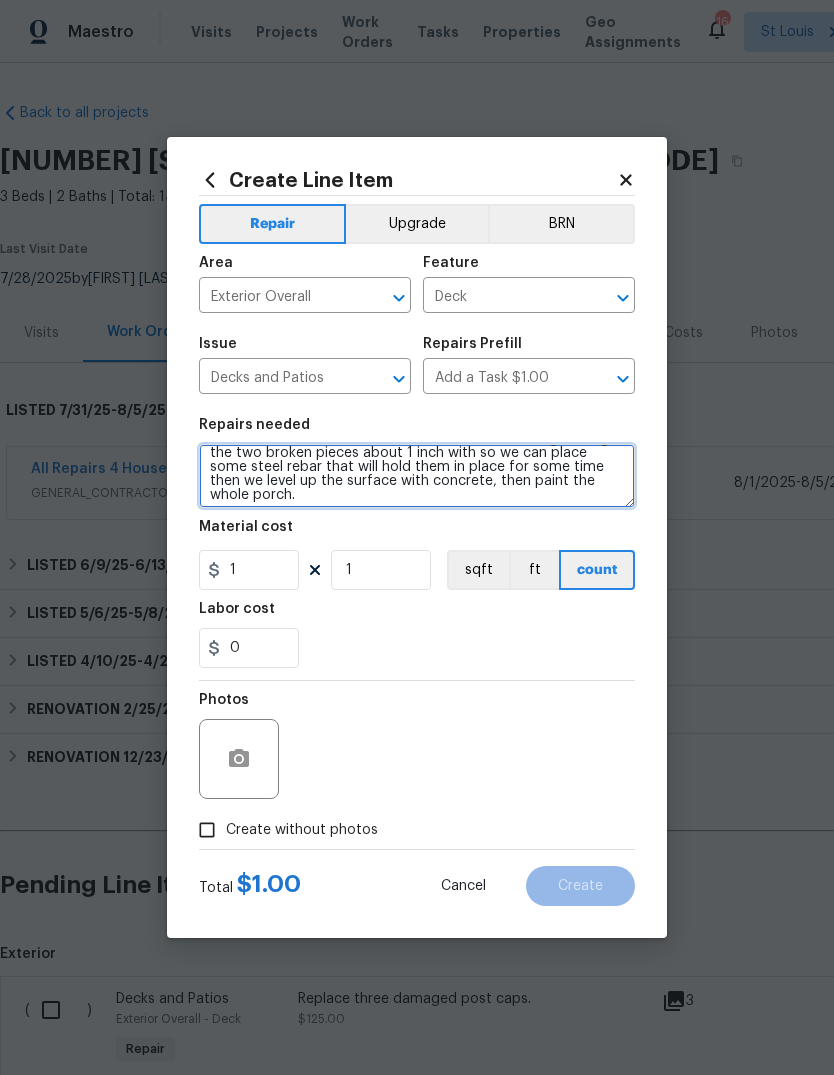 scroll, scrollTop: 14, scrollLeft: 0, axis: vertical 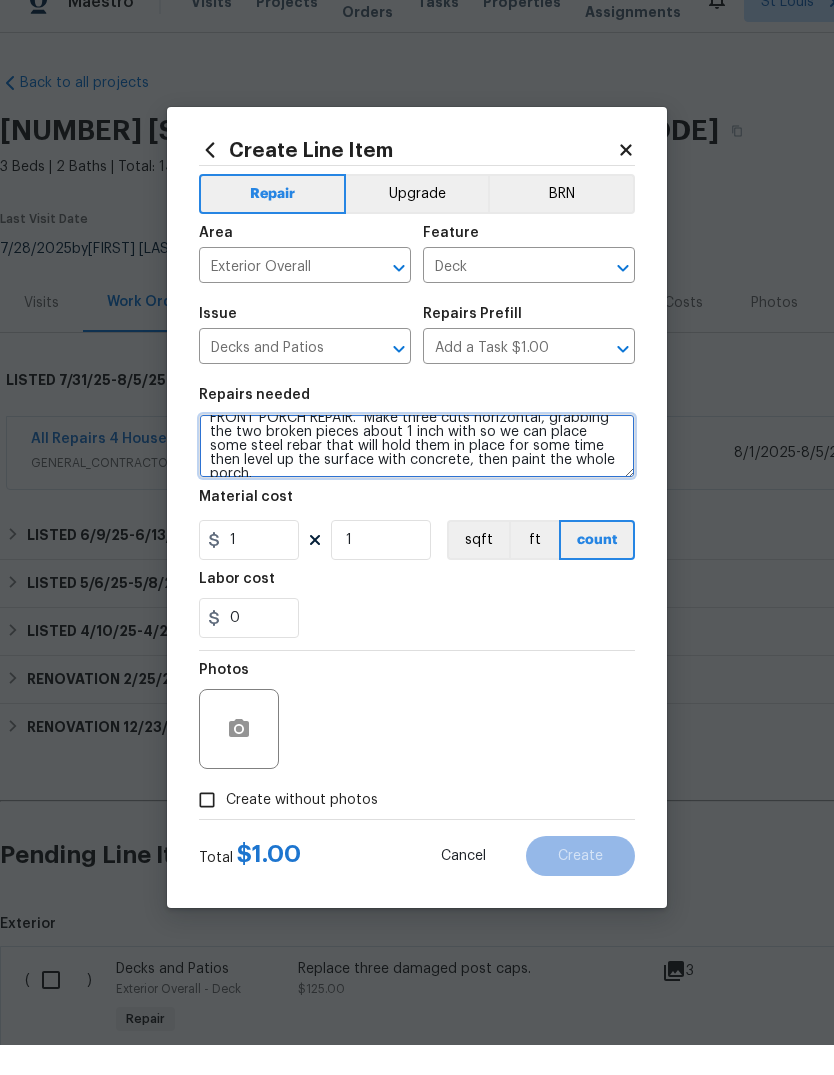 click on "FRONT PORCH REPAIR.  Make three cuts horizontal, grabbing the two broken pieces about 1 inch with so we can place some steel rebar that will hold them in place for some time then level up the surface with concrete, then paint the whole porch." at bounding box center (417, 476) 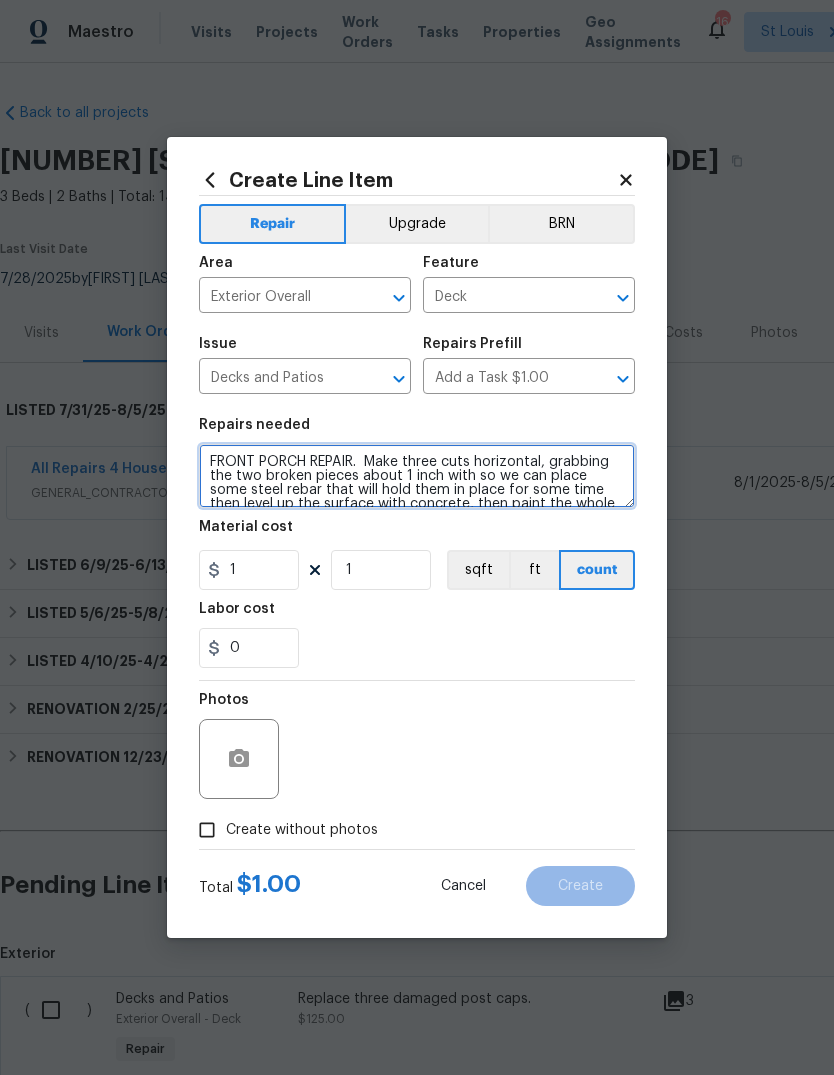 scroll, scrollTop: 0, scrollLeft: 0, axis: both 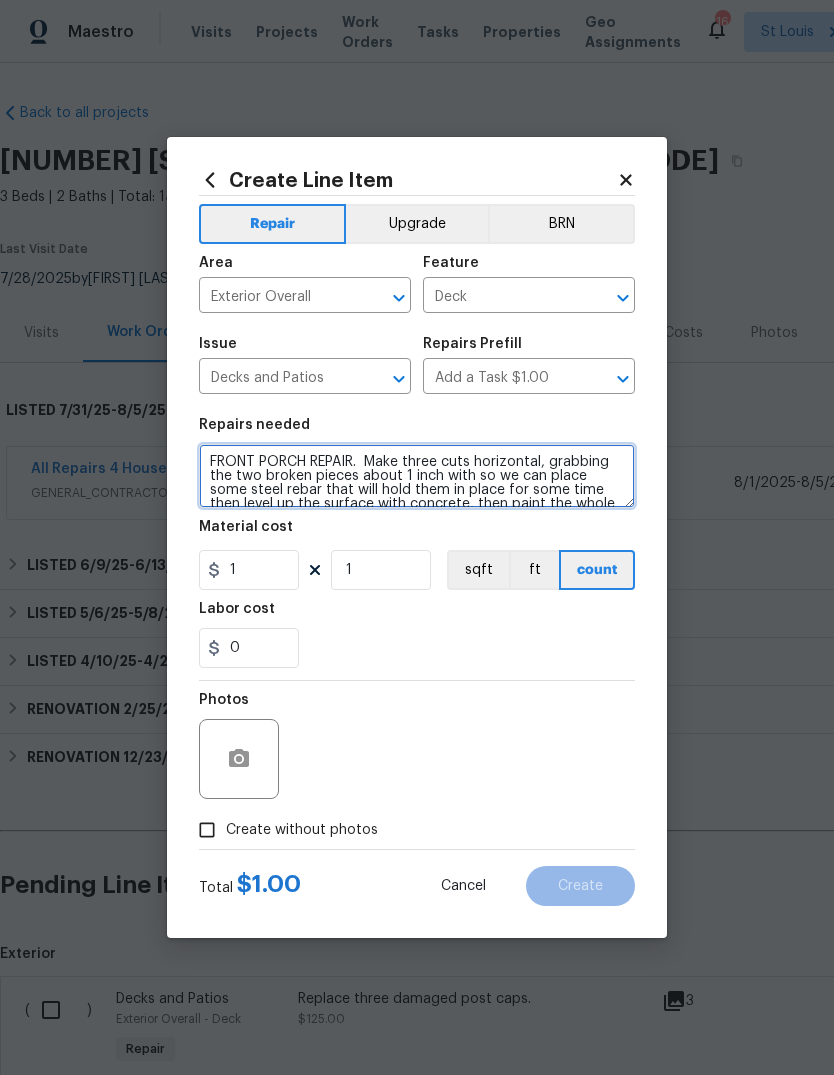 type on "FRONT PORCH REPAIR.  Make three cuts horizontal, grabbing the two broken pieces about 1 inch with so we can place some steel rebar that will hold them in place for some time then level up the surface with concrete, then paint the whole porch." 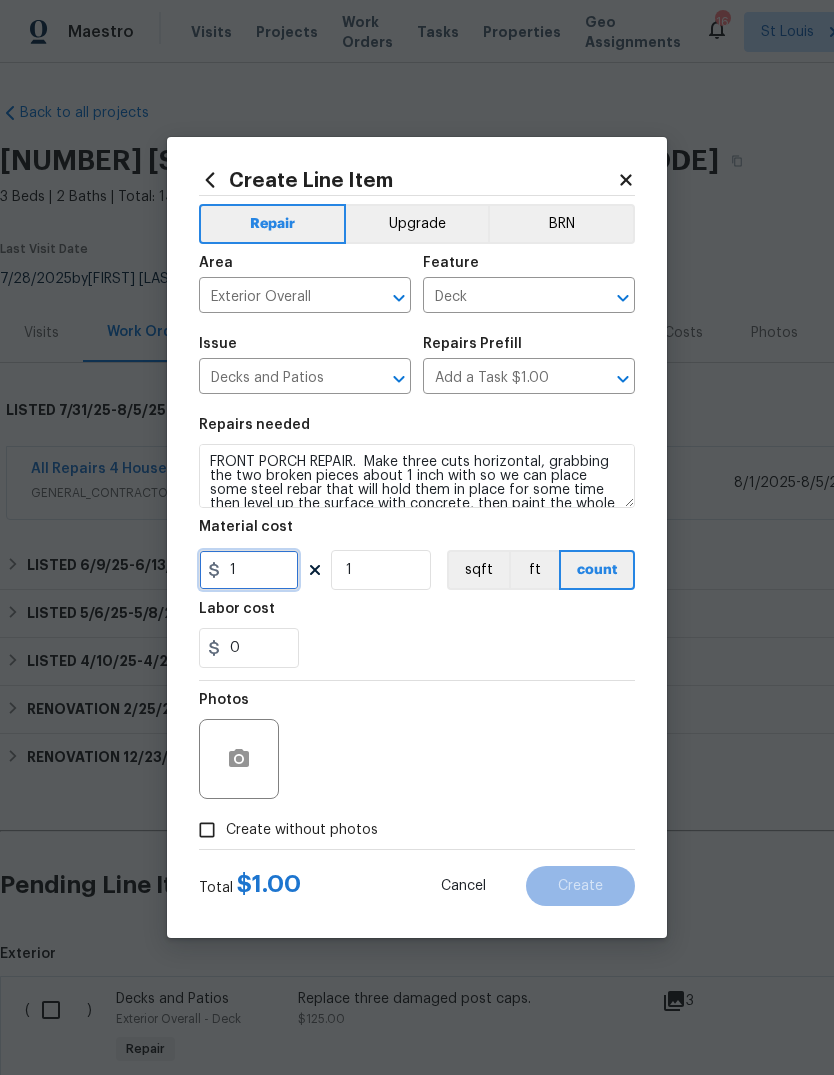 click on "1" at bounding box center [249, 570] 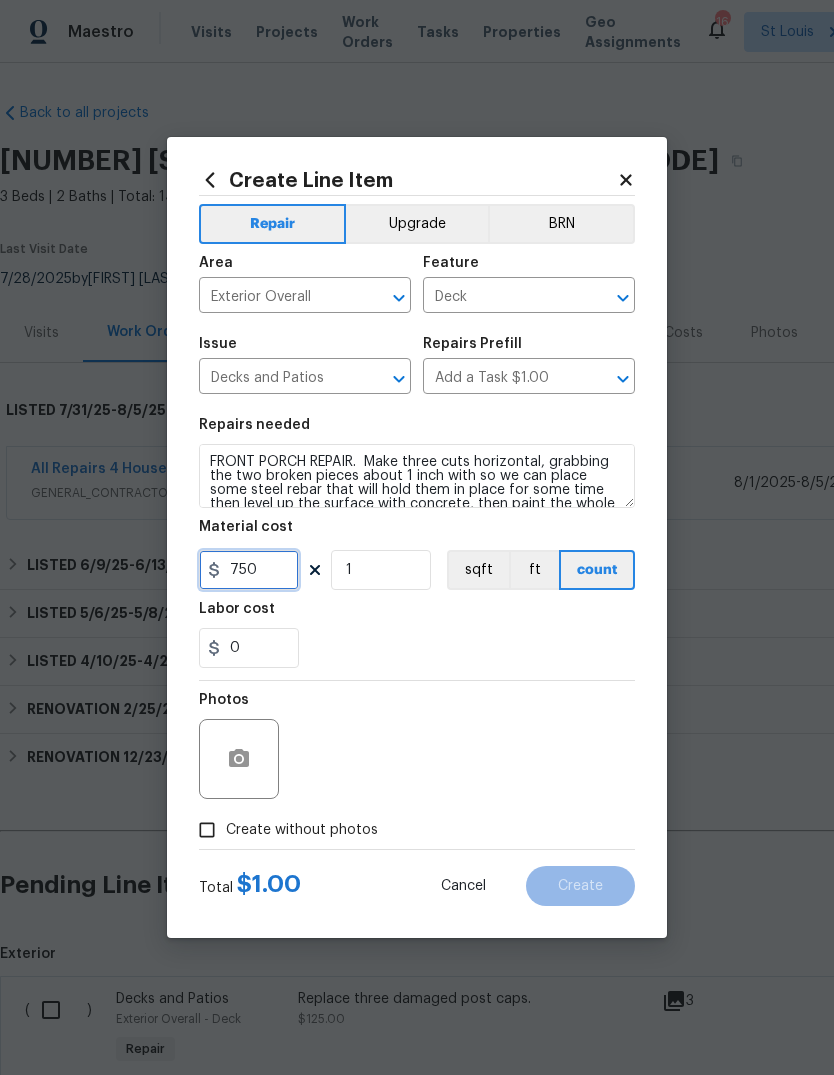 type on "750" 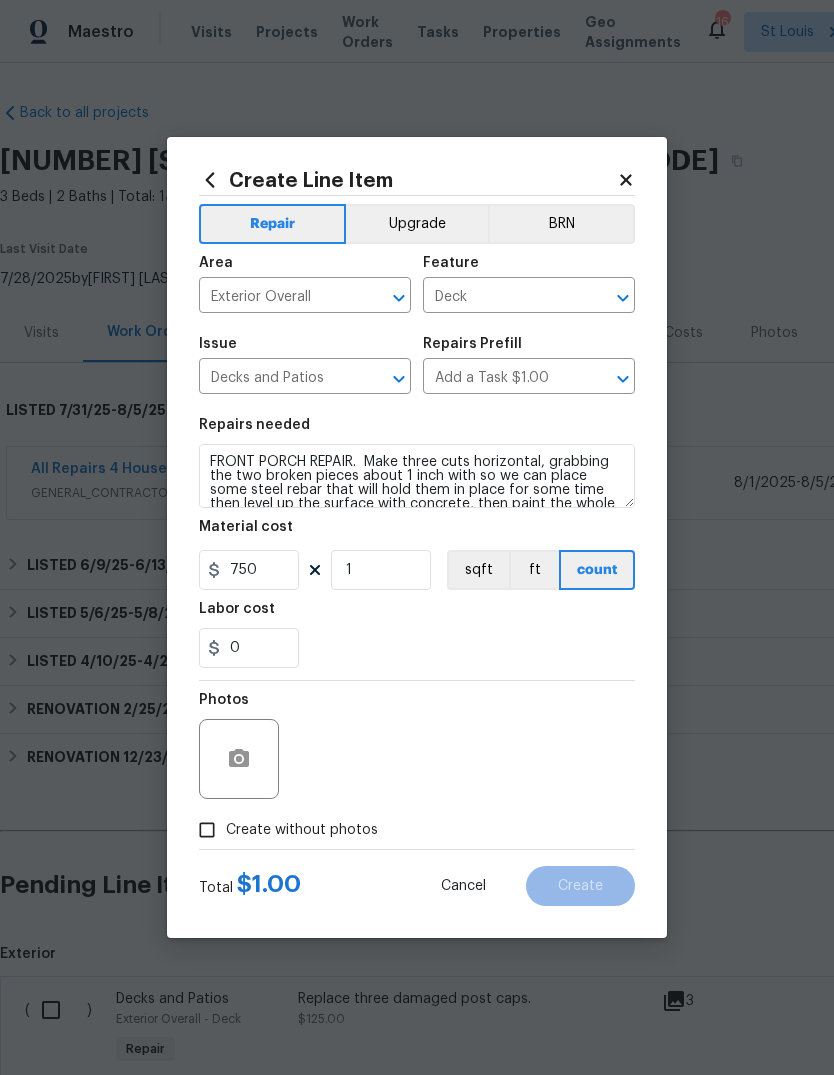 click on "0" at bounding box center [417, 648] 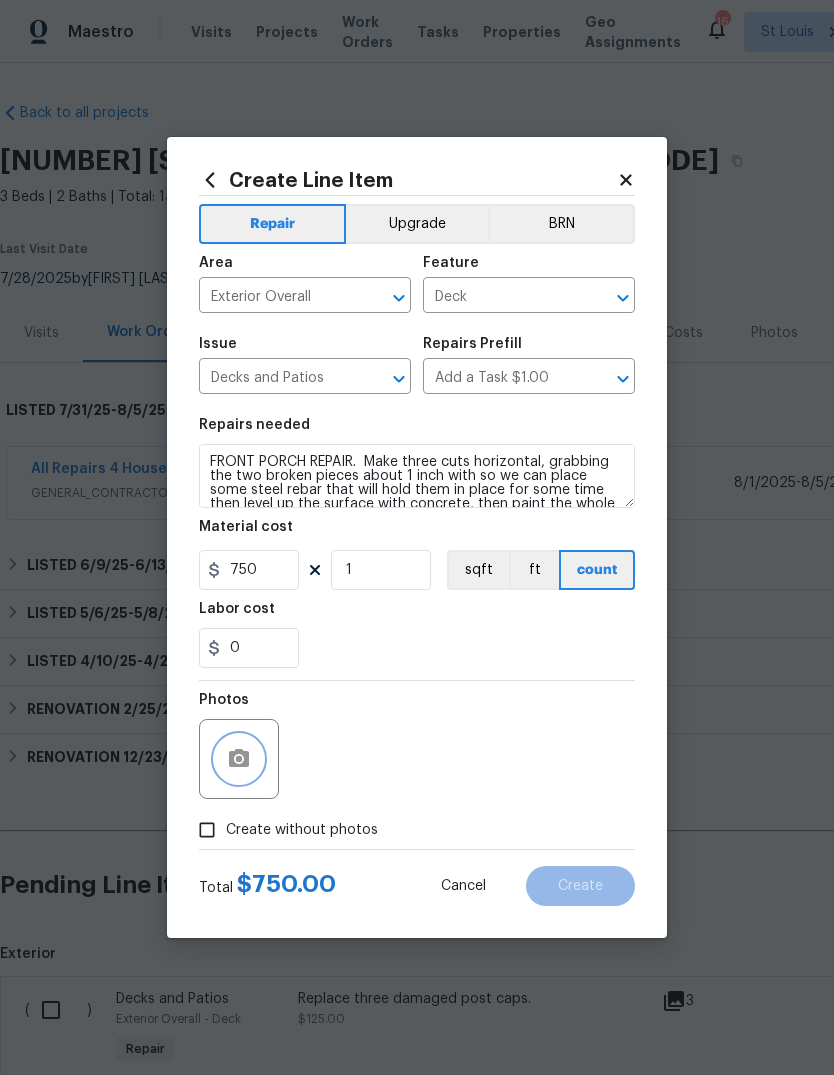 click 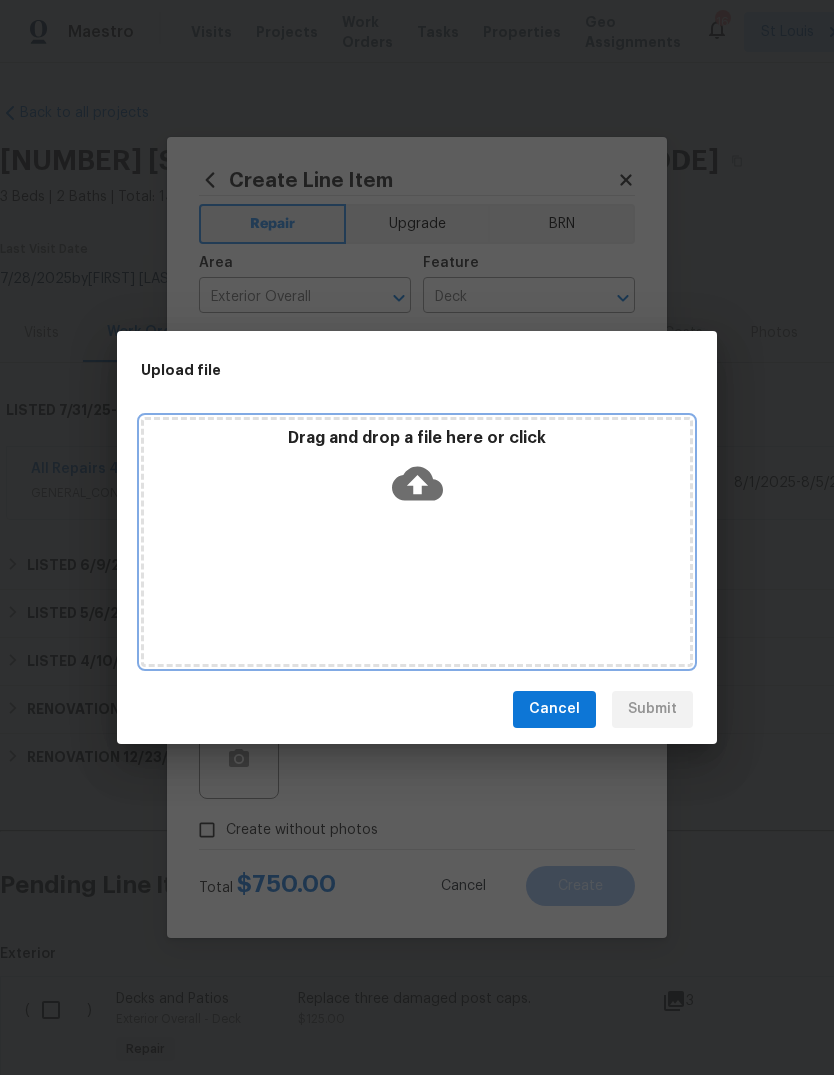 click 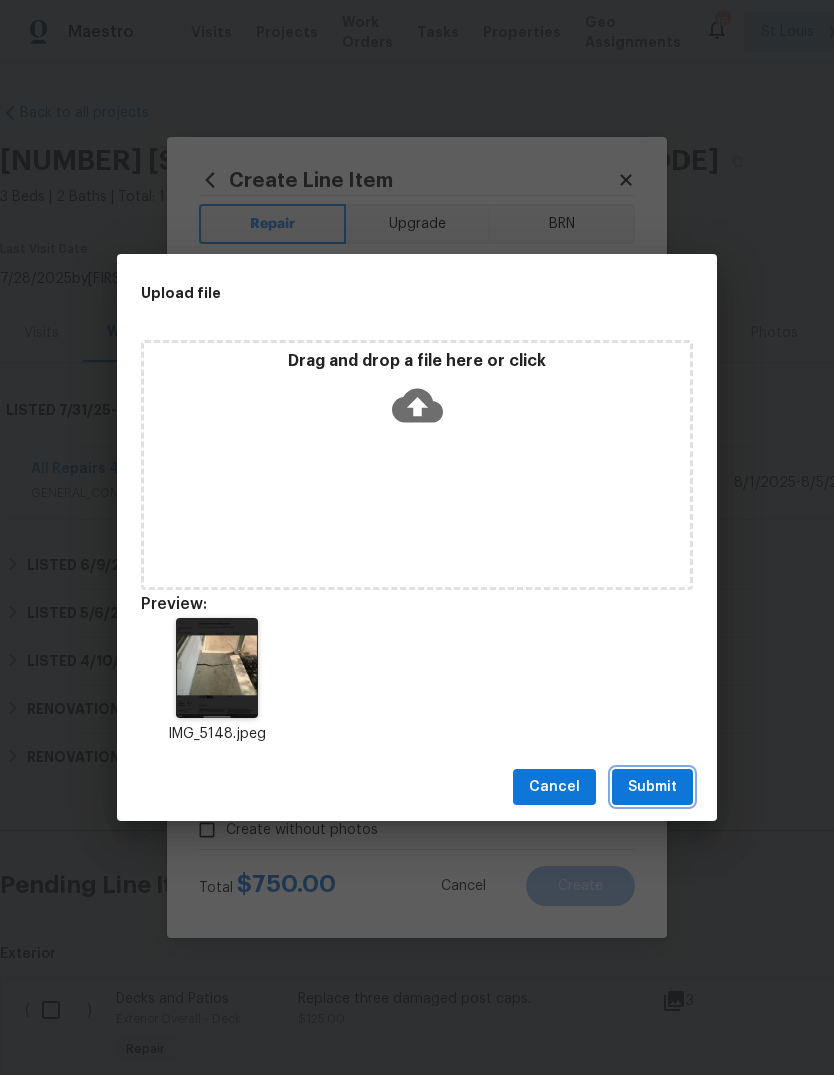 click on "Submit" at bounding box center (652, 787) 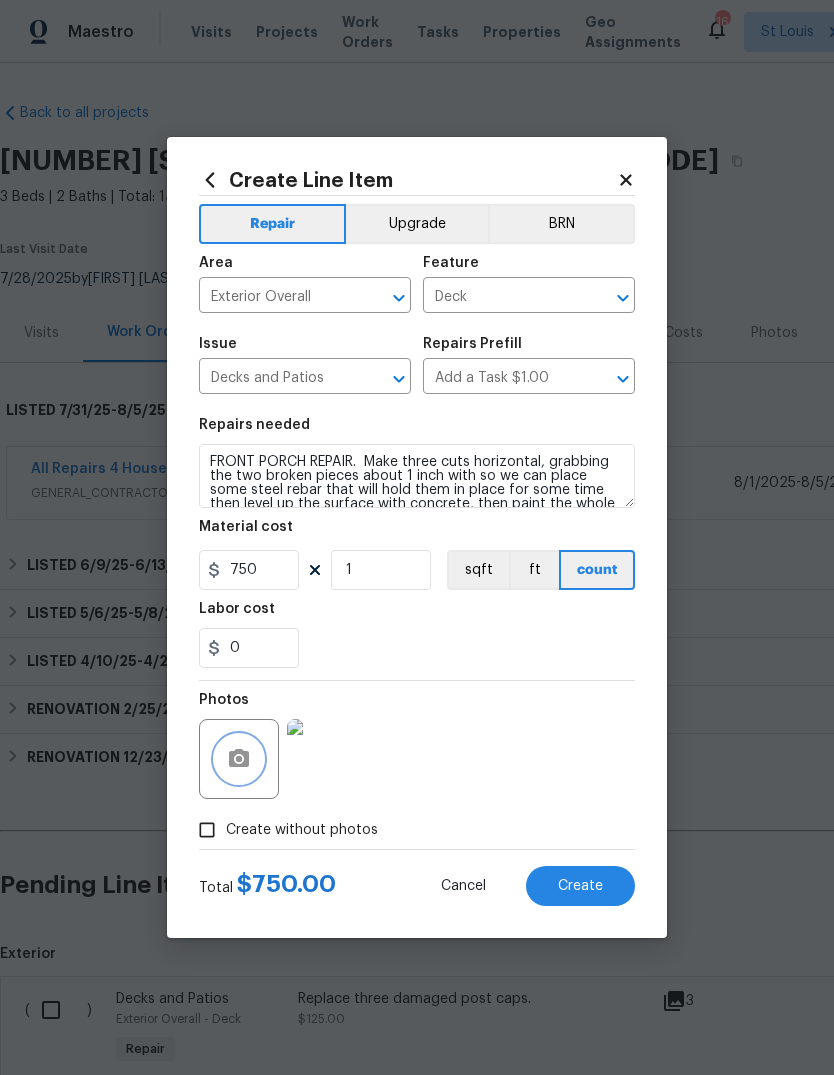 scroll, scrollTop: 0, scrollLeft: 0, axis: both 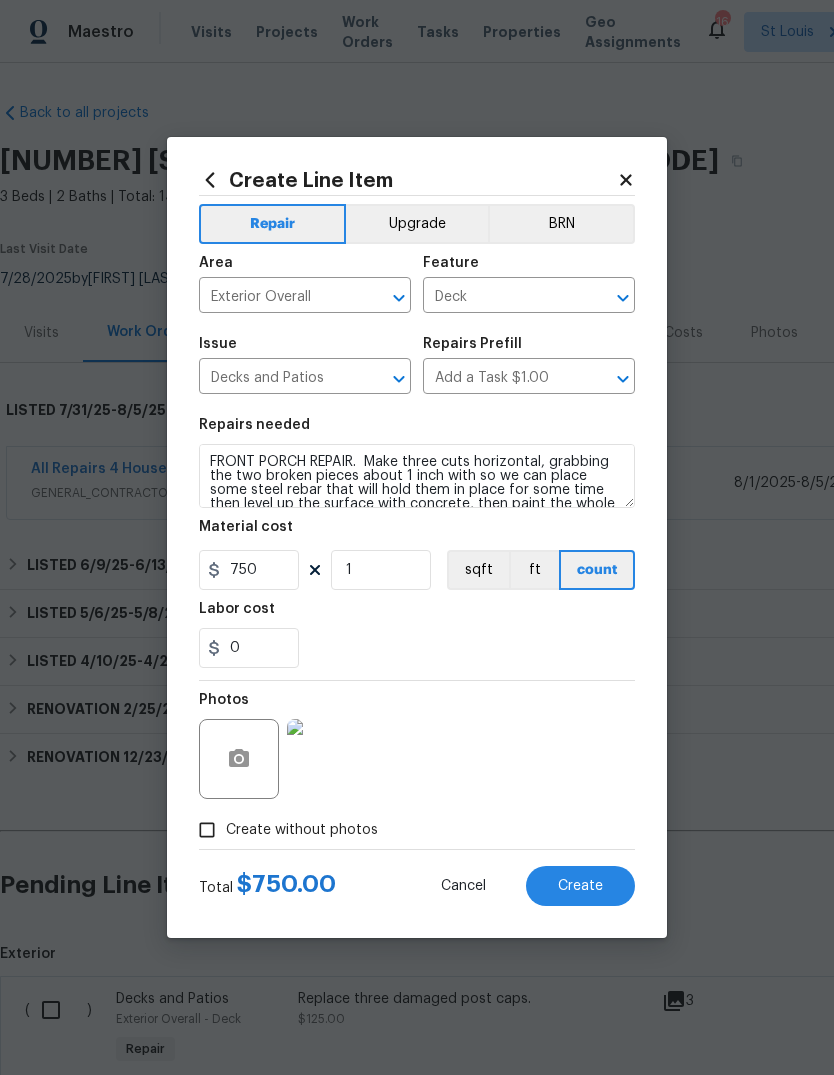 click on "Create" at bounding box center (580, 886) 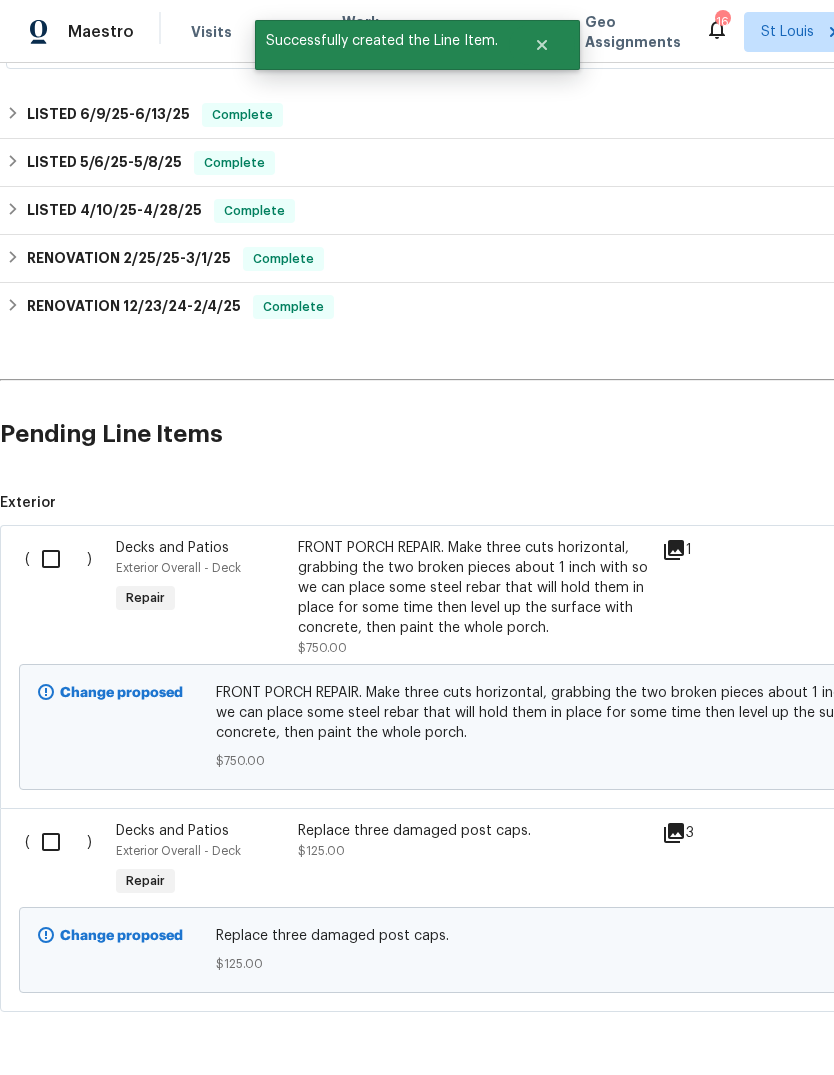 scroll, scrollTop: 450, scrollLeft: 0, axis: vertical 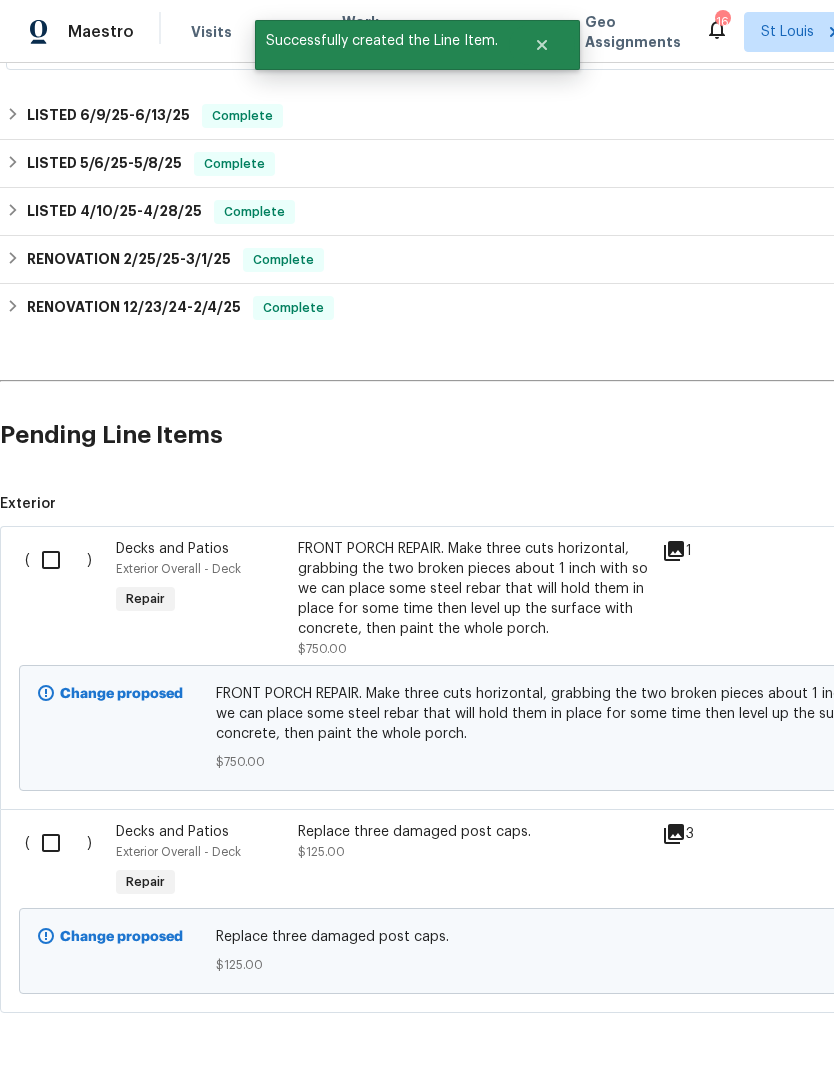 click at bounding box center [58, 560] 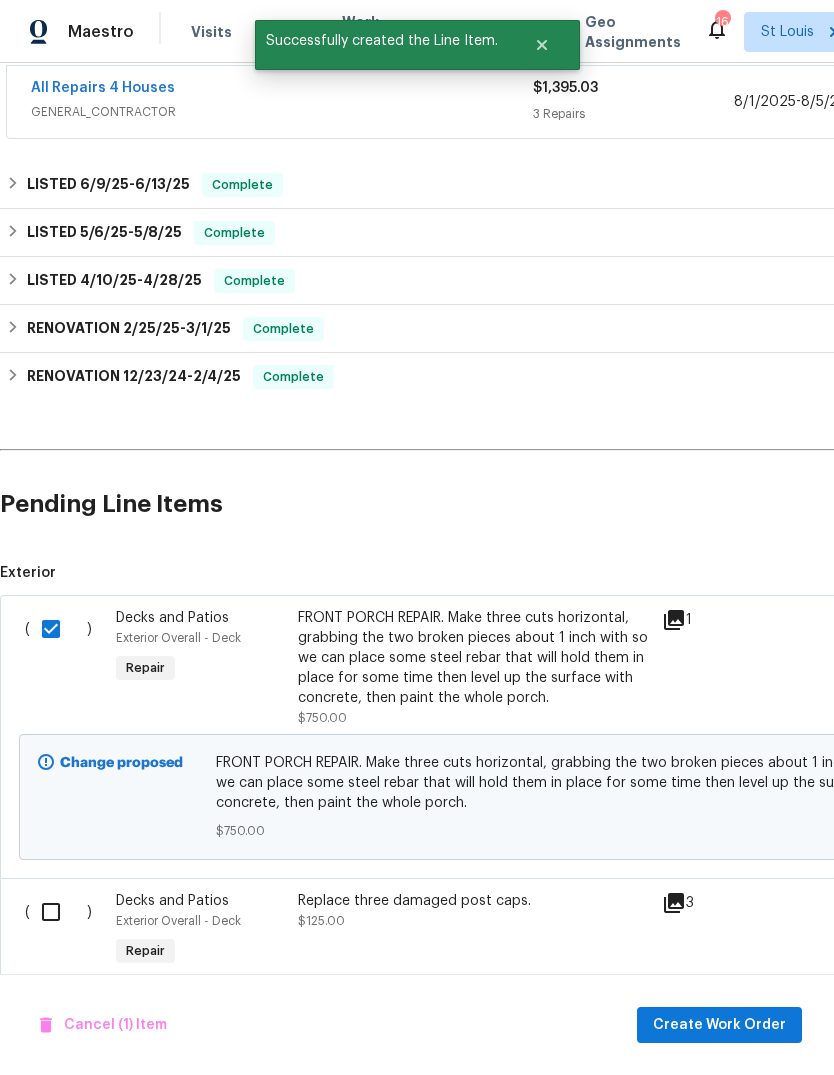 scroll, scrollTop: 378, scrollLeft: 0, axis: vertical 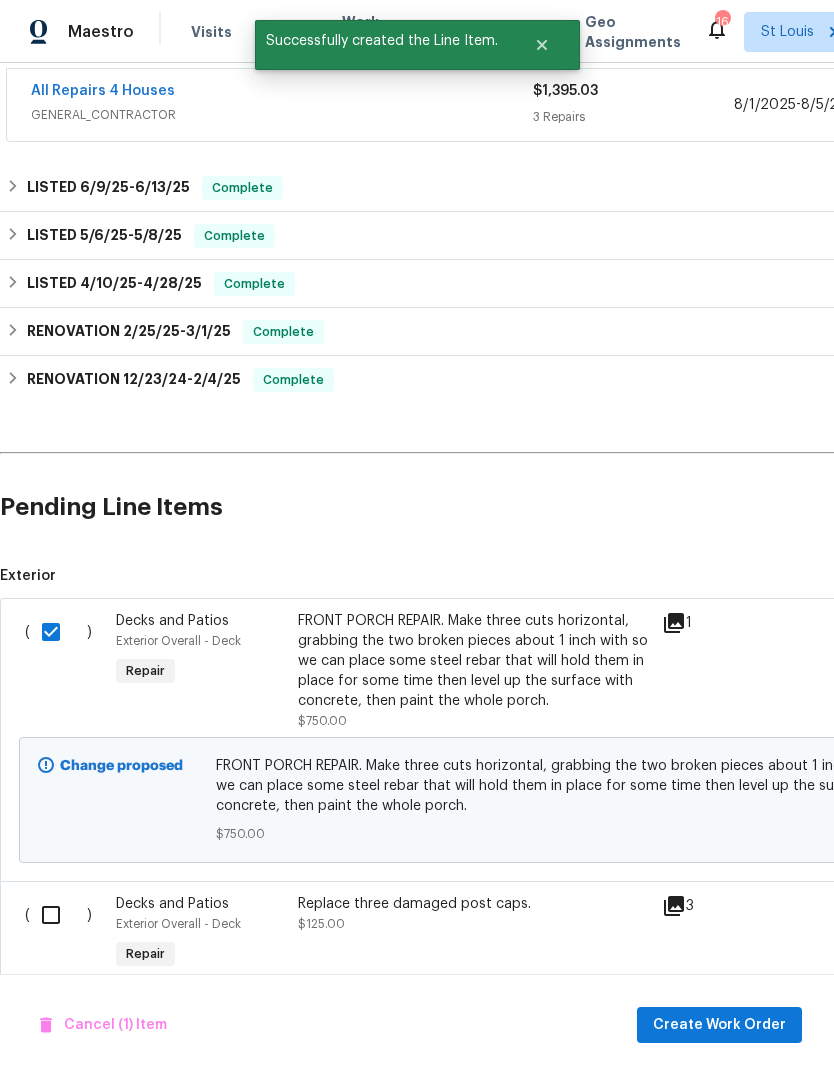 click at bounding box center (58, 915) 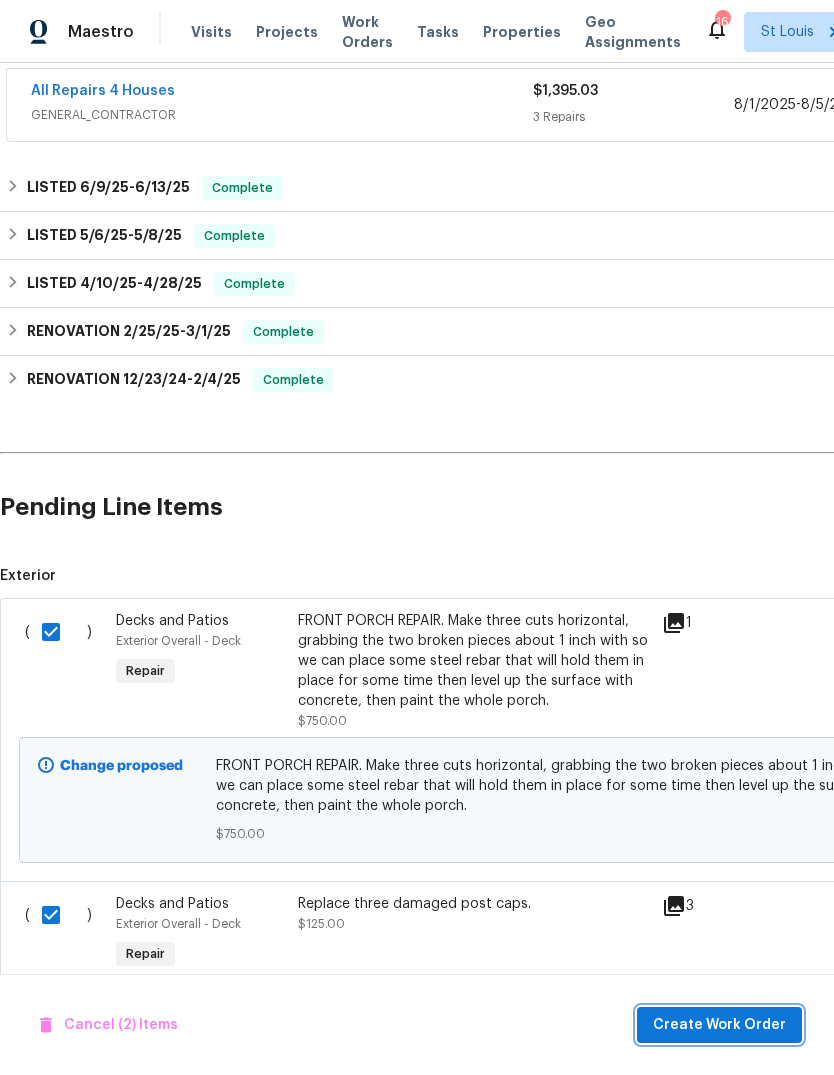 click on "Create Work Order" at bounding box center [719, 1025] 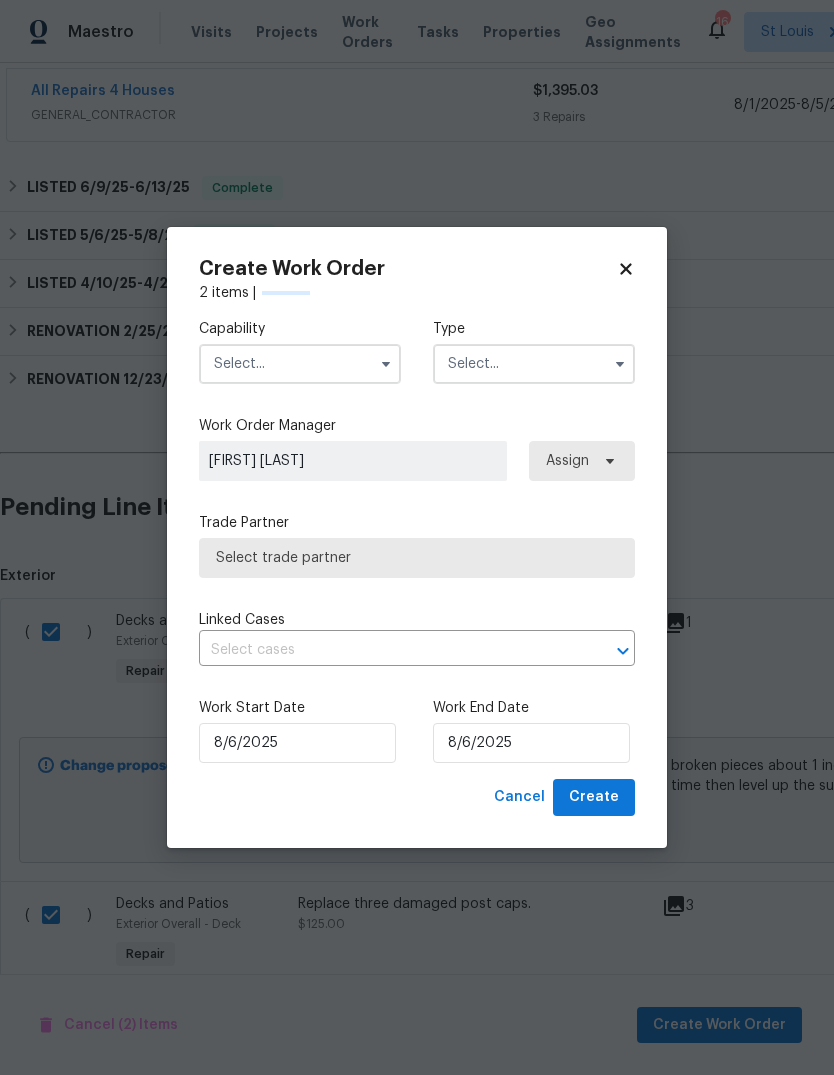 checkbox on "false" 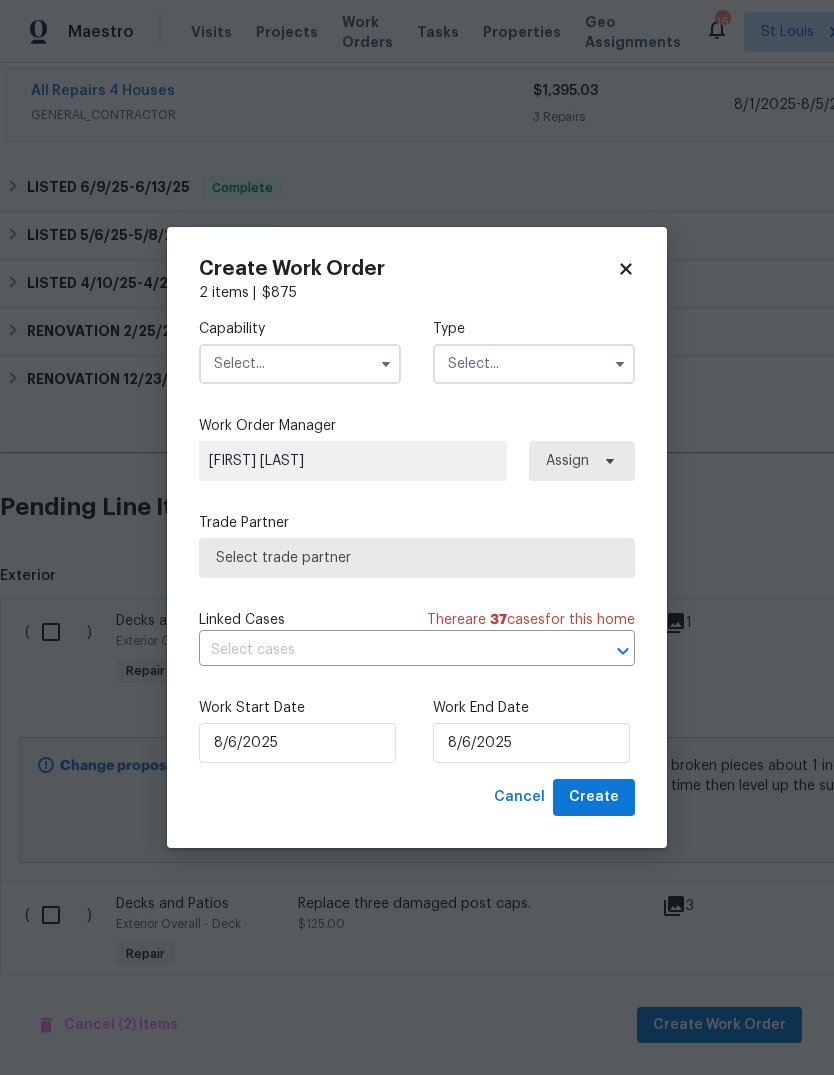 click at bounding box center (300, 364) 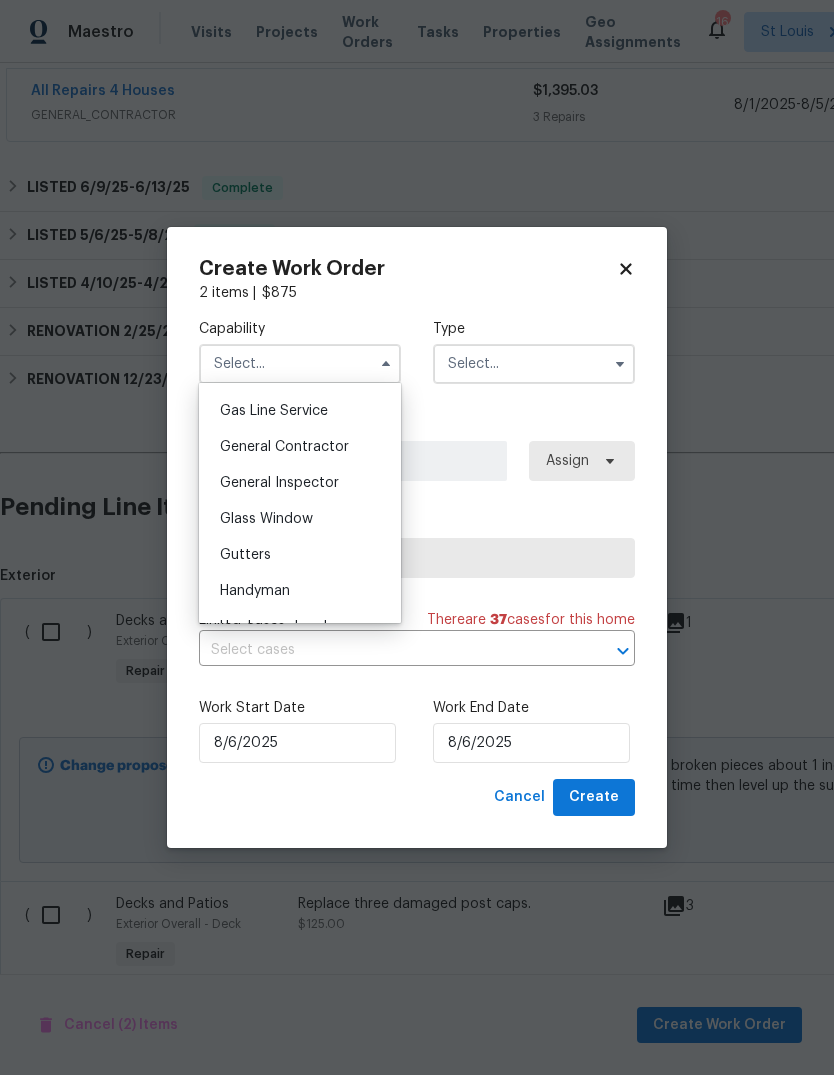 scroll, scrollTop: 920, scrollLeft: 0, axis: vertical 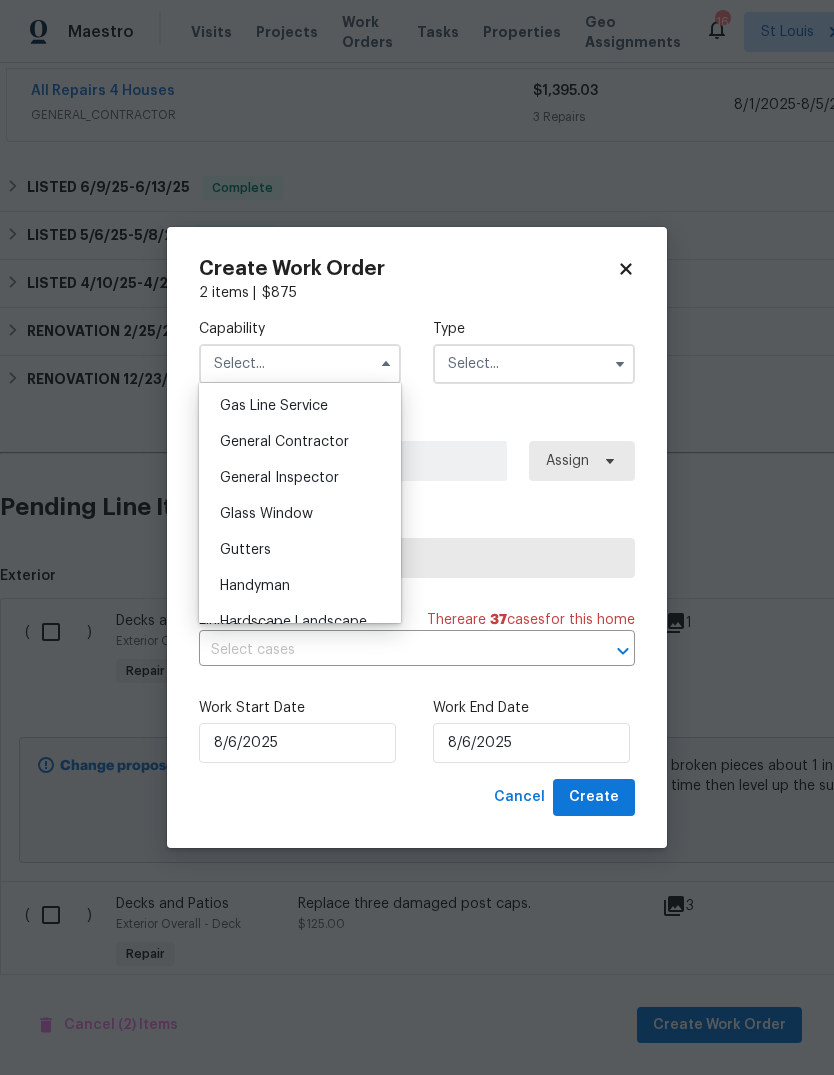 click on "General Contractor" at bounding box center [300, 442] 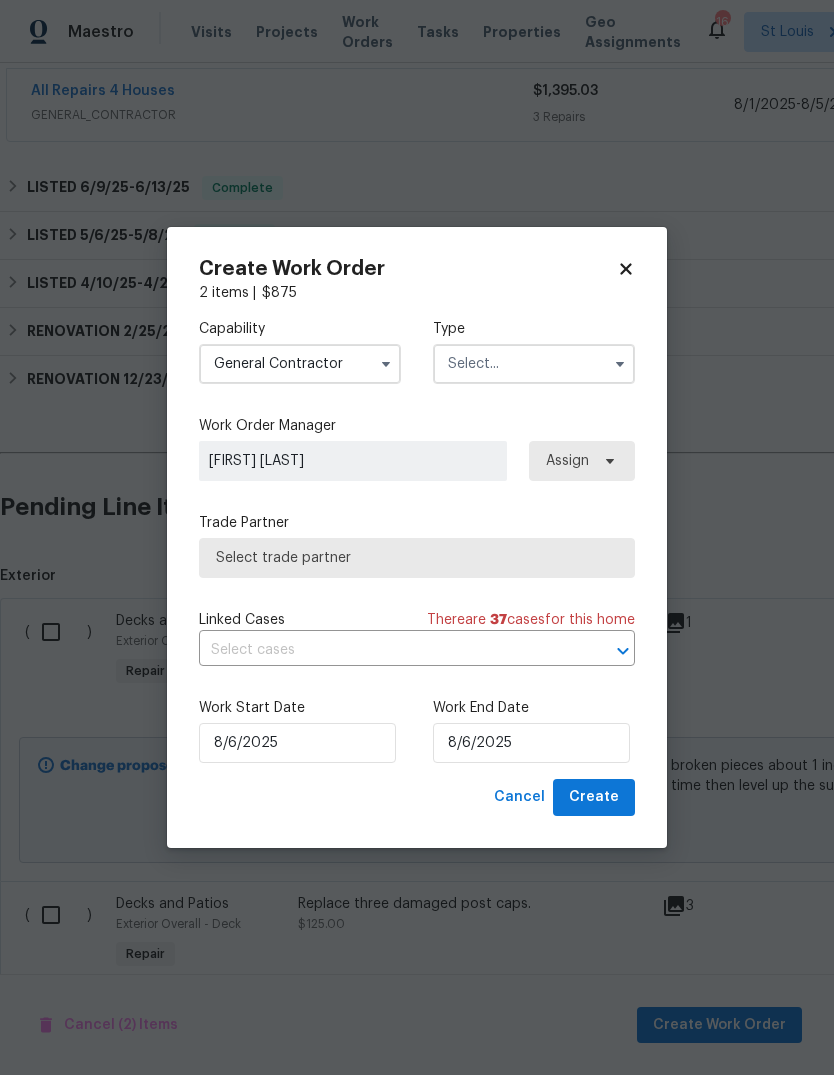 click at bounding box center (534, 364) 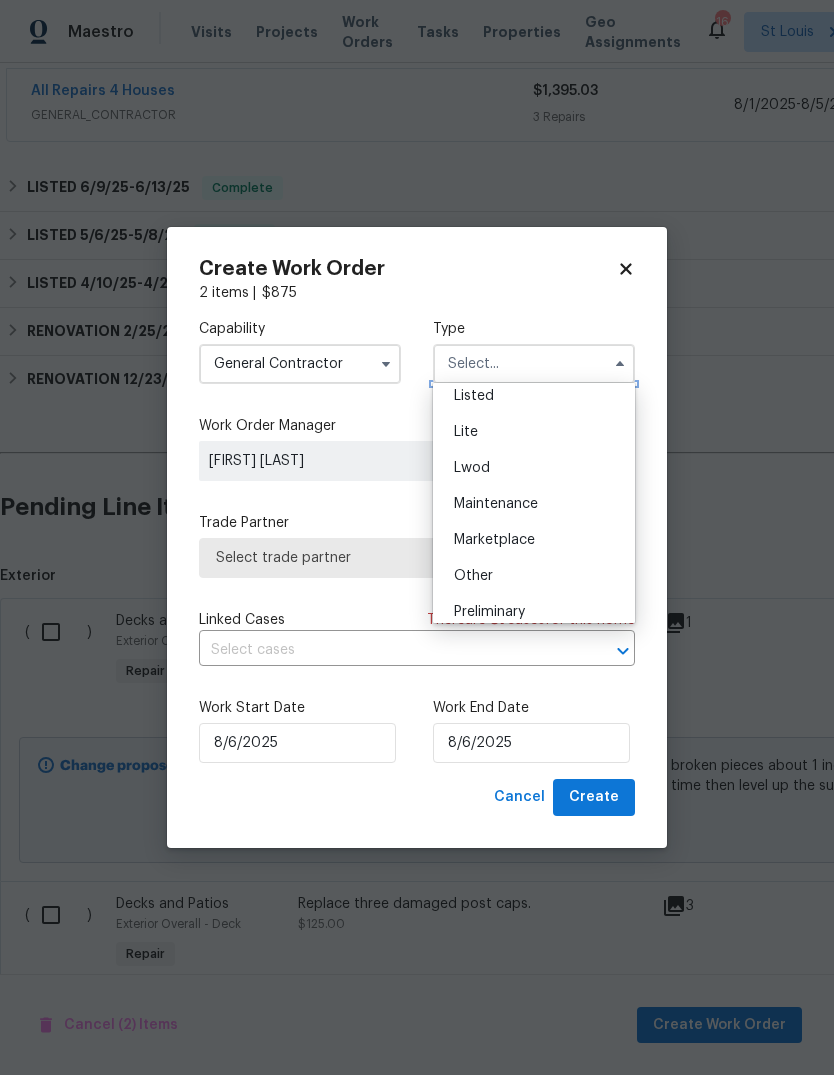 scroll, scrollTop: 218, scrollLeft: 0, axis: vertical 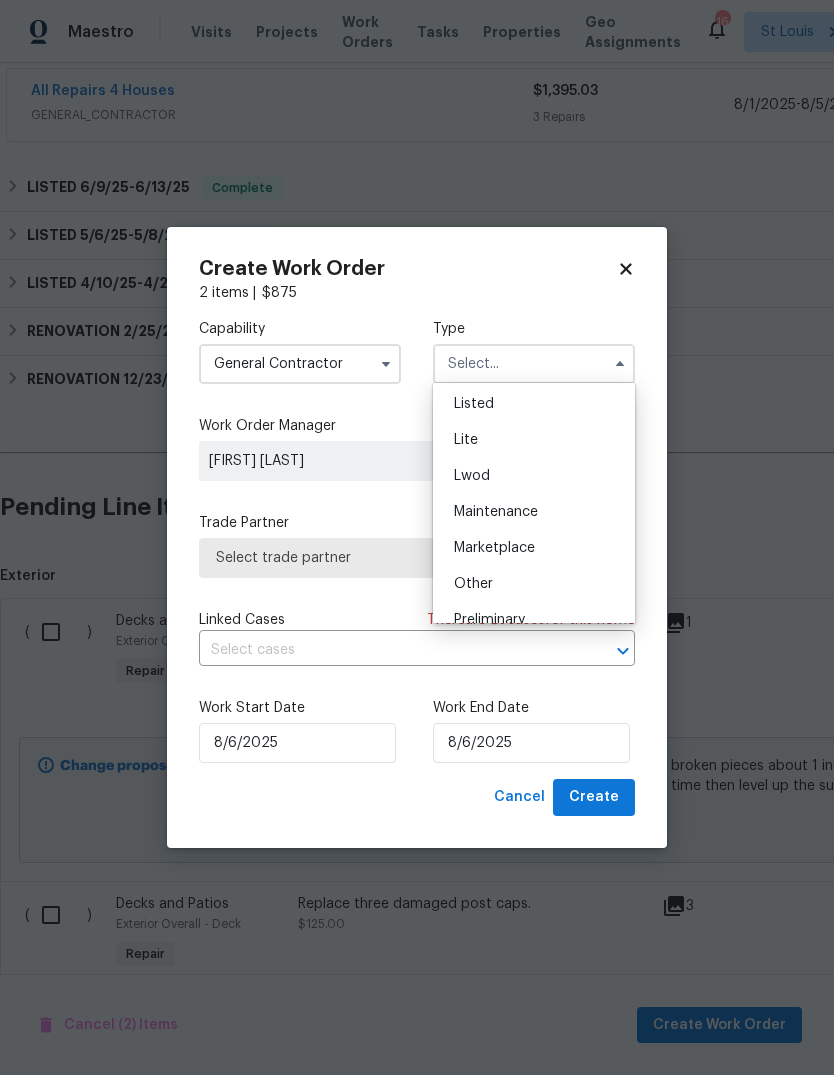 click on "Listed" at bounding box center [534, 404] 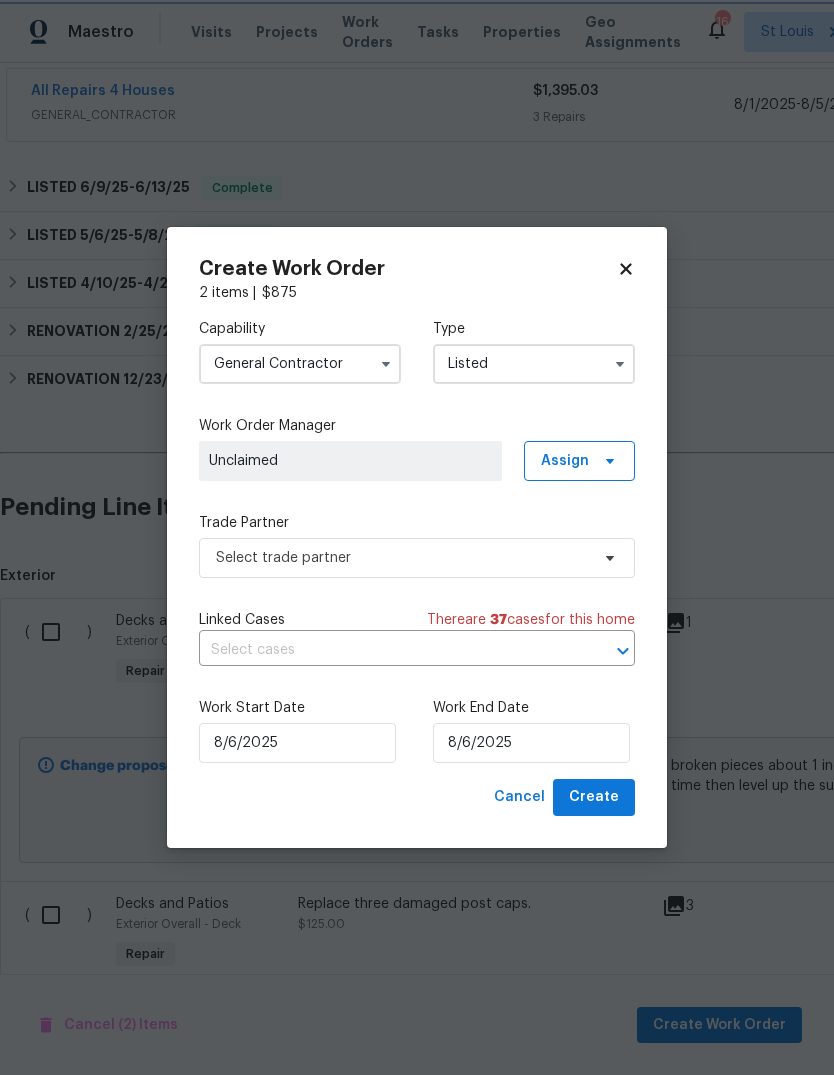 scroll, scrollTop: 0, scrollLeft: 0, axis: both 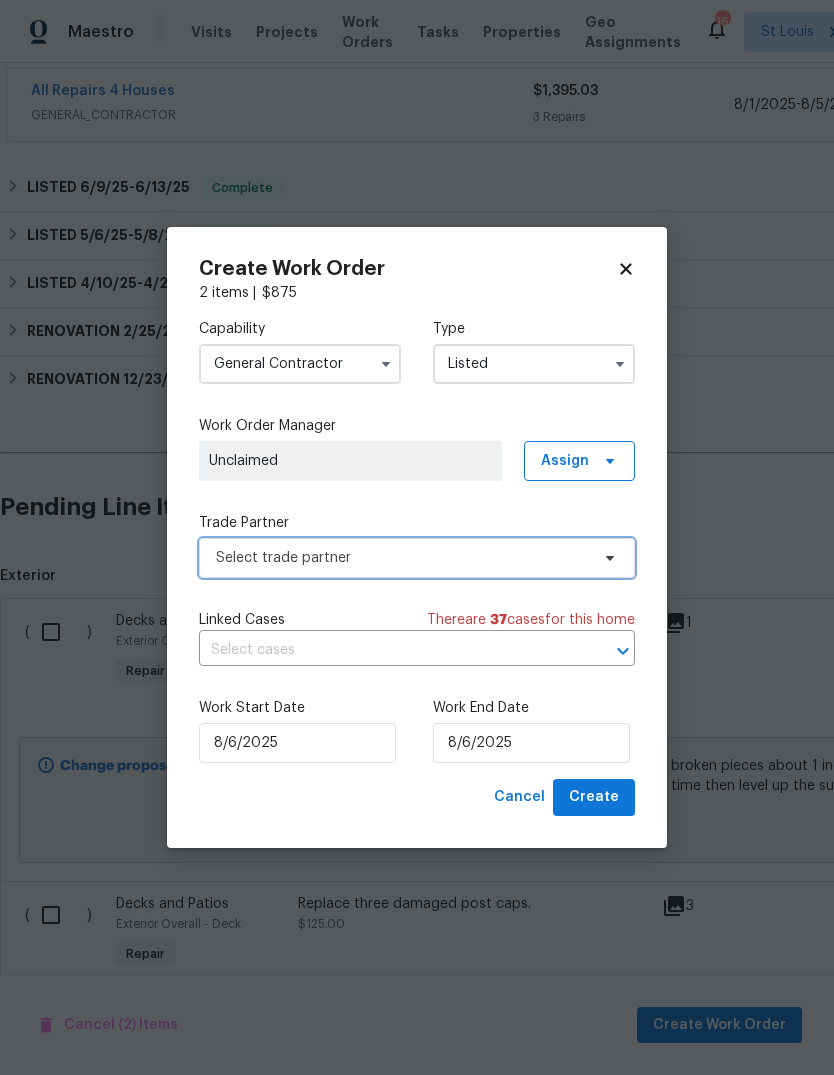 click on "Select trade partner" at bounding box center [402, 558] 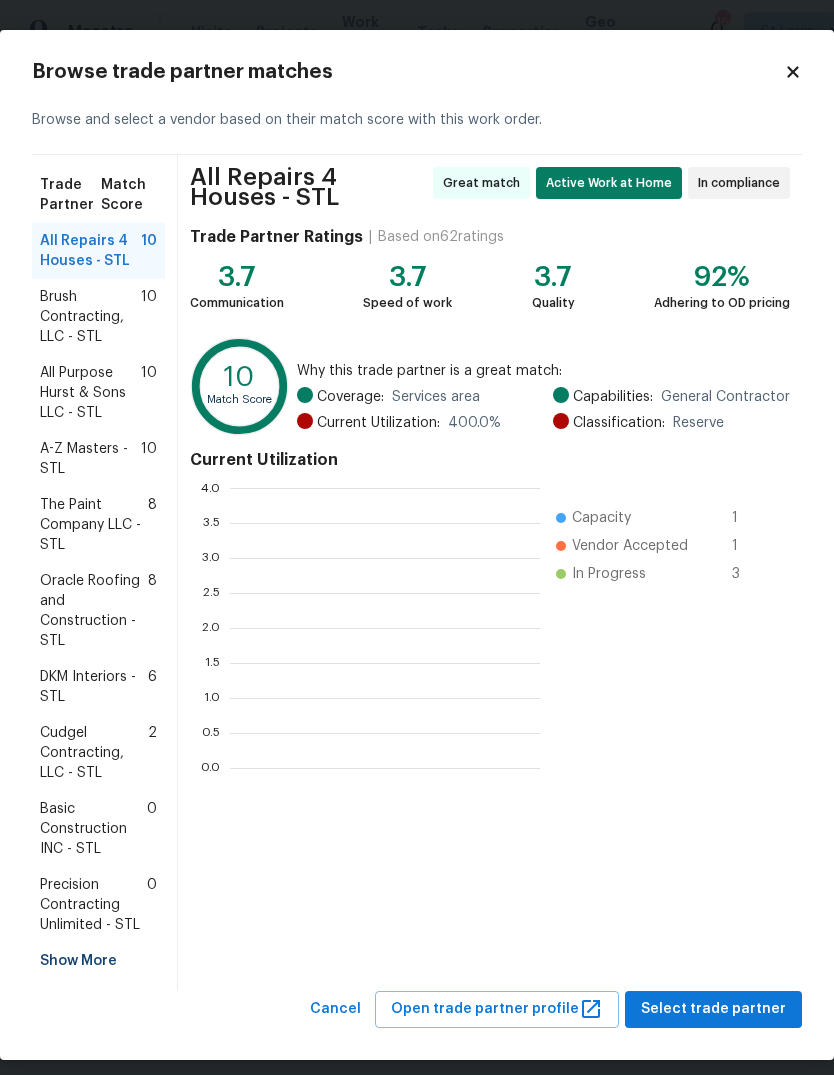 scroll, scrollTop: 2, scrollLeft: 2, axis: both 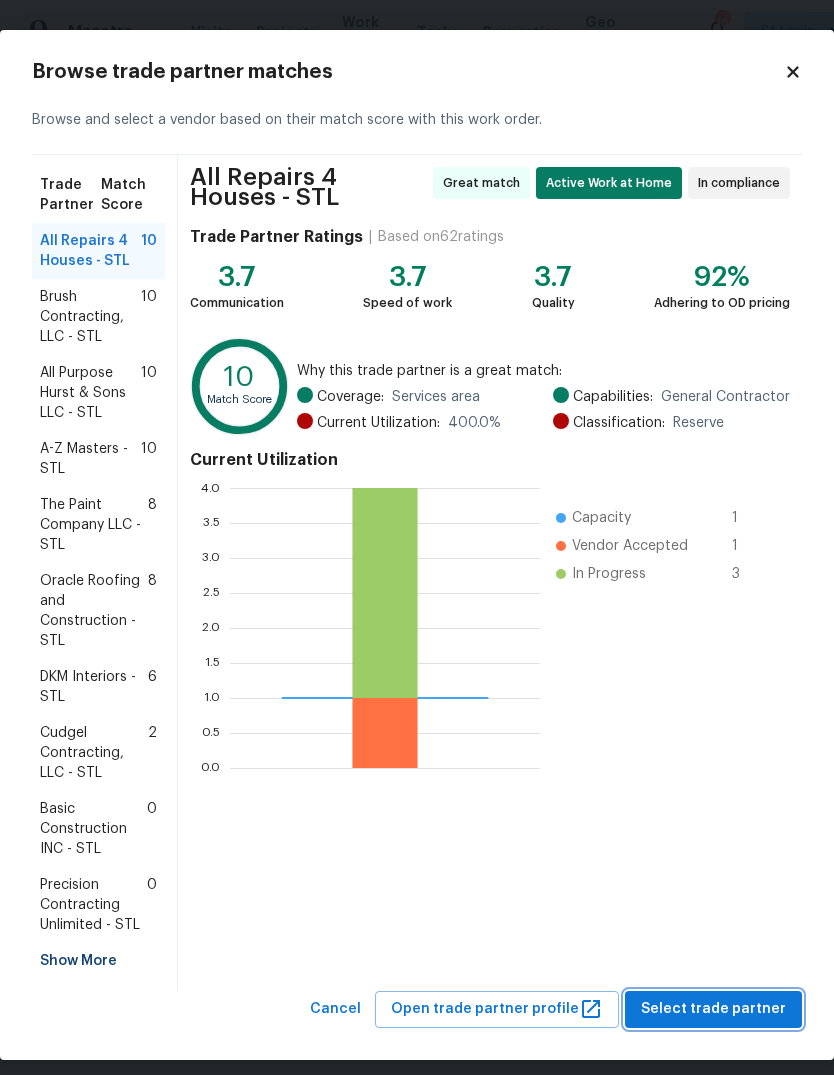 click on "Select trade partner" at bounding box center [713, 1009] 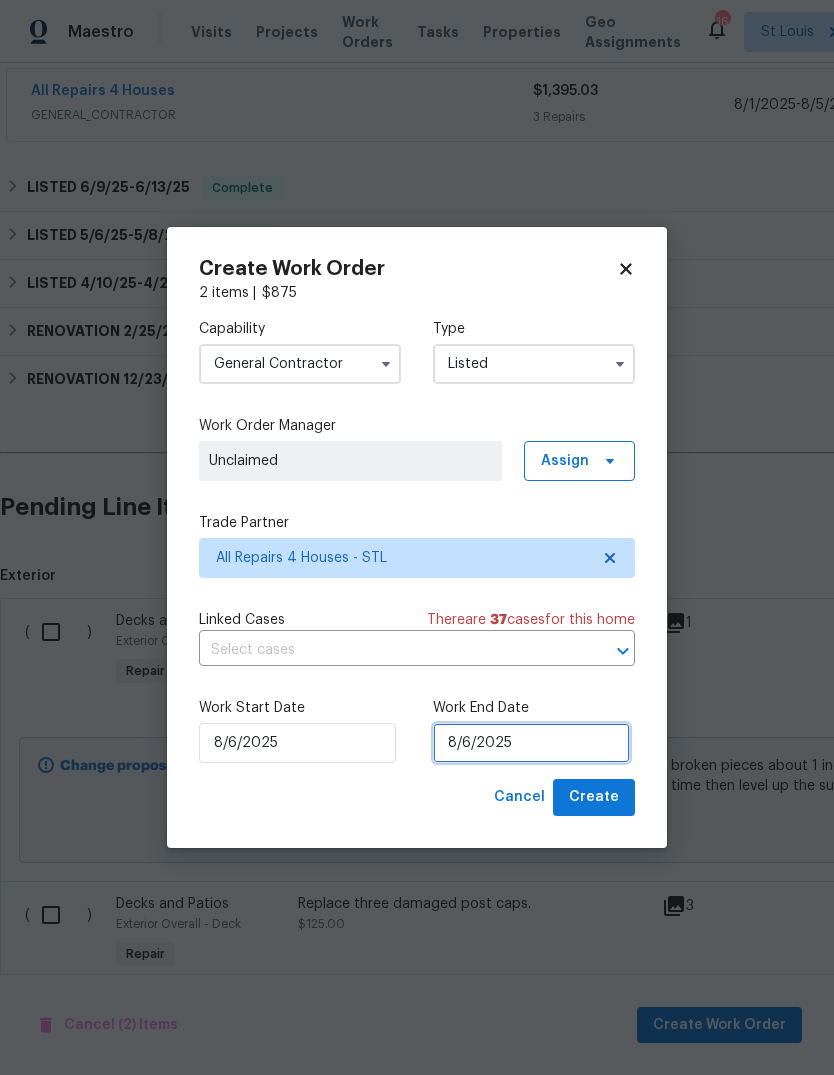 click on "8/6/2025" at bounding box center [531, 743] 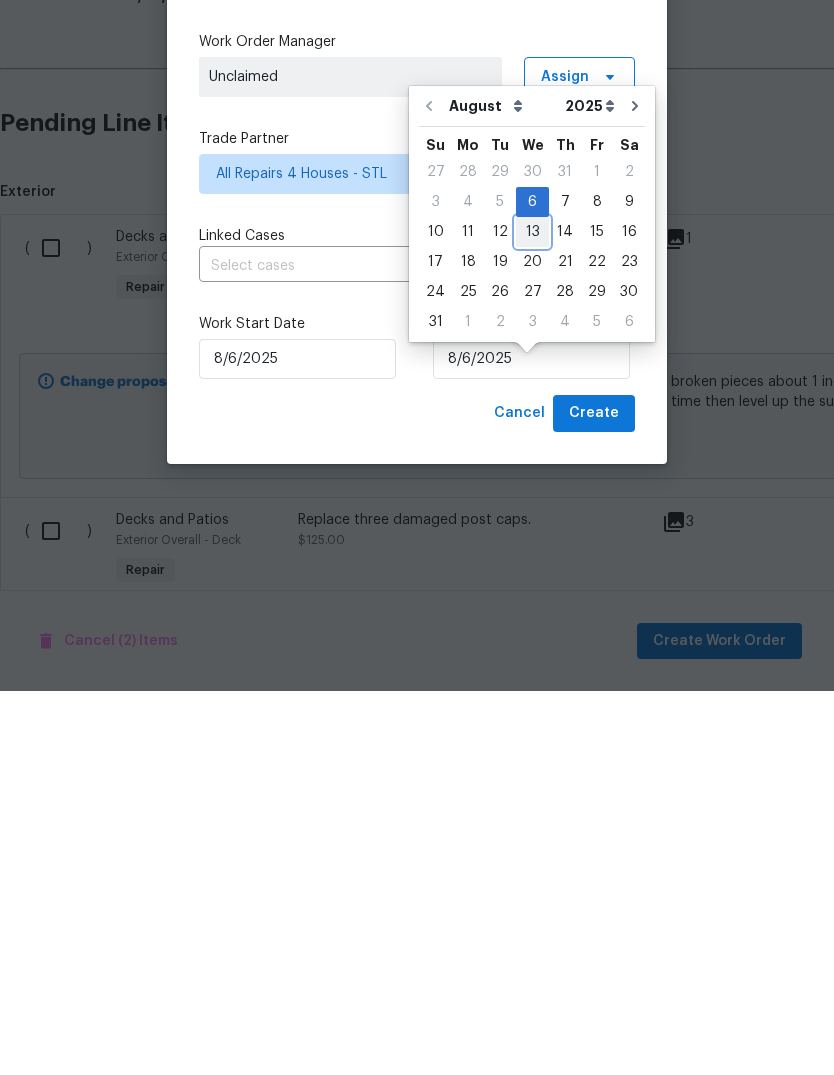 click on "13" at bounding box center (532, 616) 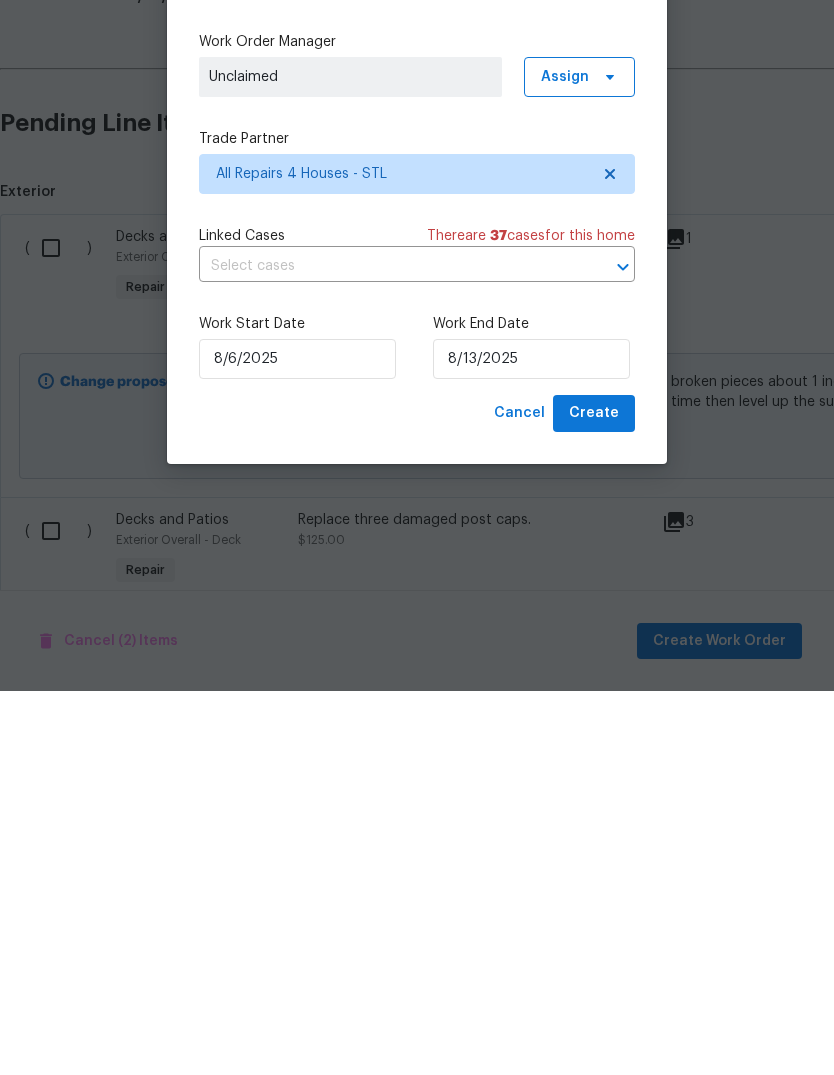scroll, scrollTop: 75, scrollLeft: 0, axis: vertical 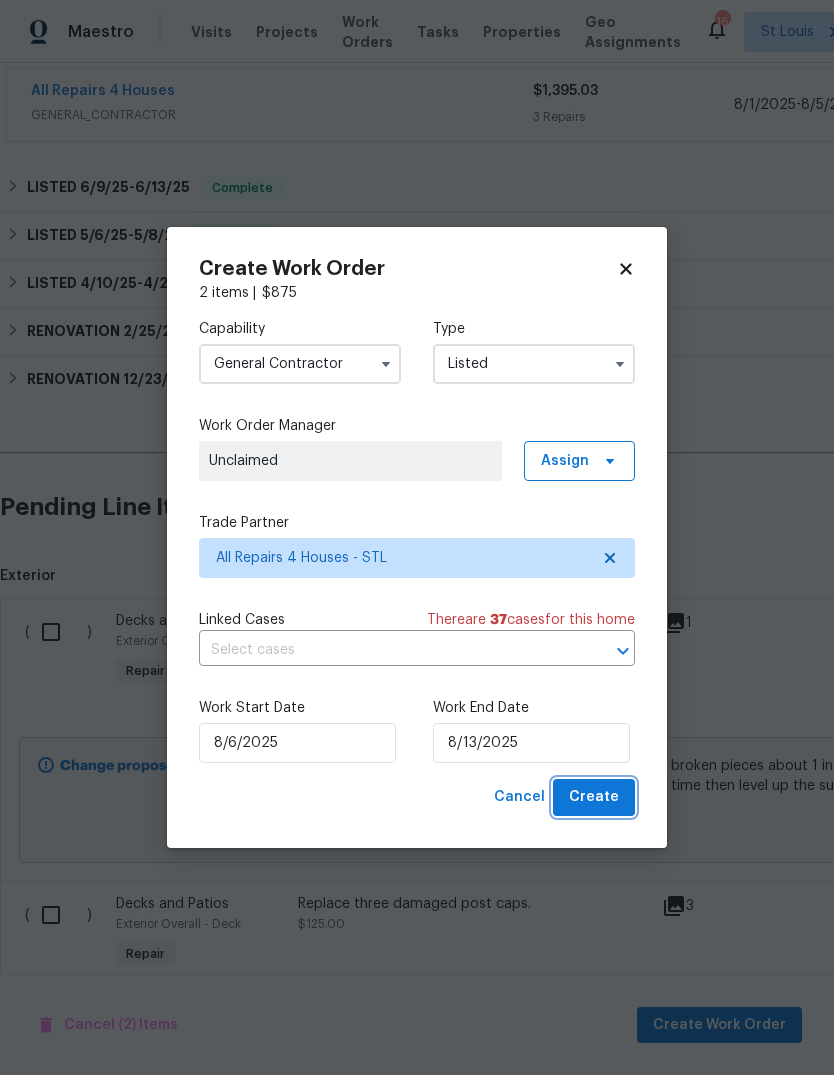 click on "Create" at bounding box center (594, 797) 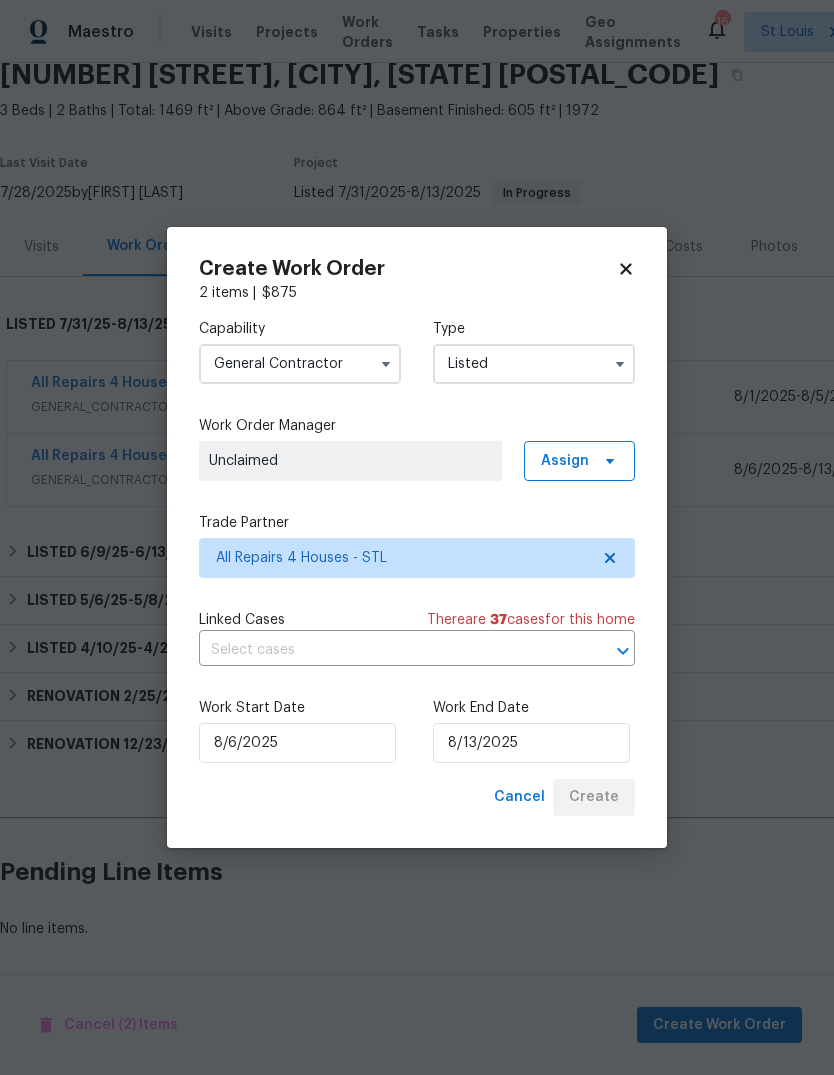 scroll, scrollTop: 10, scrollLeft: 0, axis: vertical 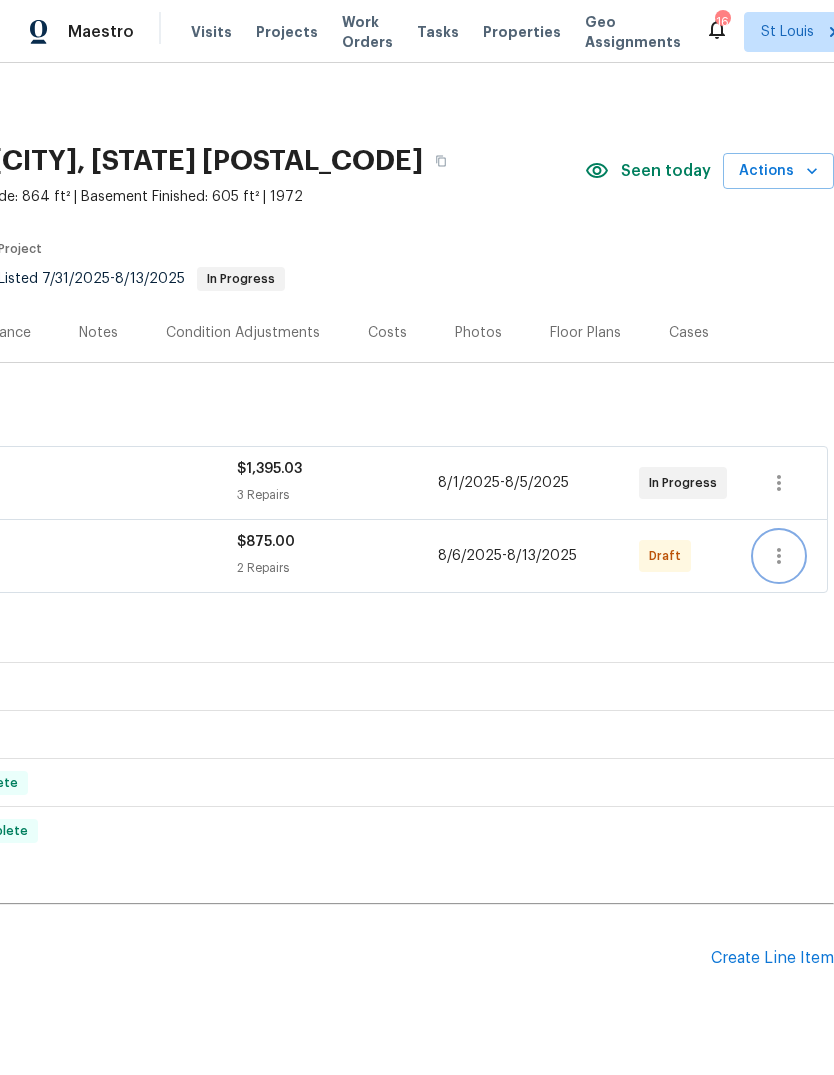 click 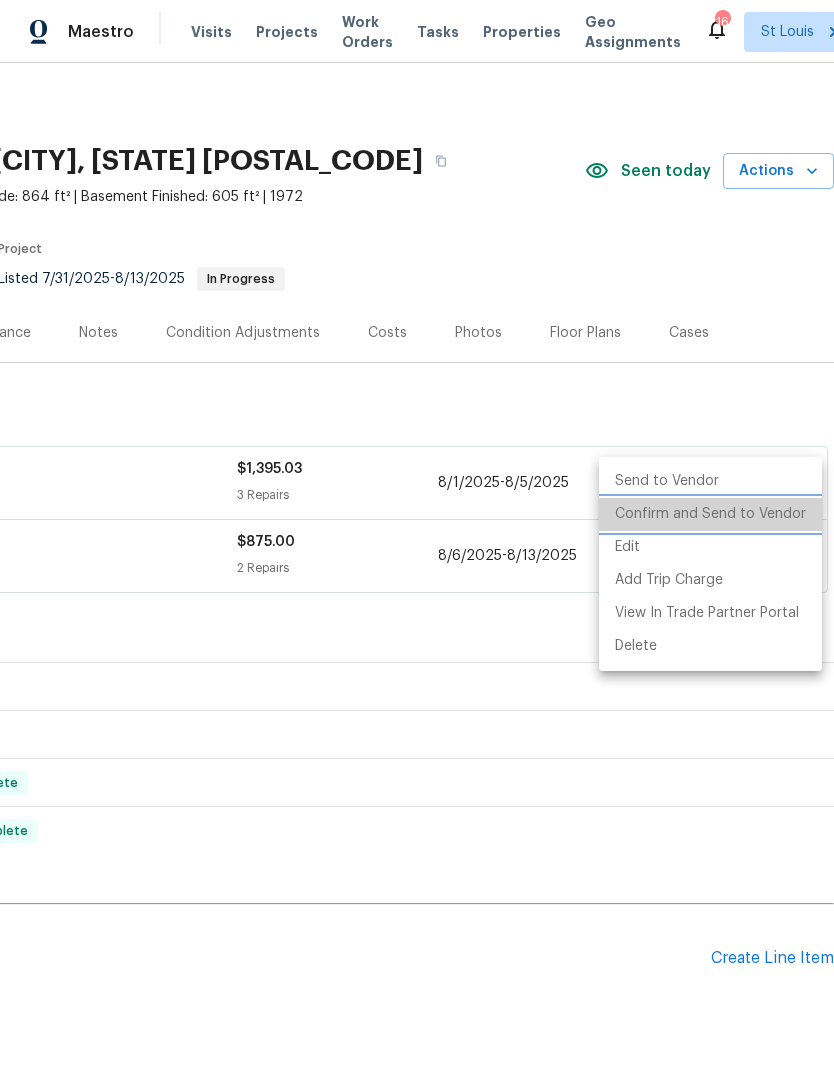 click on "Confirm and Send to Vendor" at bounding box center [710, 514] 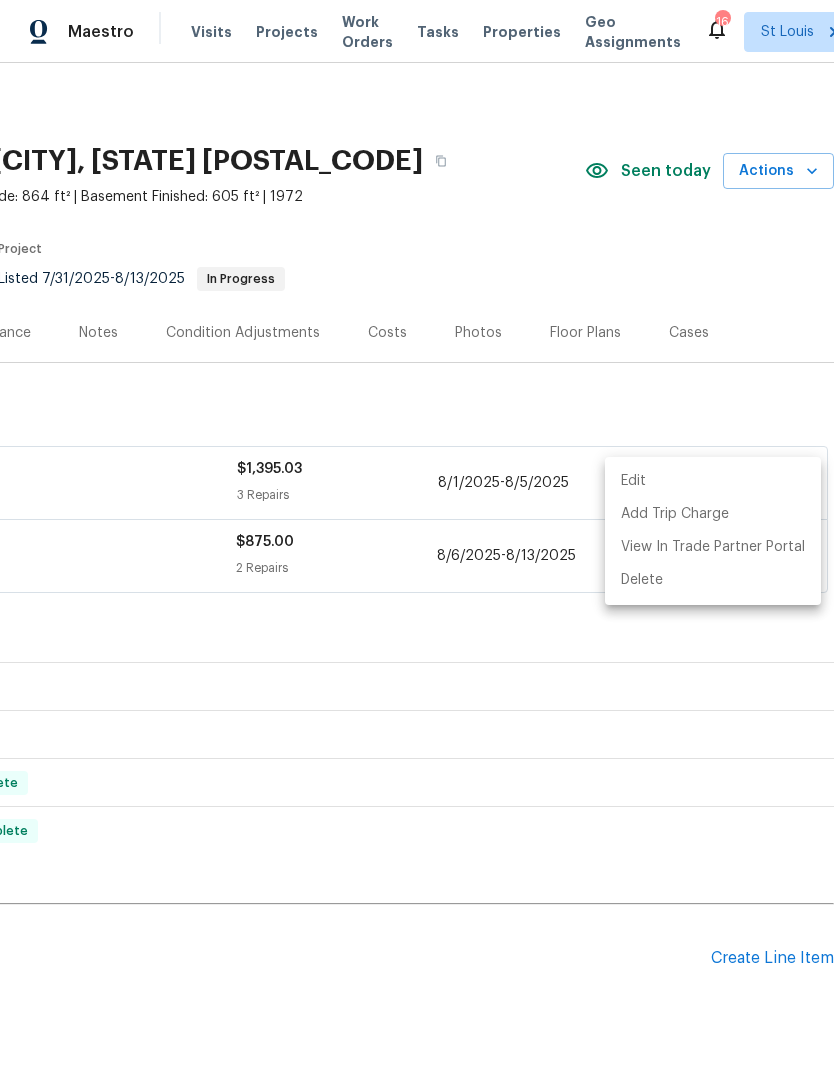 click at bounding box center (417, 537) 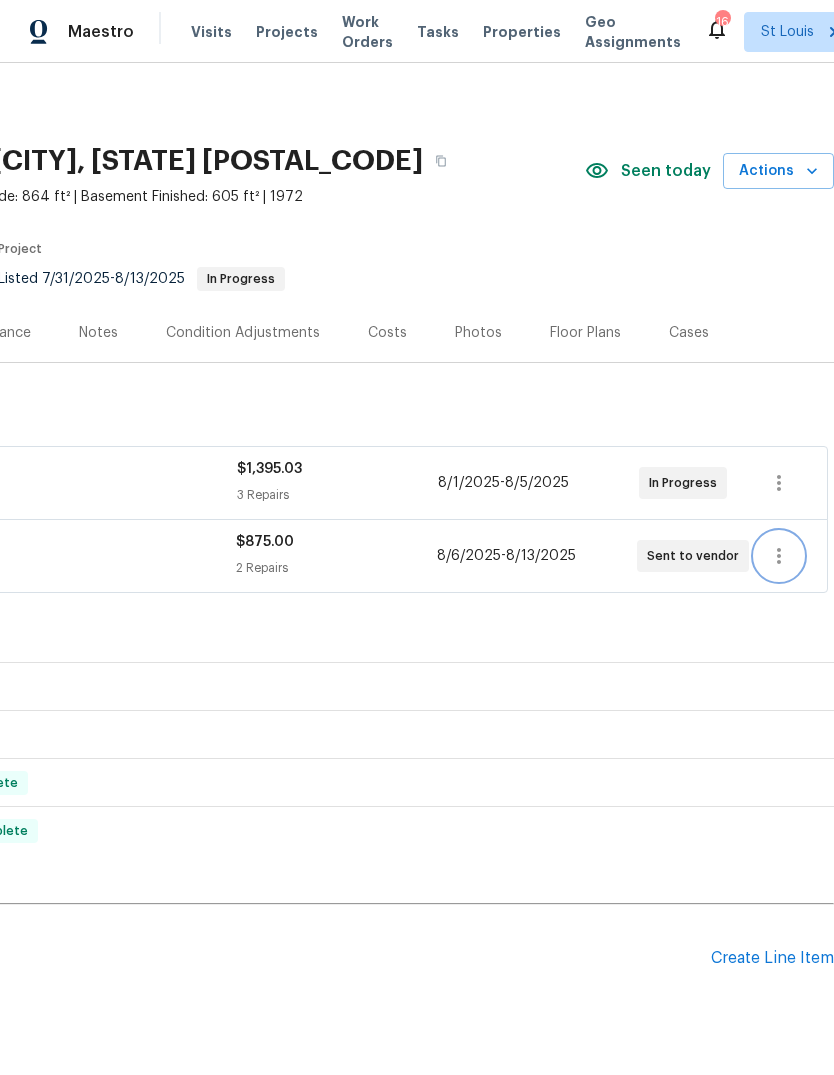 scroll, scrollTop: 0, scrollLeft: 0, axis: both 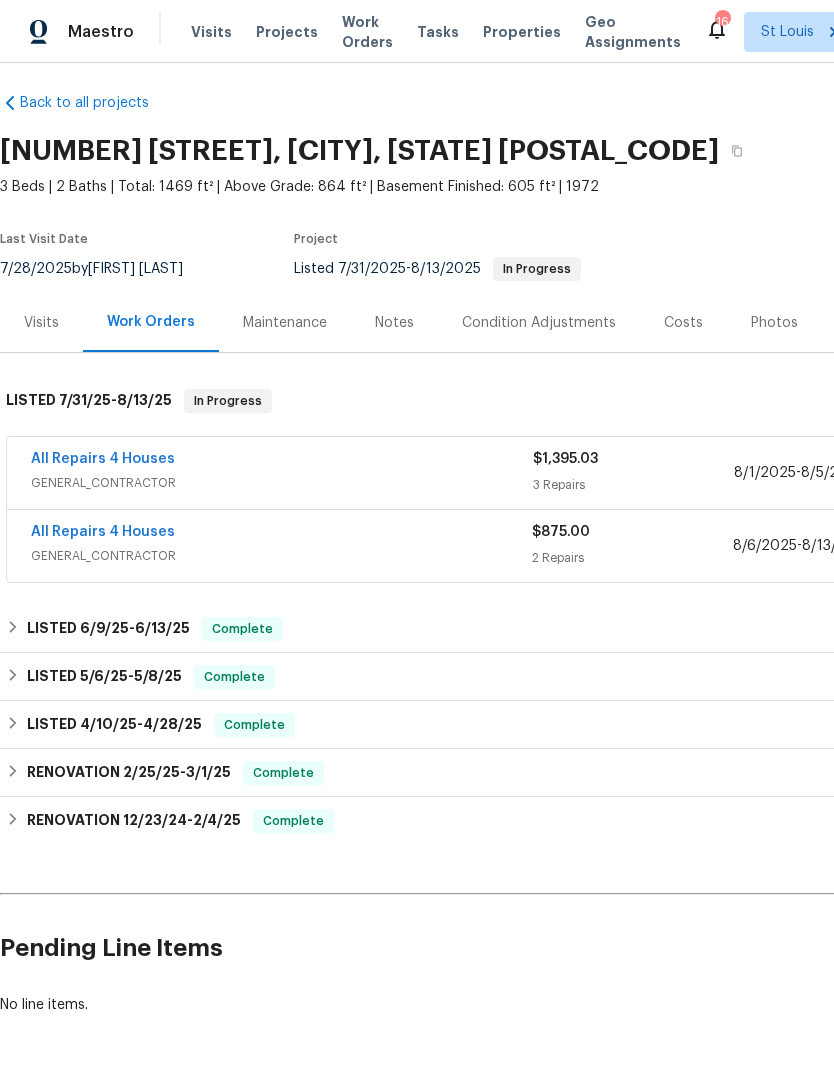 click on "Projects" at bounding box center (287, 32) 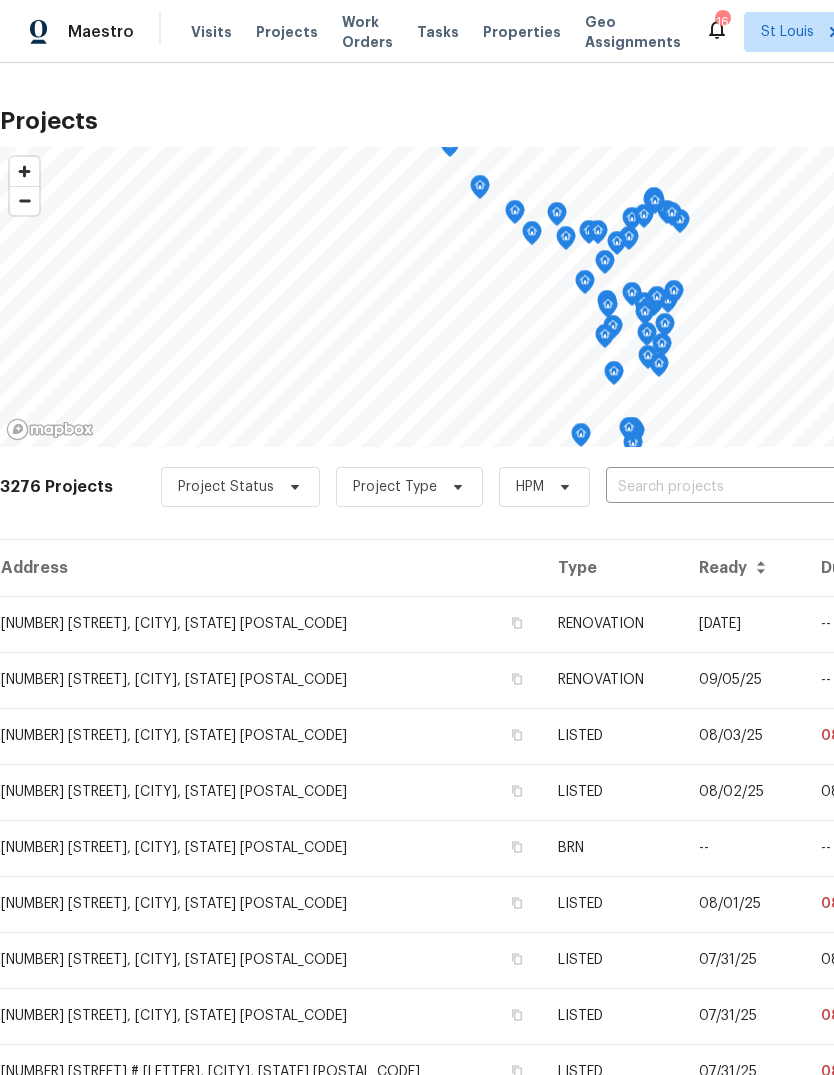 click at bounding box center [720, 487] 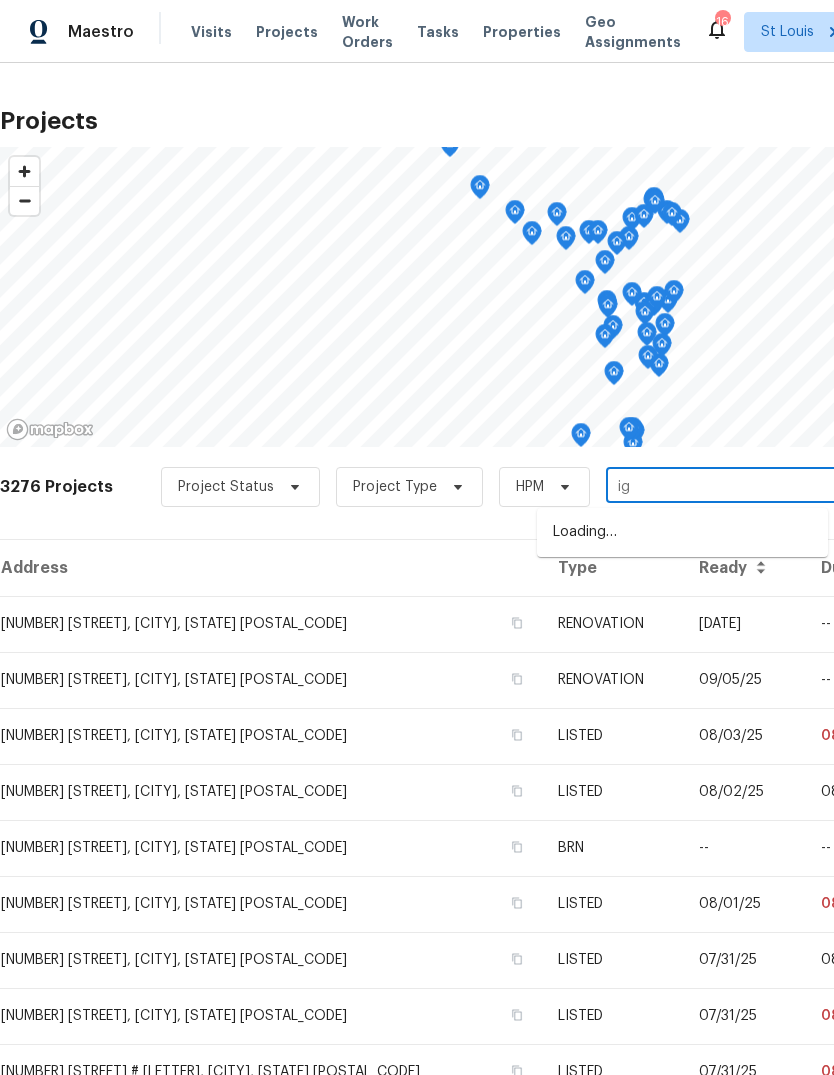 type on "i" 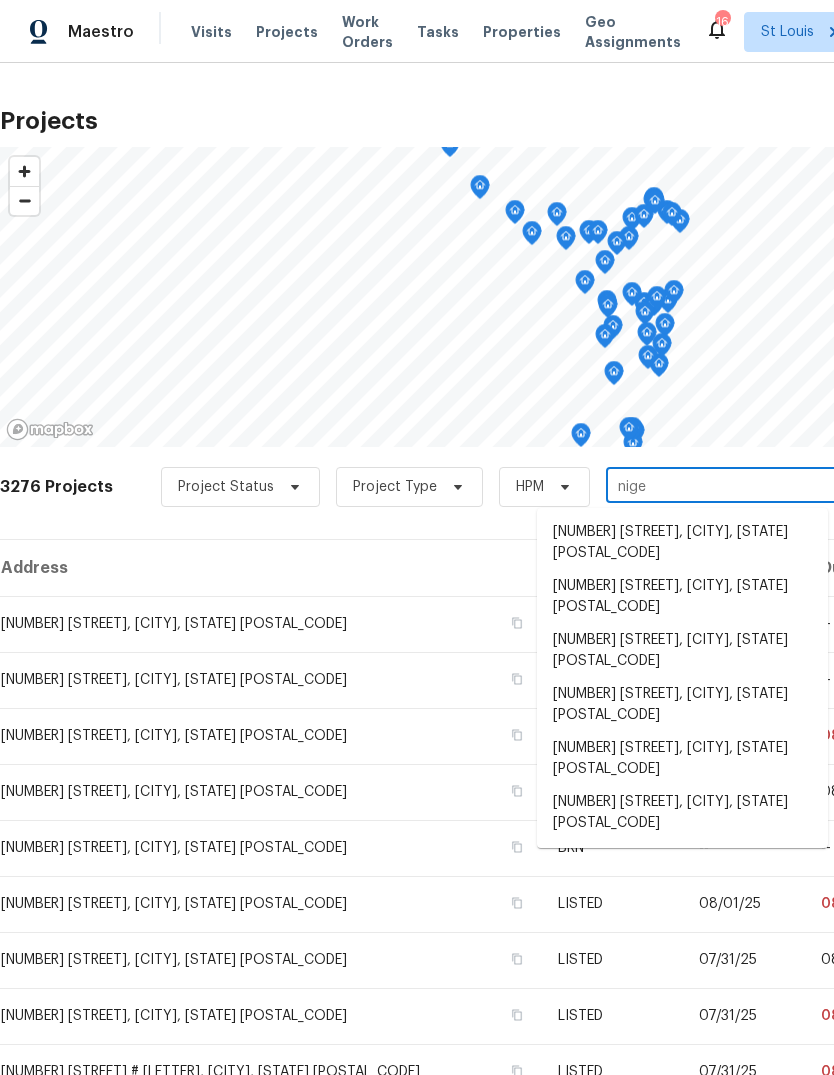 type on "niger" 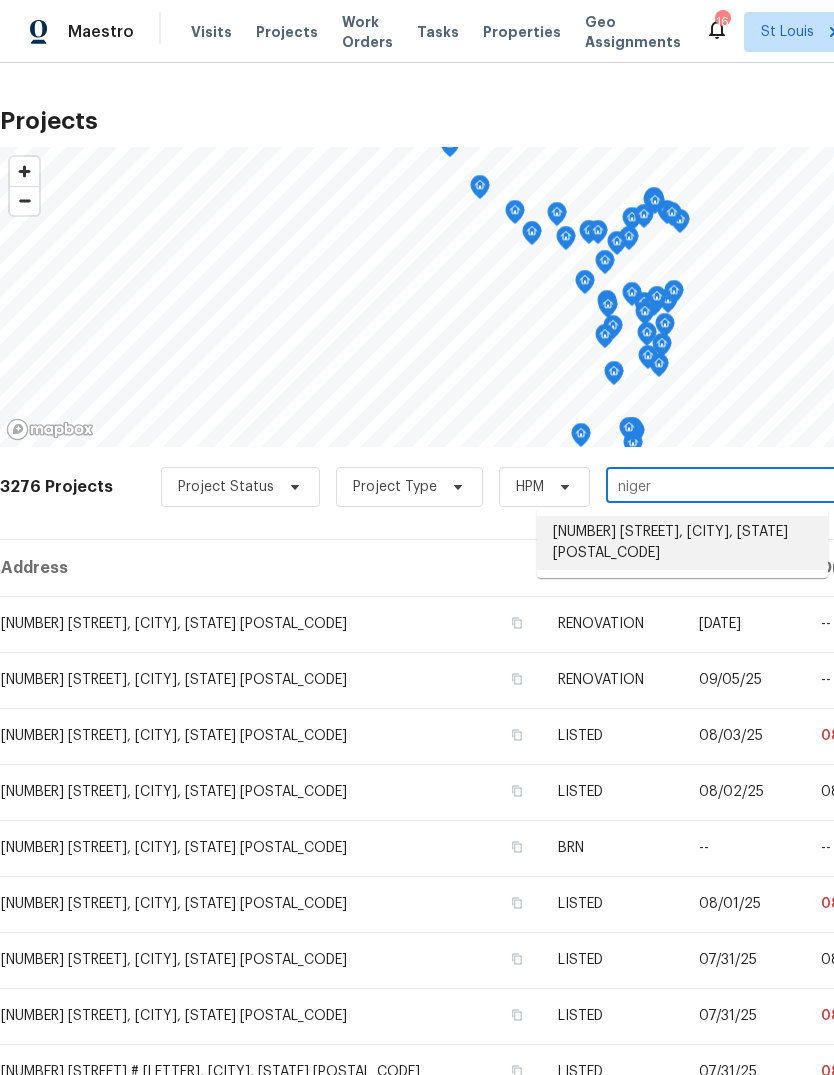 click on "[NUMBER] [STREET], [CITY], [STATE] [POSTAL_CODE]" at bounding box center [682, 543] 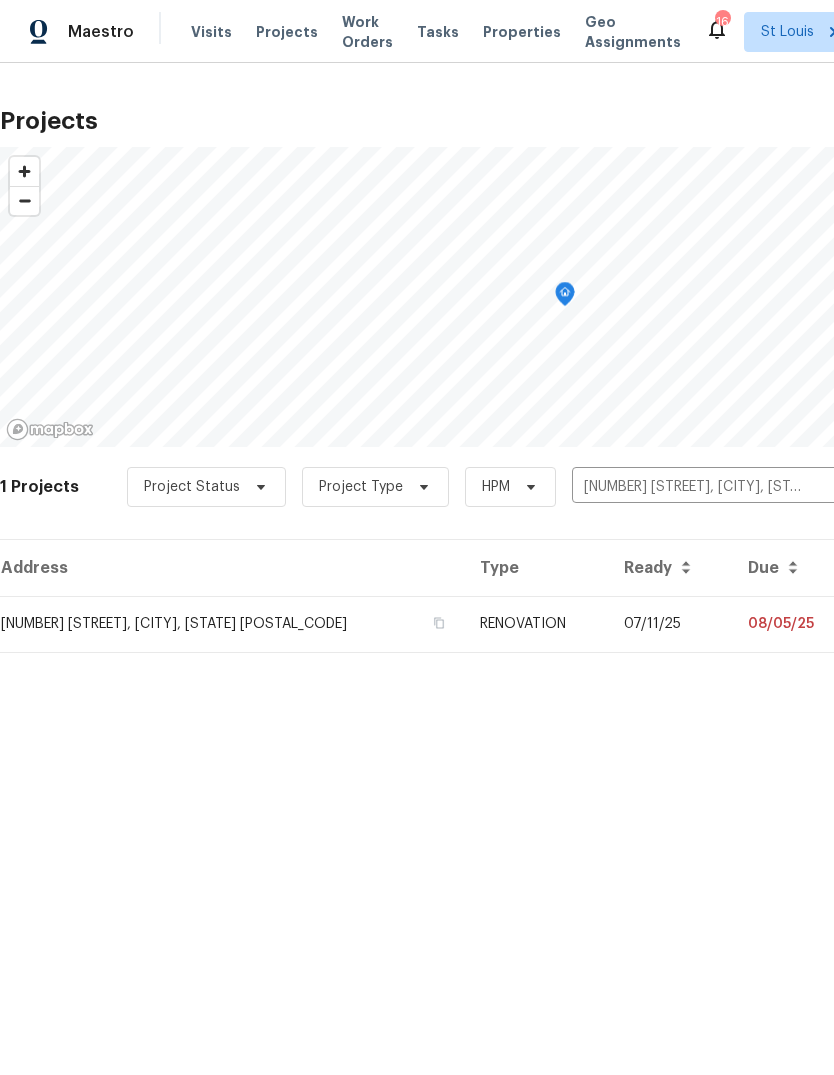 click on "RENOVATION" at bounding box center (536, 624) 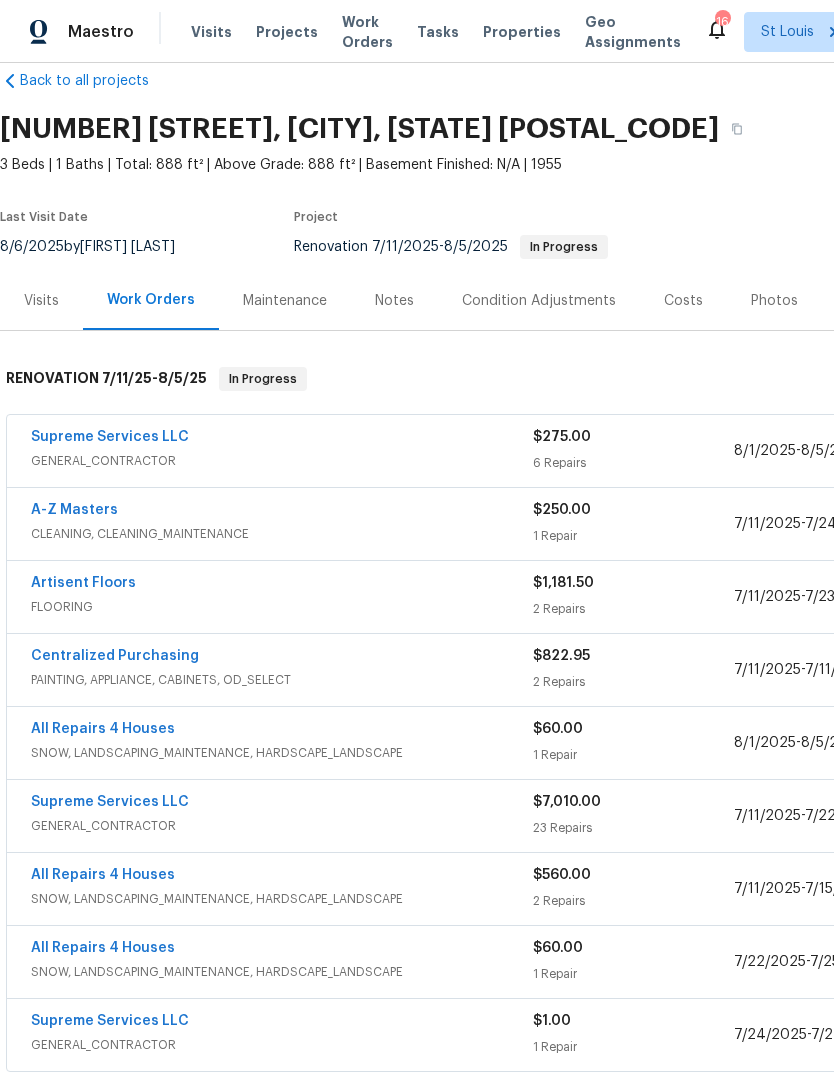 scroll, scrollTop: 33, scrollLeft: 0, axis: vertical 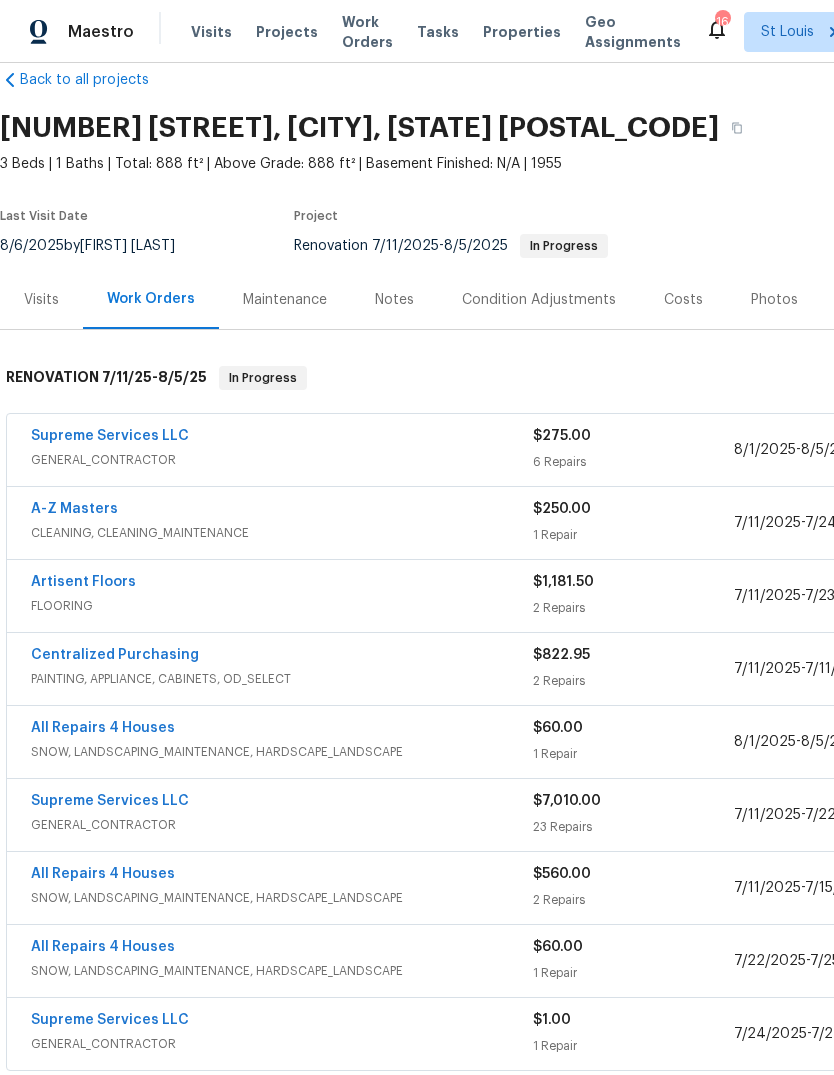 click on "Supreme Services LLC" at bounding box center [110, 436] 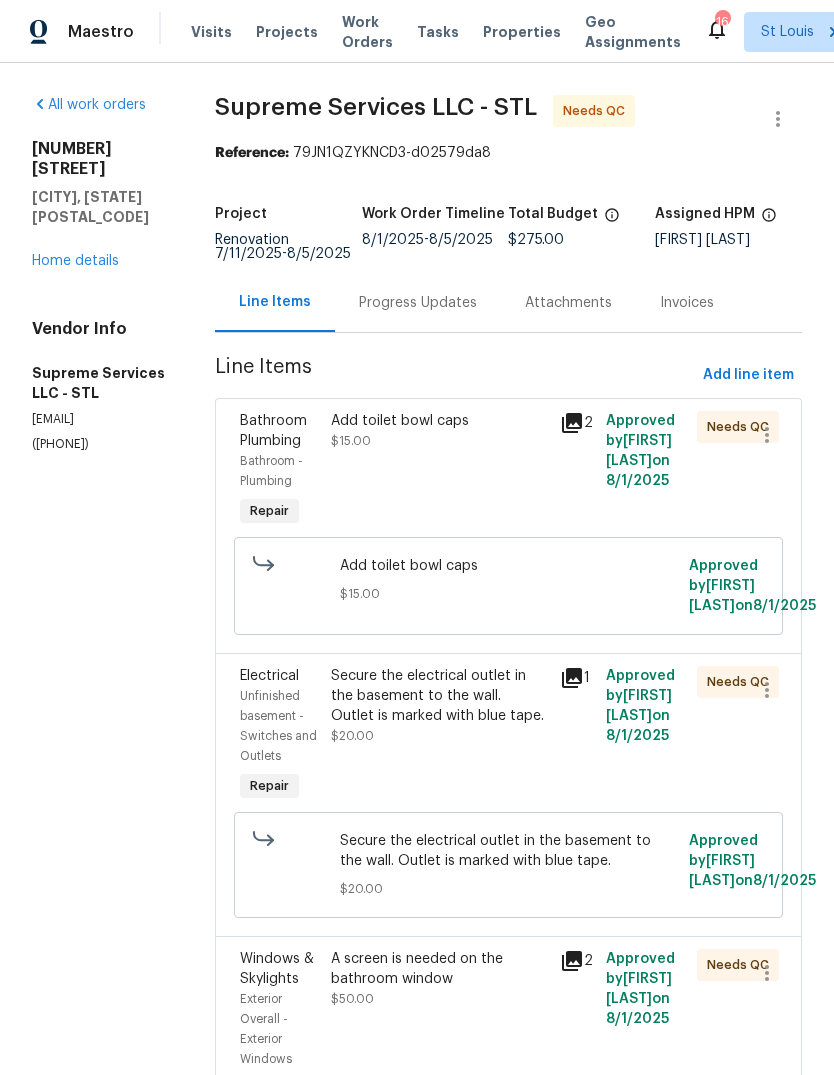 click on "Add toilet bowl caps $15.00" at bounding box center (439, 471) 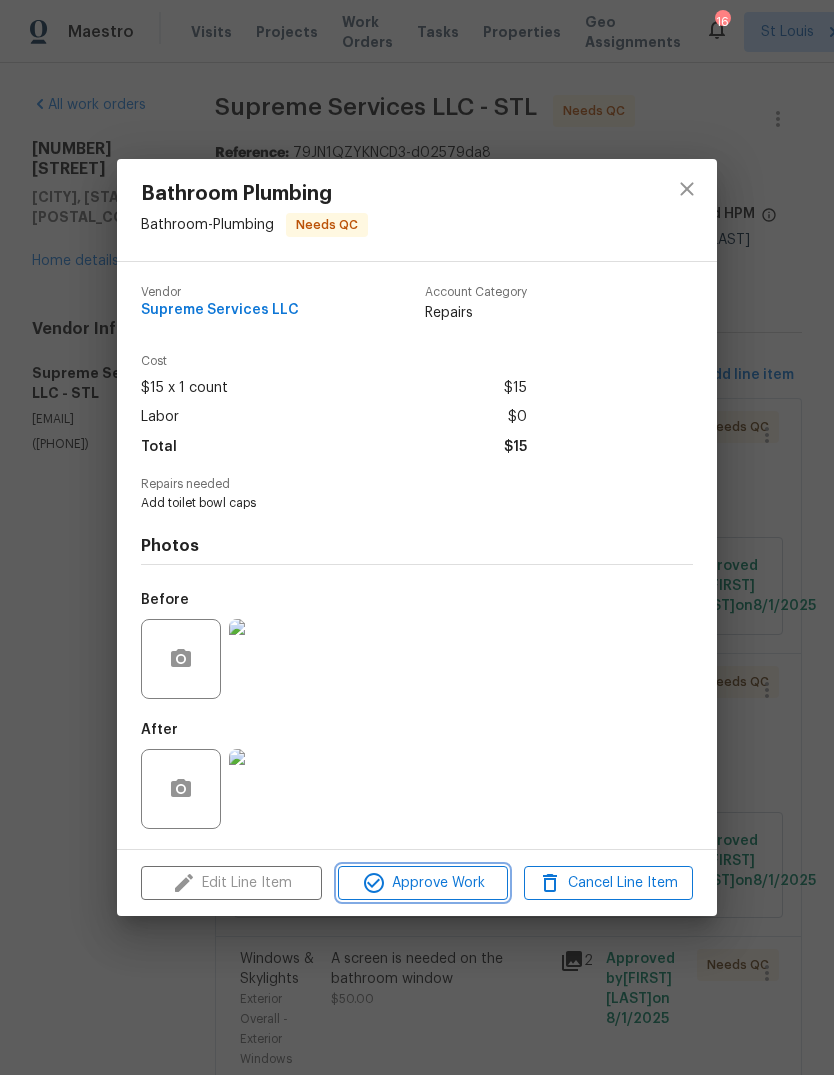 click on "Approve Work" at bounding box center (422, 883) 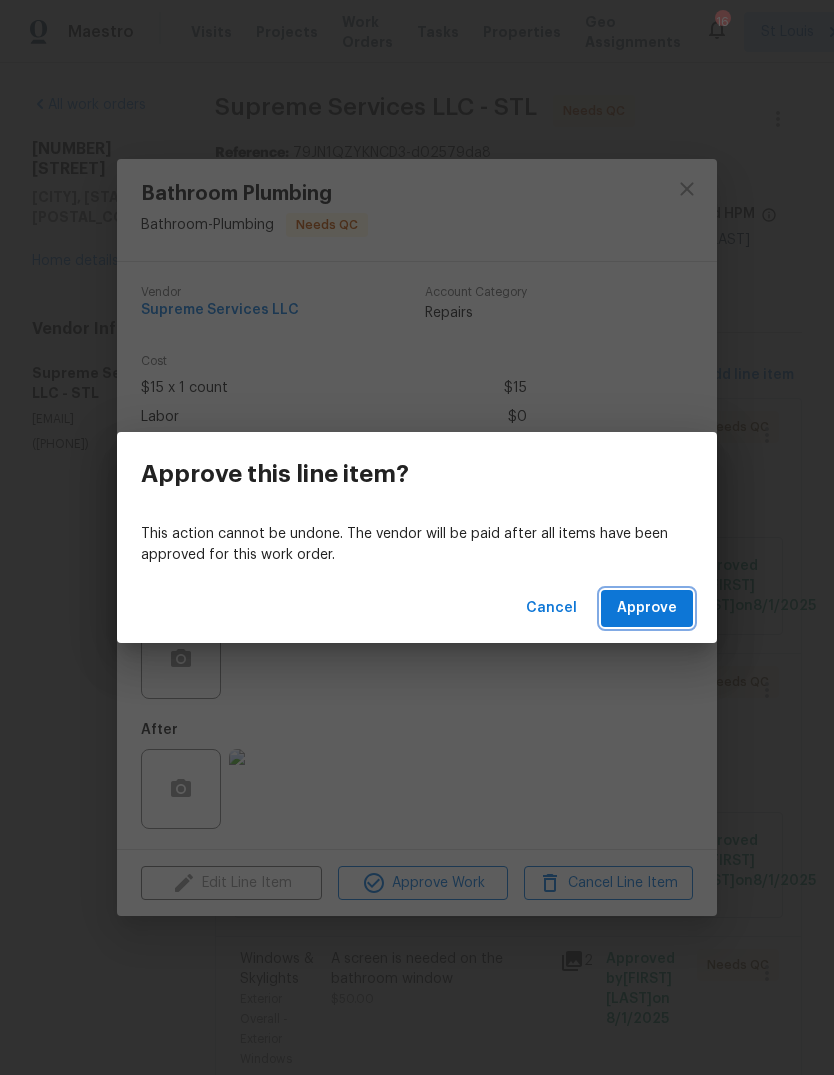 click on "Approve" at bounding box center [647, 608] 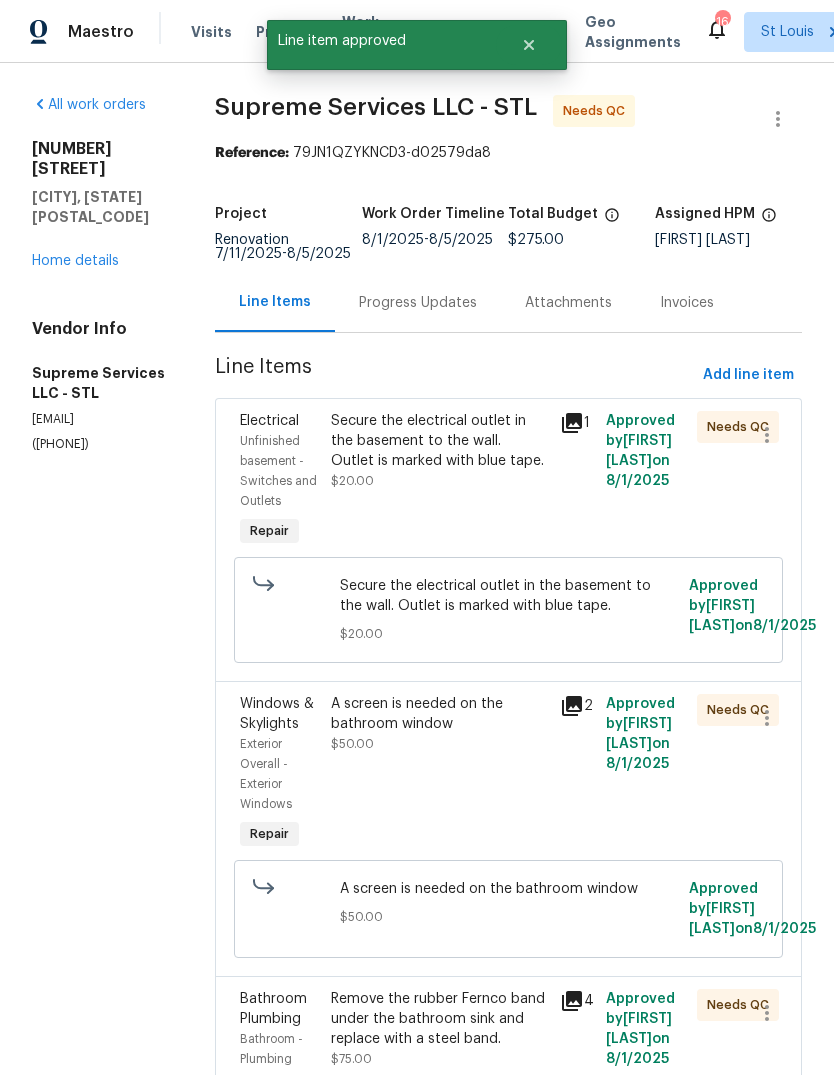 click on "Secure the electrical outlet in the basement to the wall. Outlet is marked with blue tape. $20.00" at bounding box center (439, 481) 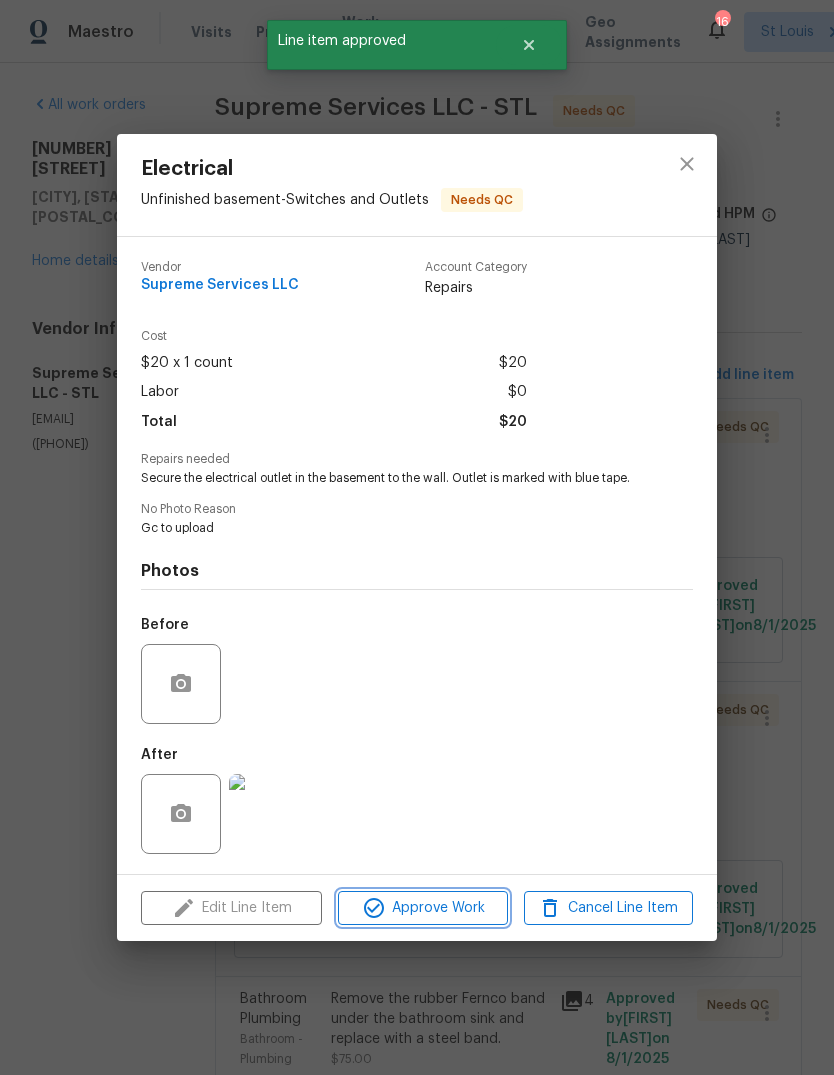 click on "Approve Work" at bounding box center (422, 908) 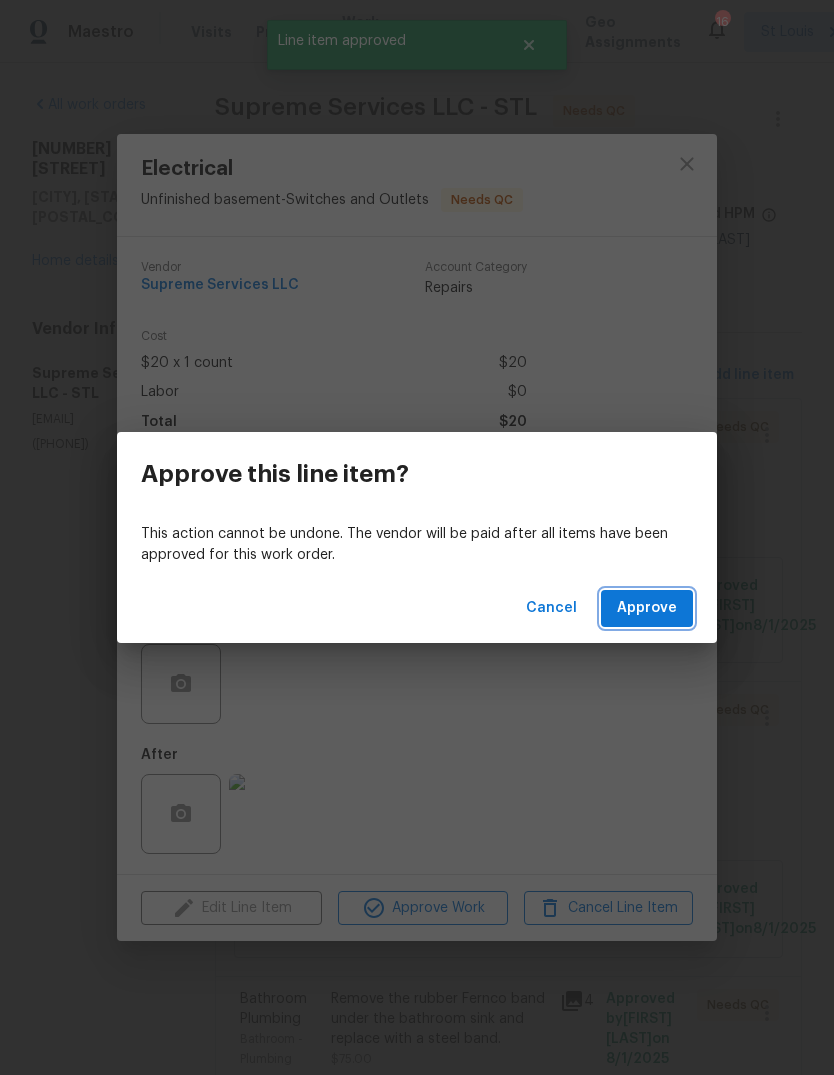 click on "Approve" at bounding box center (647, 608) 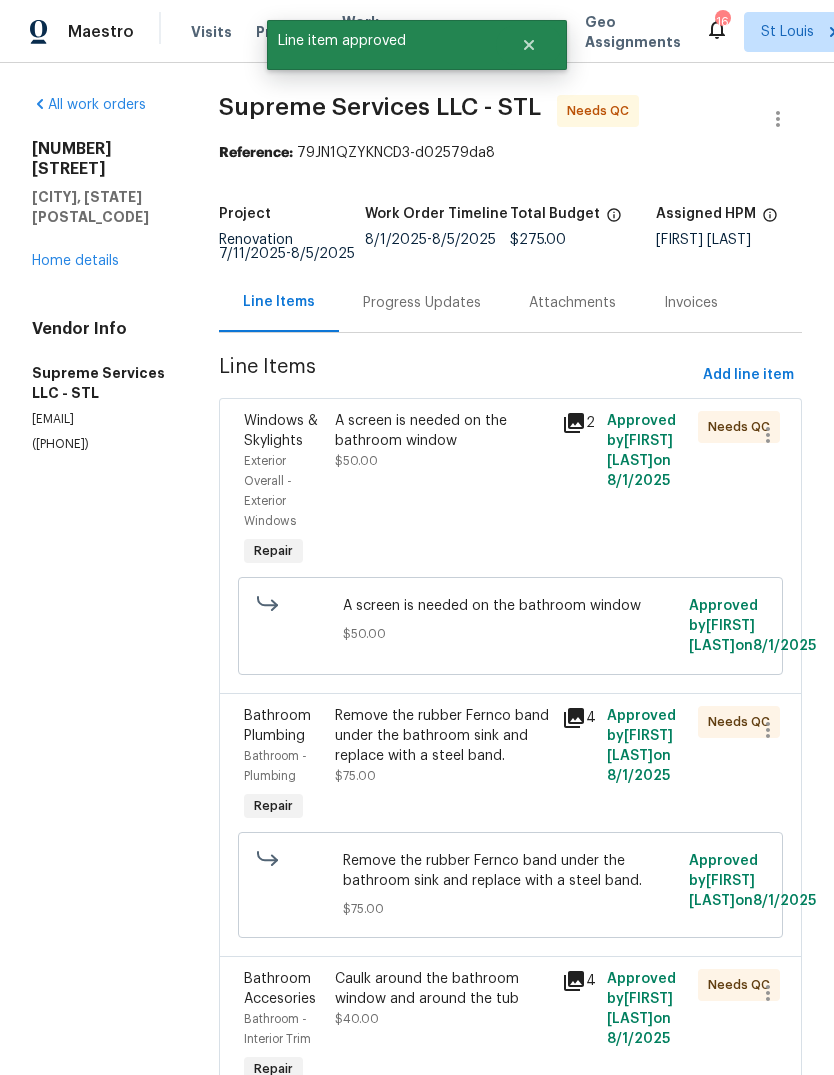 click on "A screen is needed on the bathroom window $50.00" at bounding box center [442, 491] 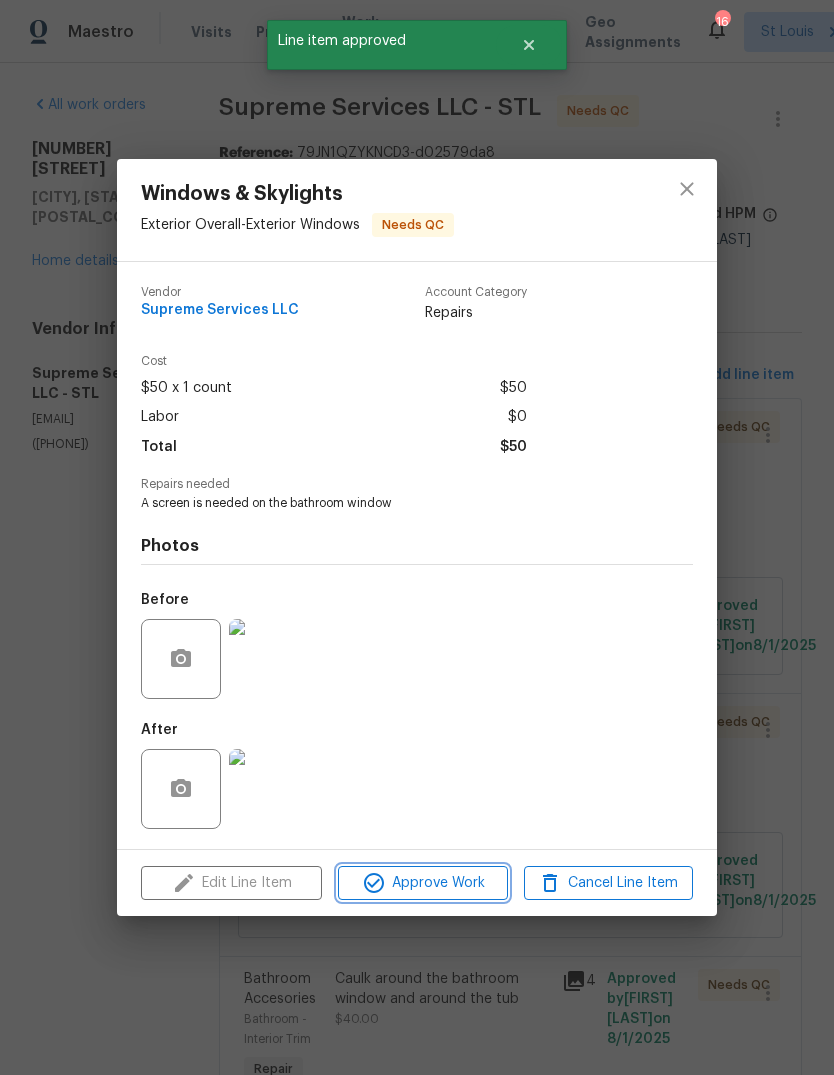 click on "Approve Work" at bounding box center (422, 883) 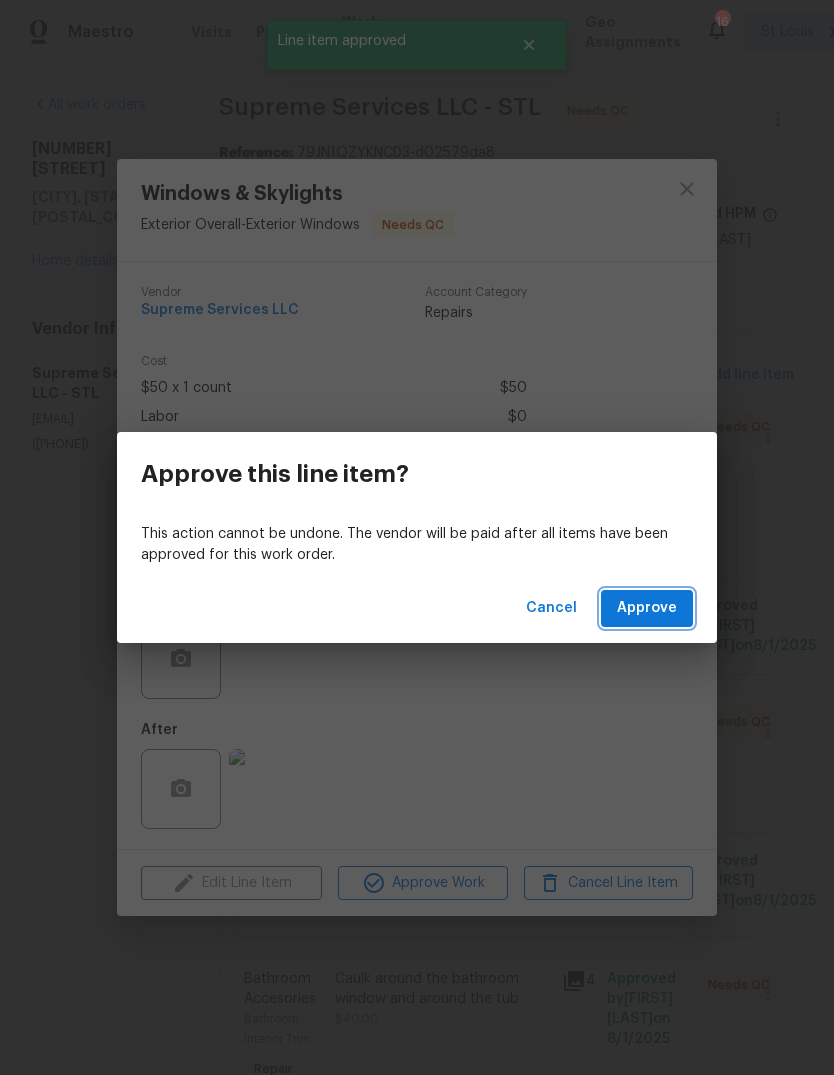 click on "Approve" at bounding box center [647, 608] 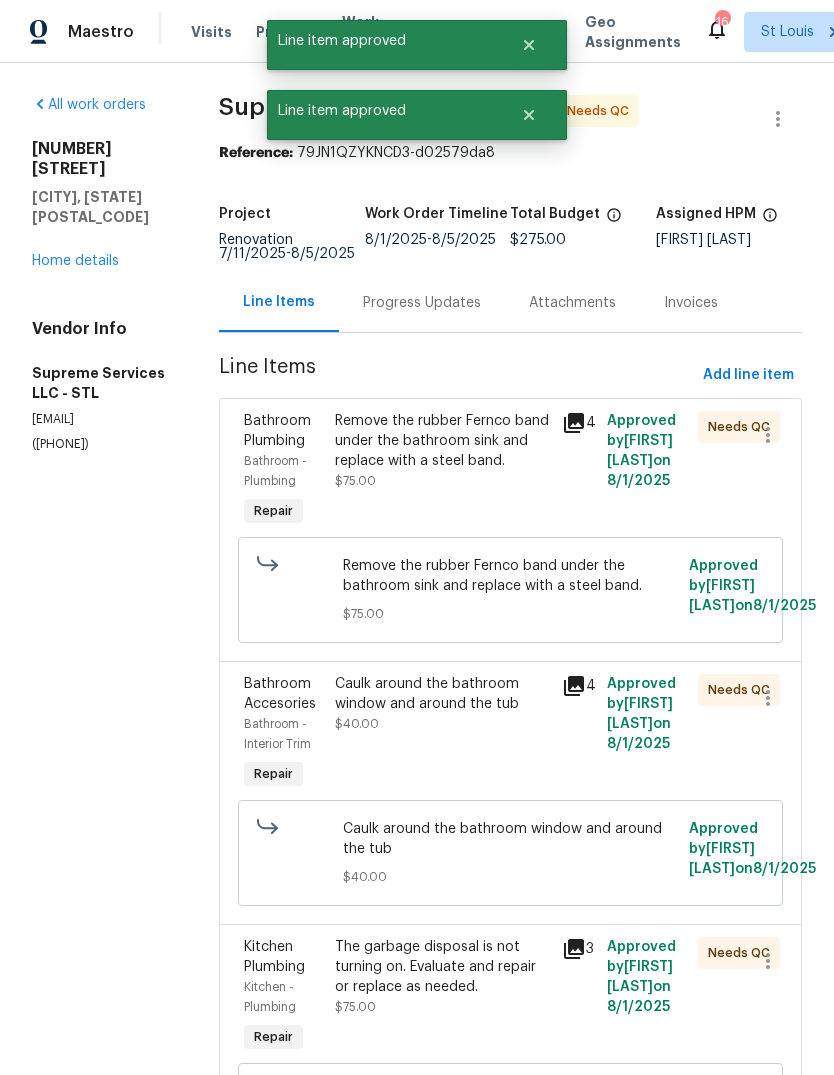 click on "Remove the rubber Fernco band under the bathroom sink and replace with a steel band. $75.00" at bounding box center (442, 451) 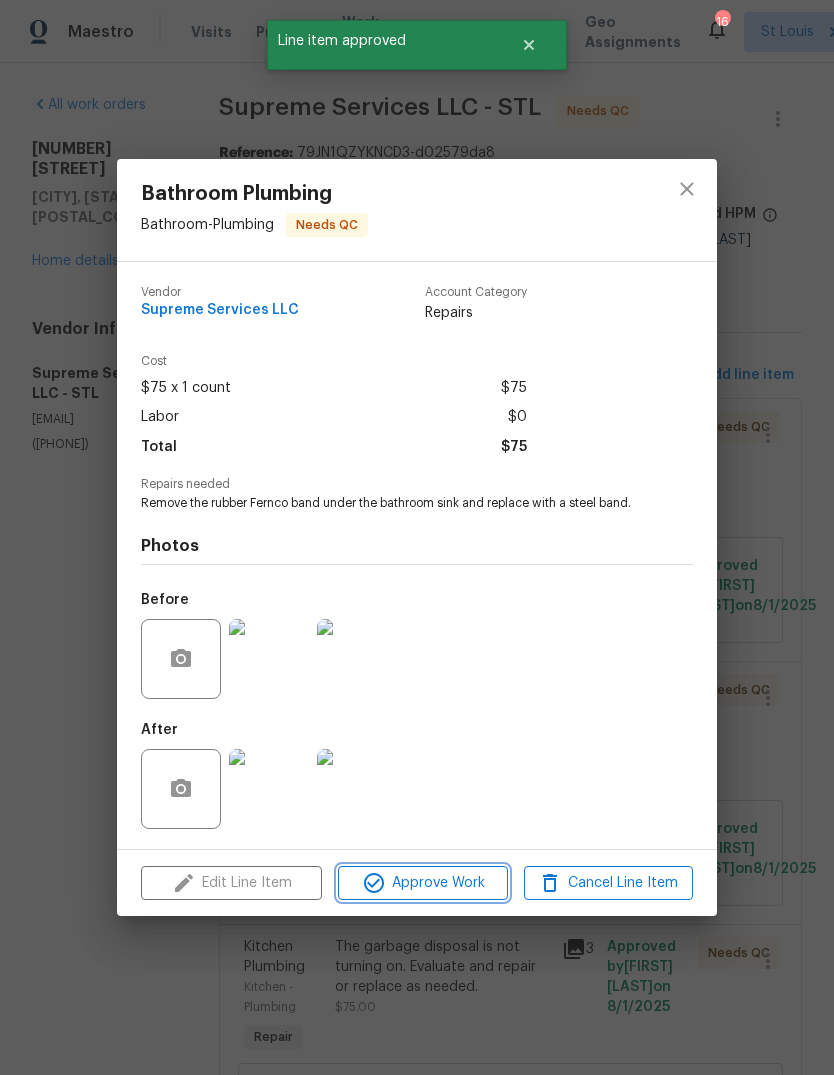 click on "Approve Work" at bounding box center (422, 883) 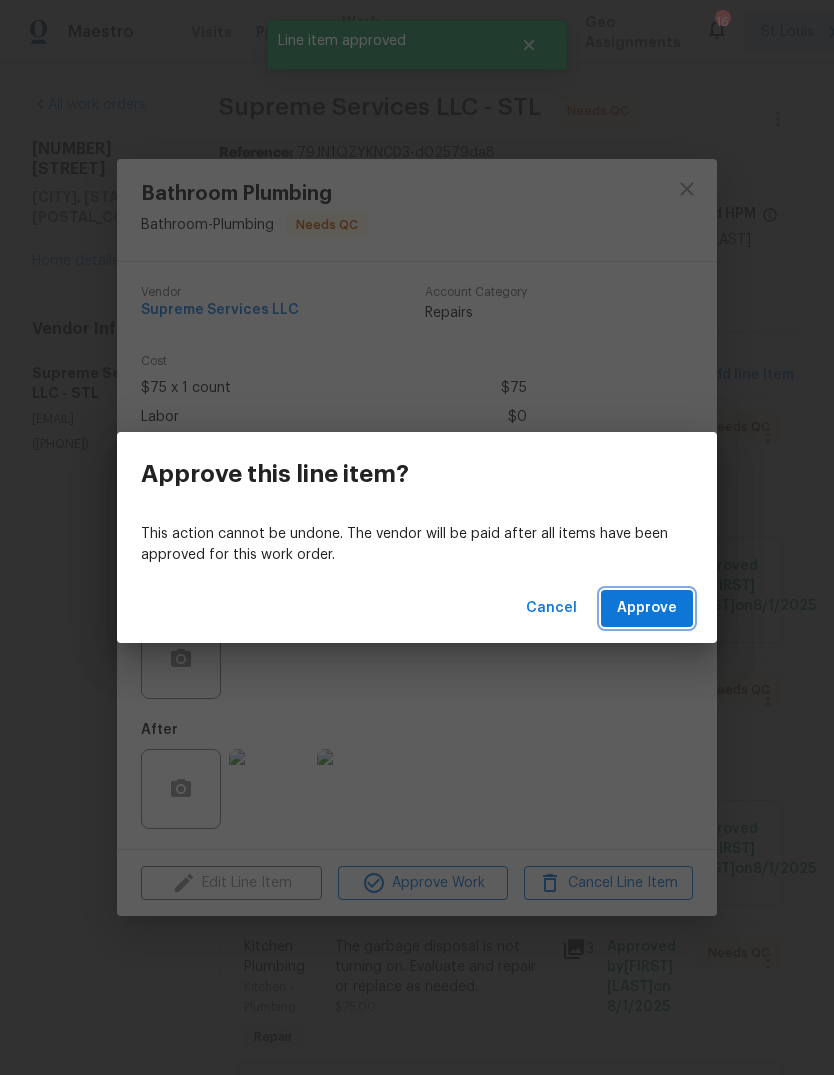 click on "Approve" at bounding box center [647, 608] 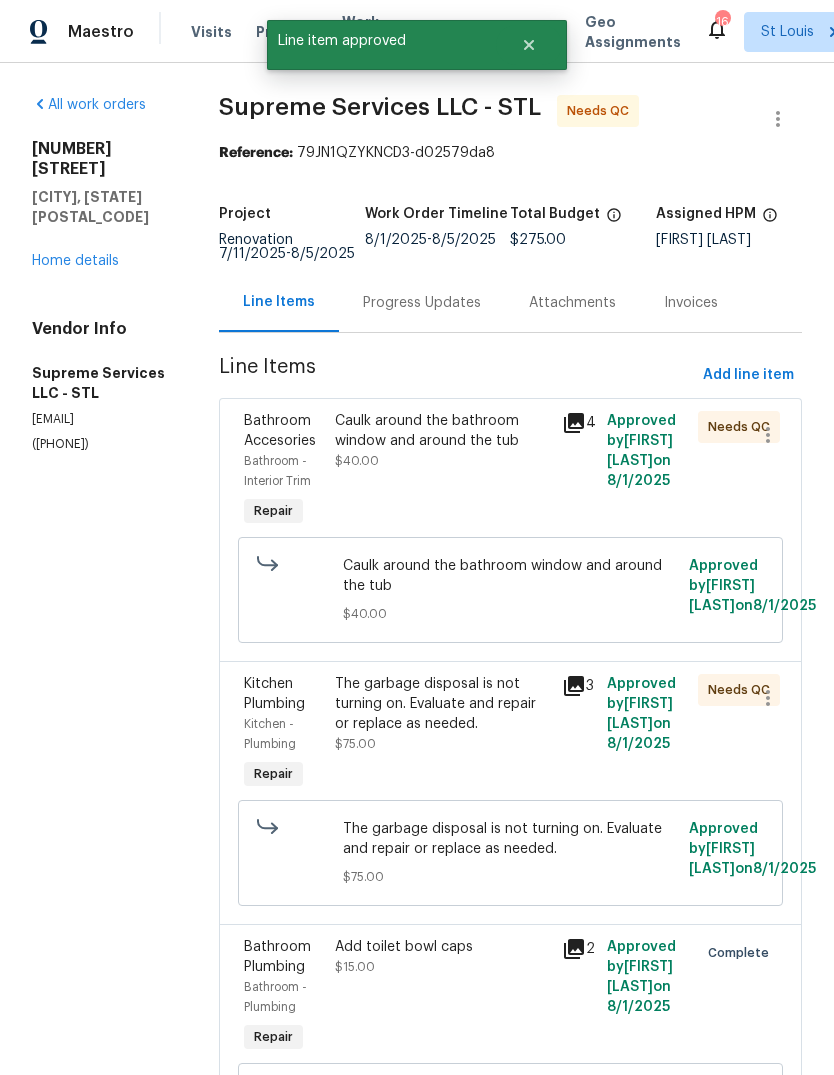 click on "Caulk around the bathroom window and around the tub $40.00" at bounding box center (442, 471) 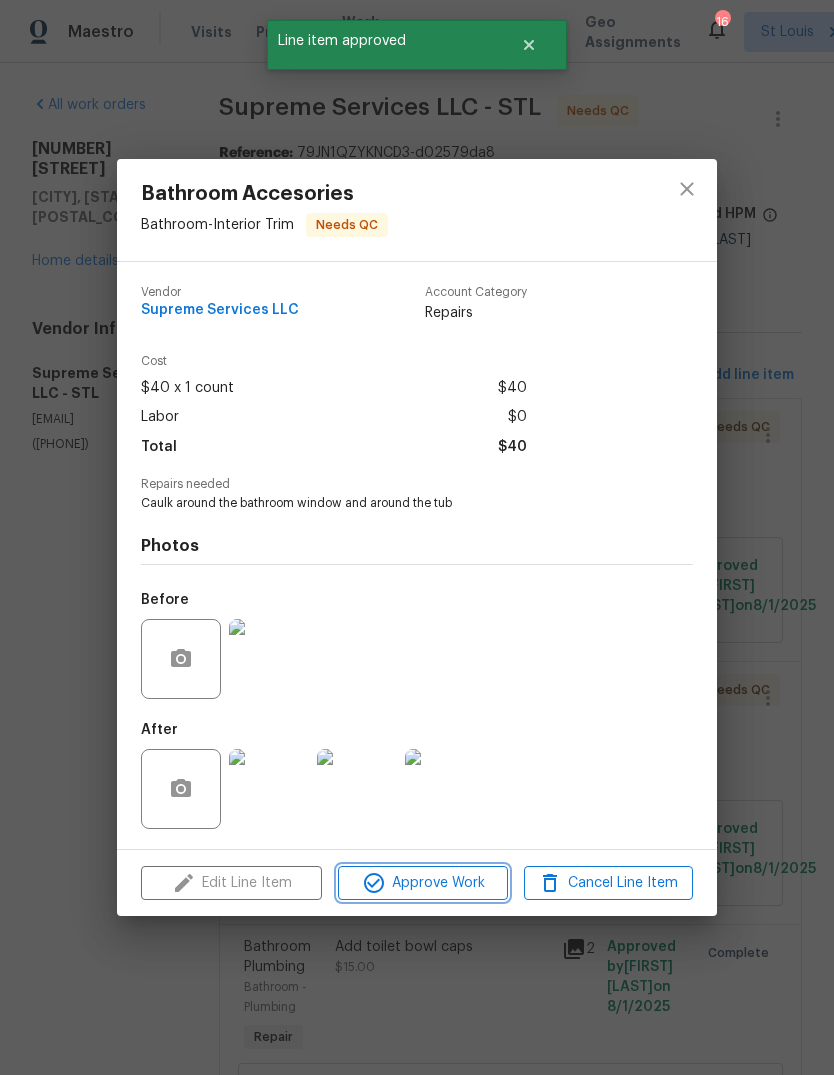 click on "Approve Work" at bounding box center [422, 883] 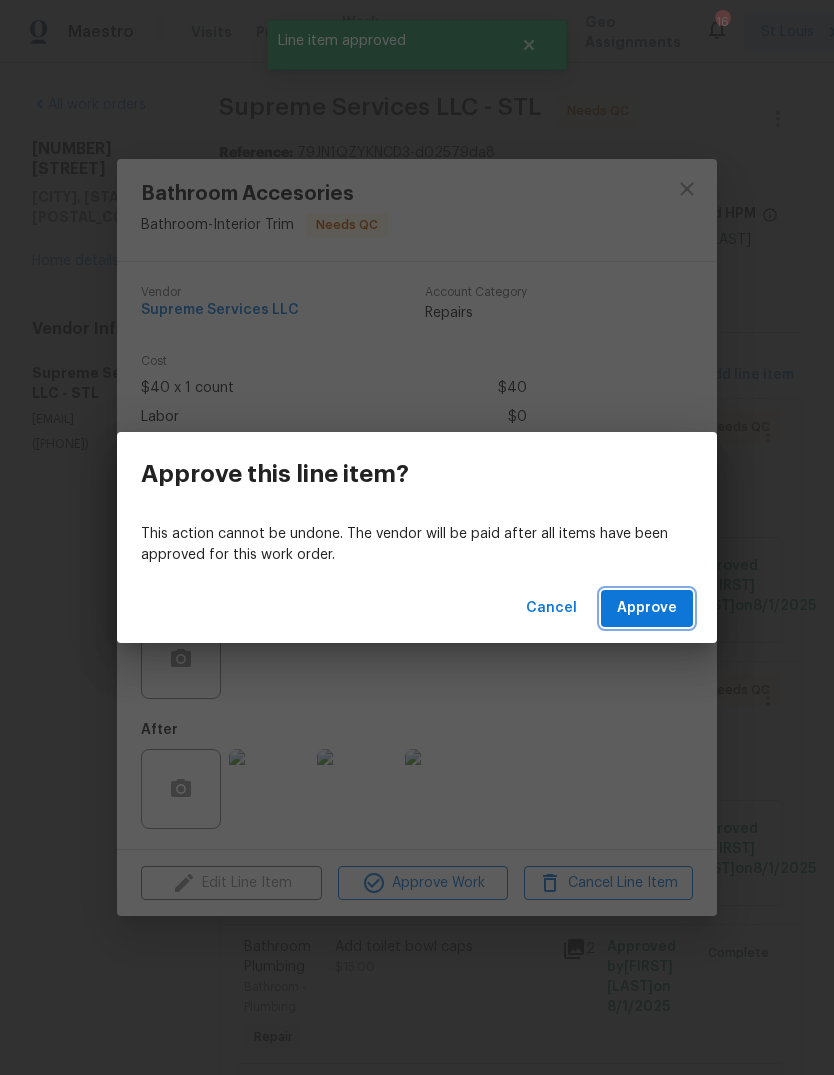 click on "Approve" at bounding box center [647, 608] 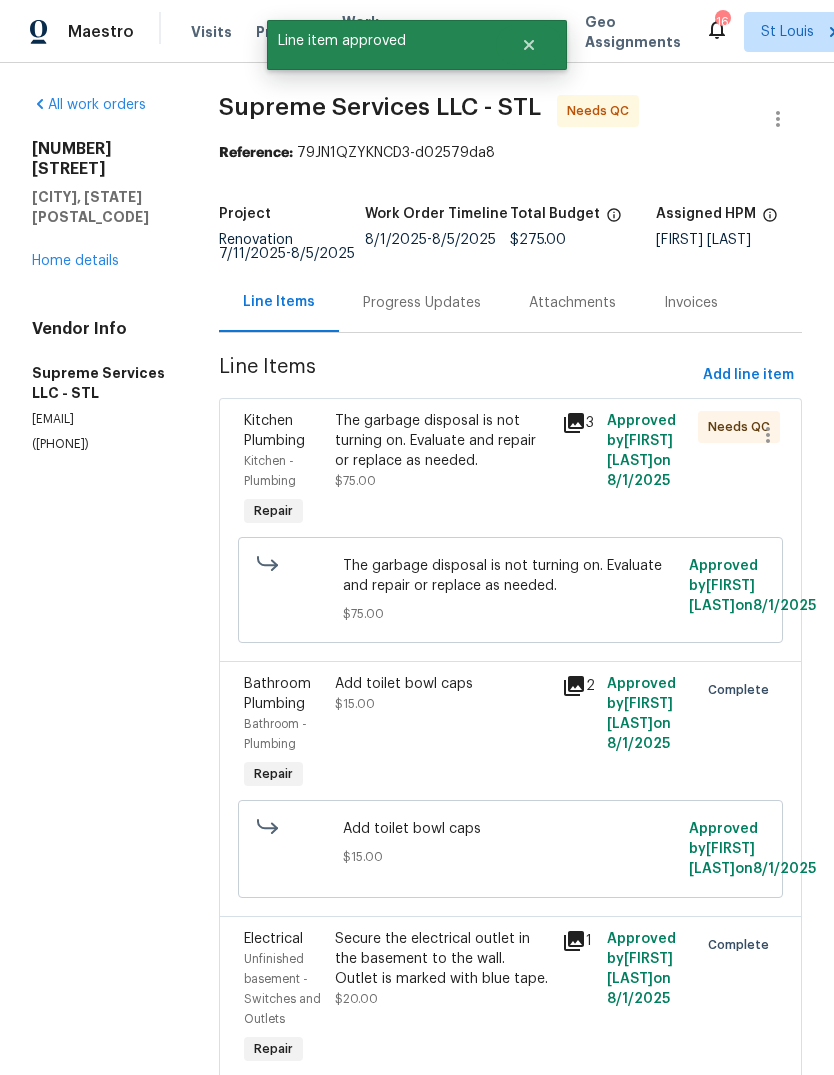 click on "The garbage disposal is not turning on. Evaluate and repair or replace as needed. $75.00" at bounding box center (442, 451) 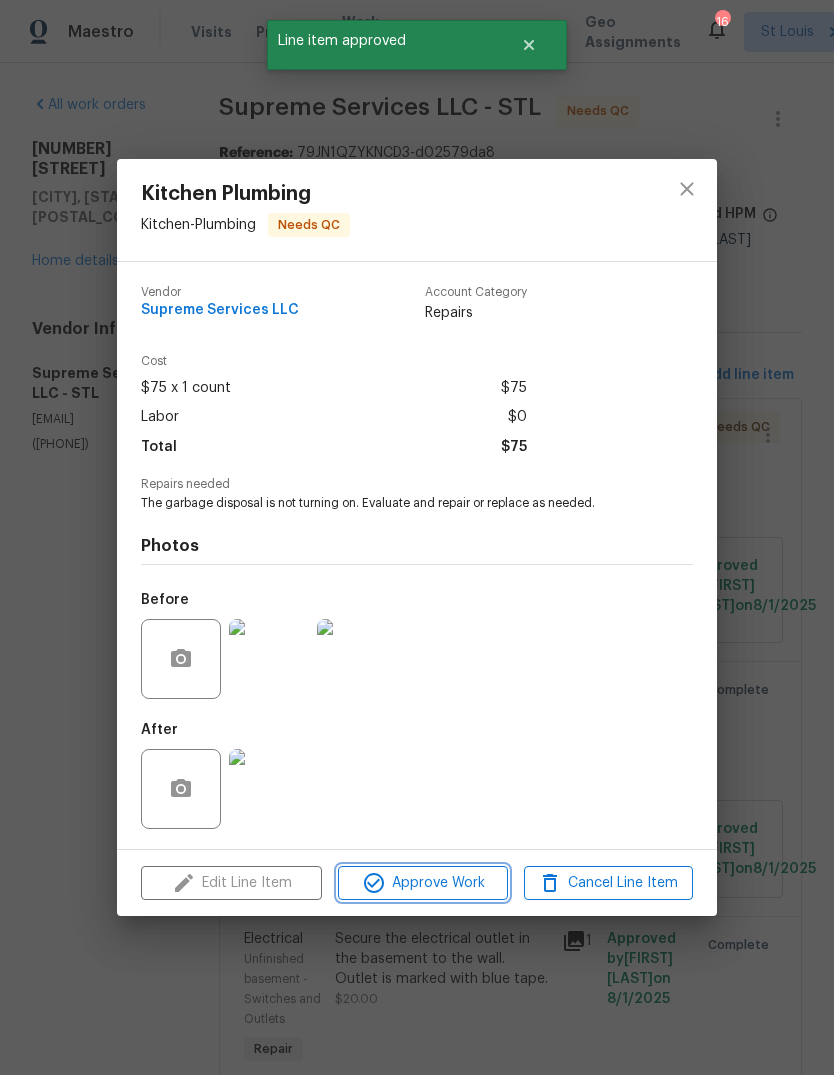 click on "Approve Work" at bounding box center [422, 883] 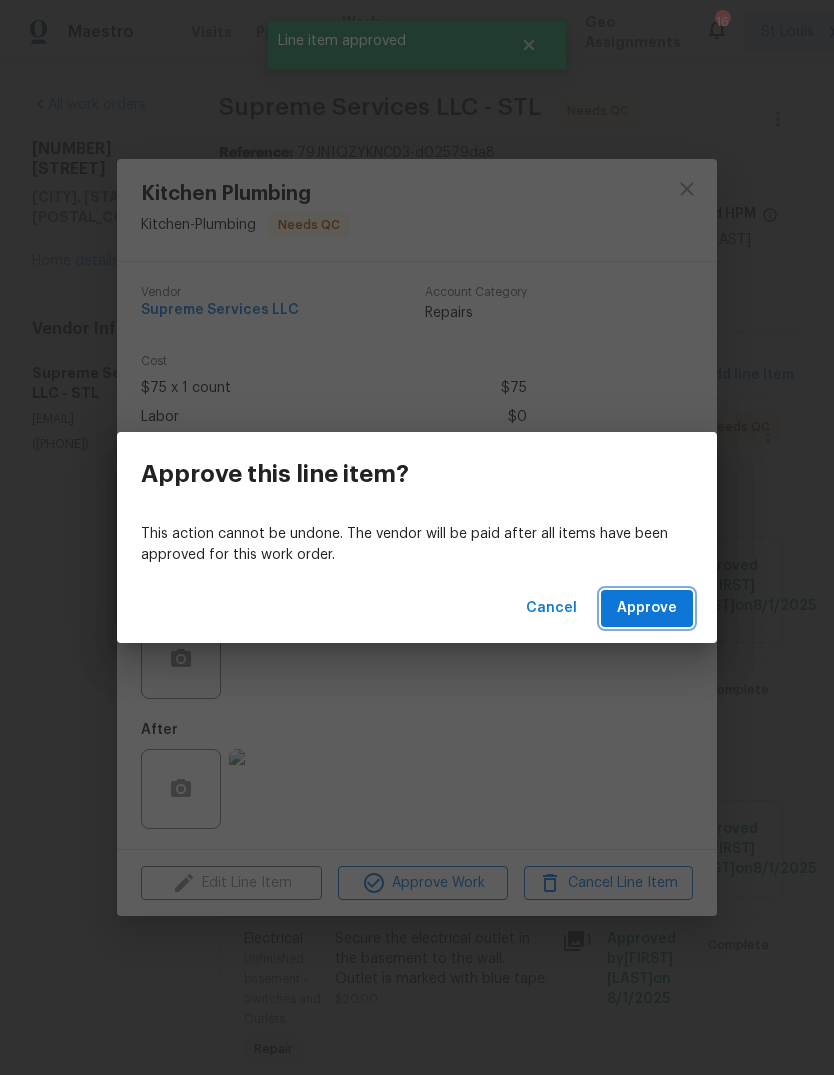 click on "Approve" at bounding box center [647, 608] 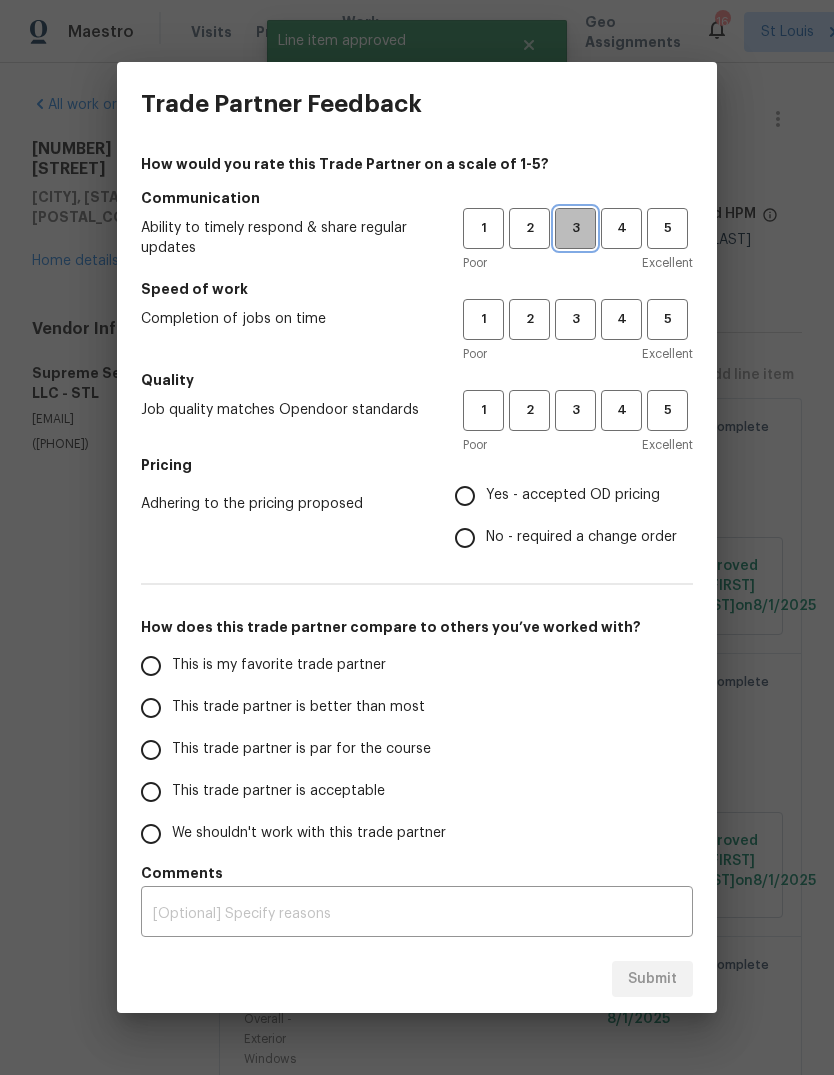 click on "3" at bounding box center [575, 228] 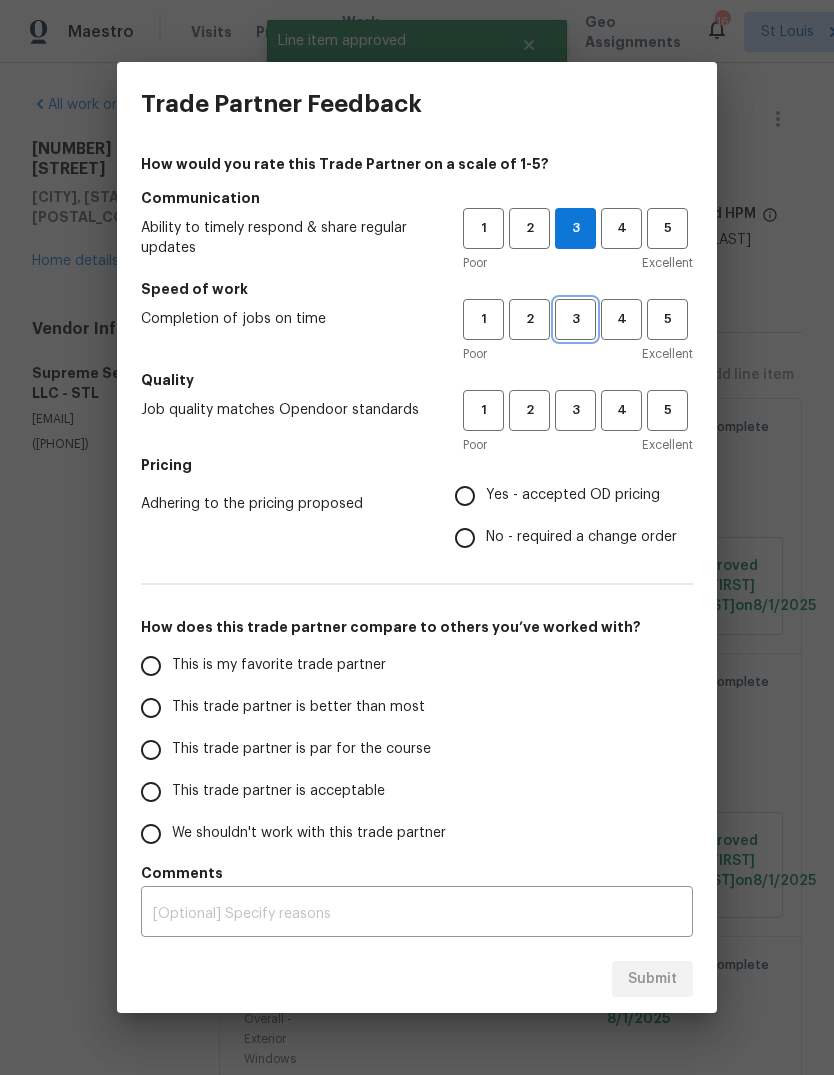 click on "3" at bounding box center [575, 319] 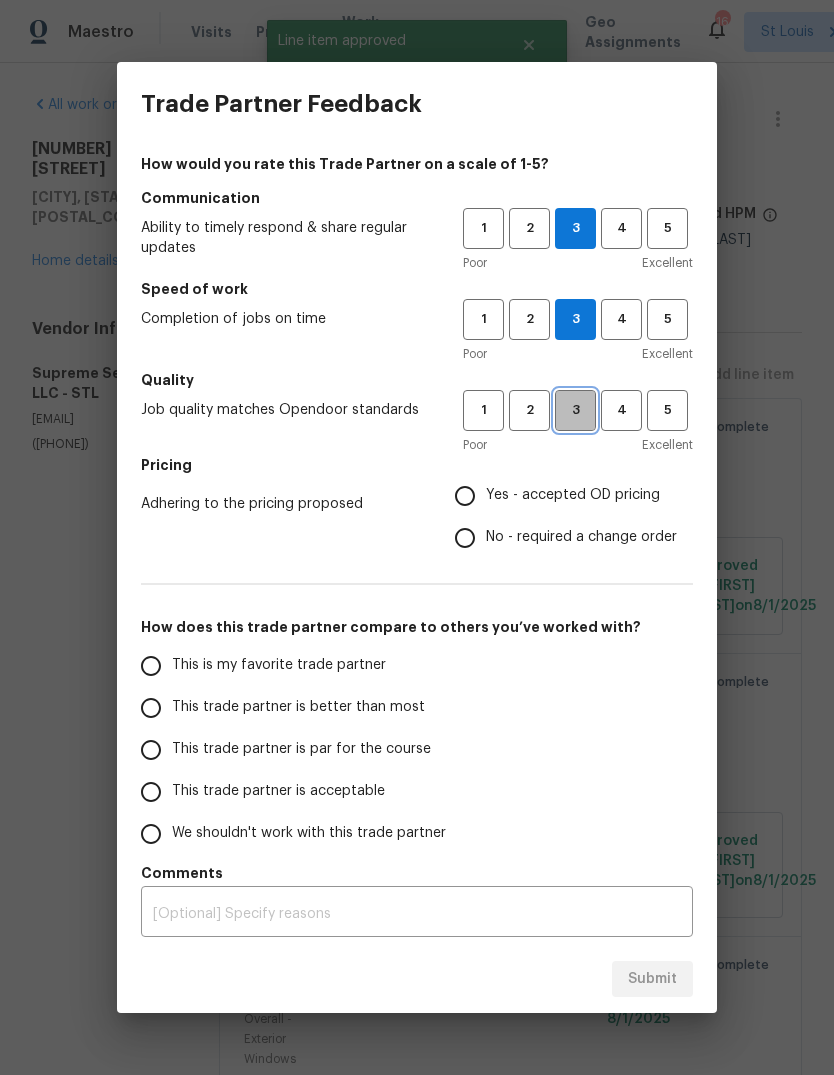 click on "3" at bounding box center (575, 410) 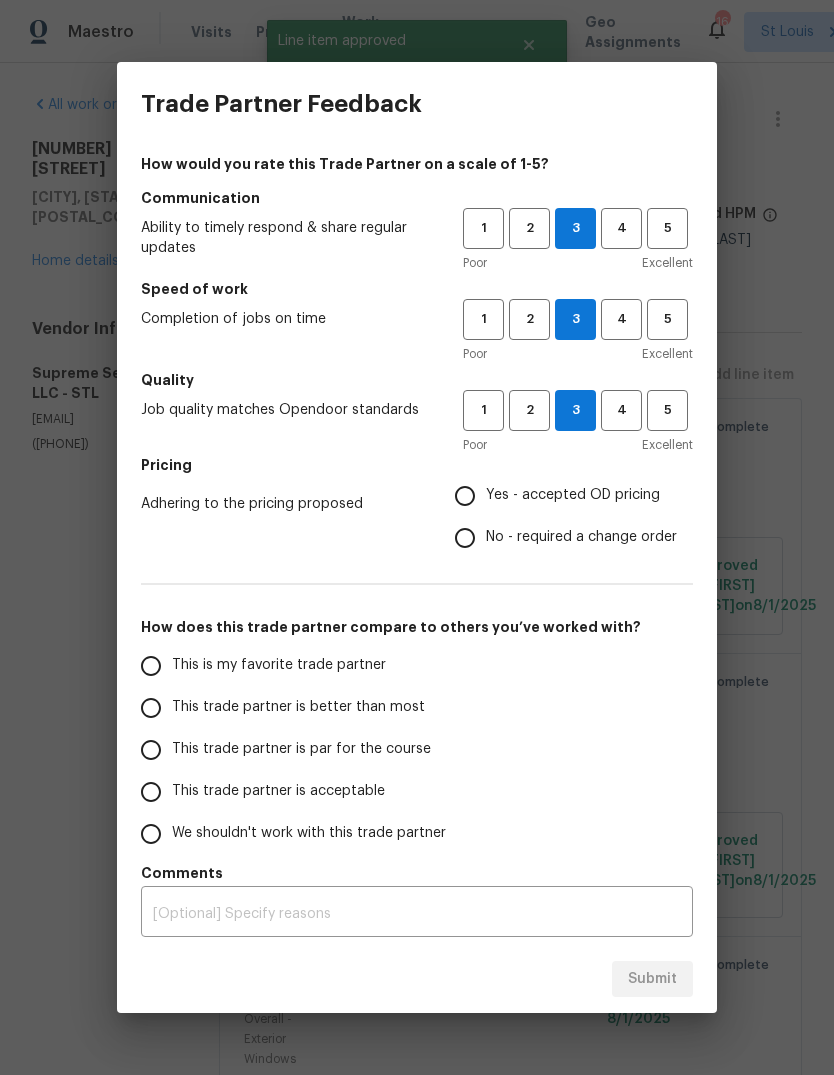 click on "Yes - accepted OD pricing" at bounding box center (573, 495) 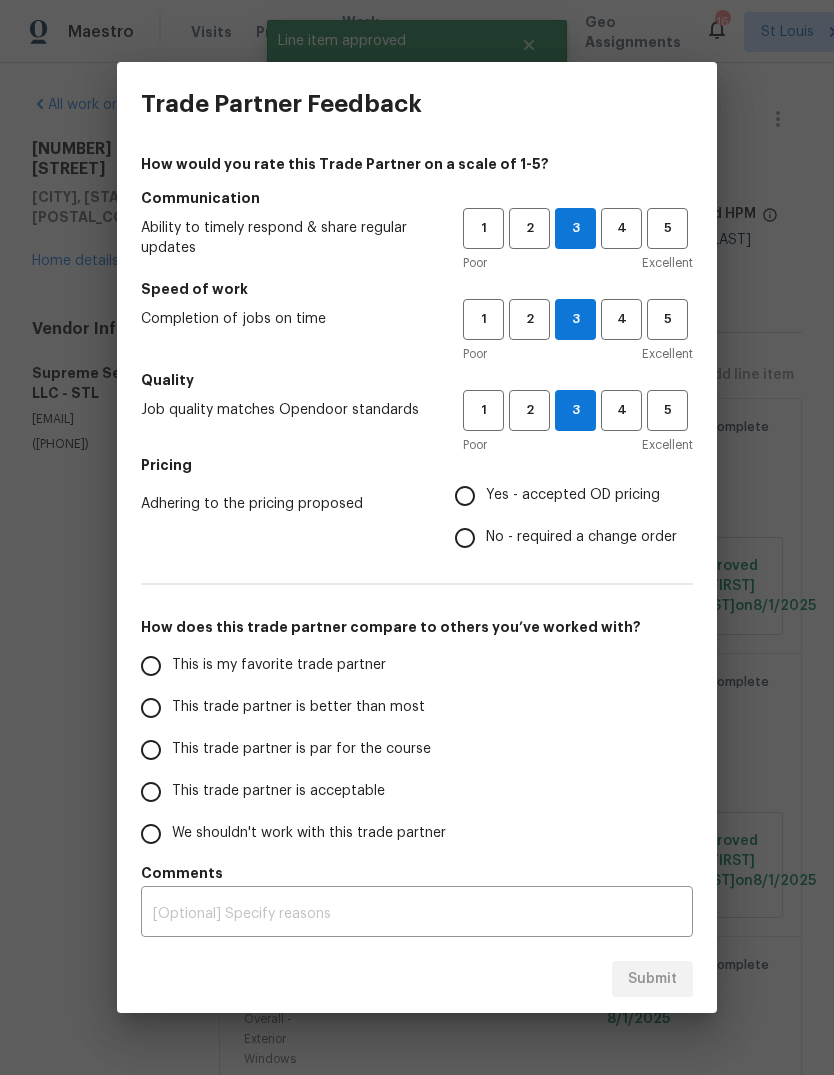click on "Yes - accepted OD pricing" at bounding box center [465, 496] 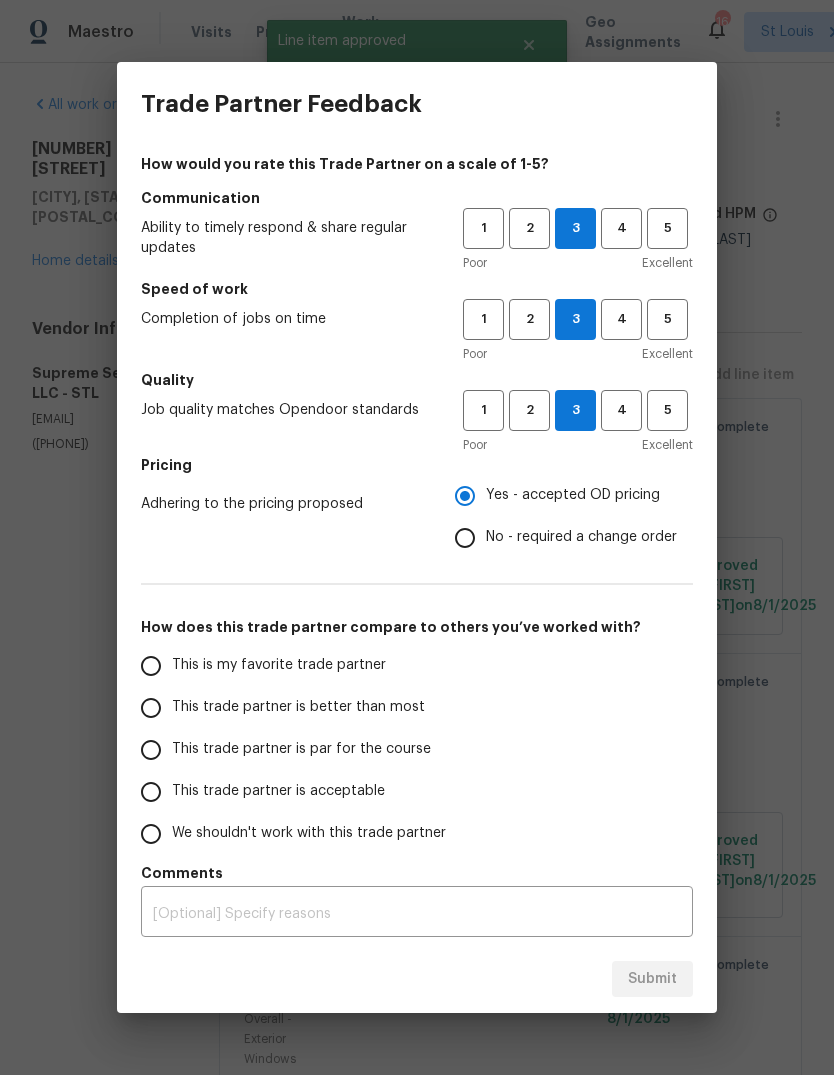 click on "This trade partner is better than most" at bounding box center (298, 707) 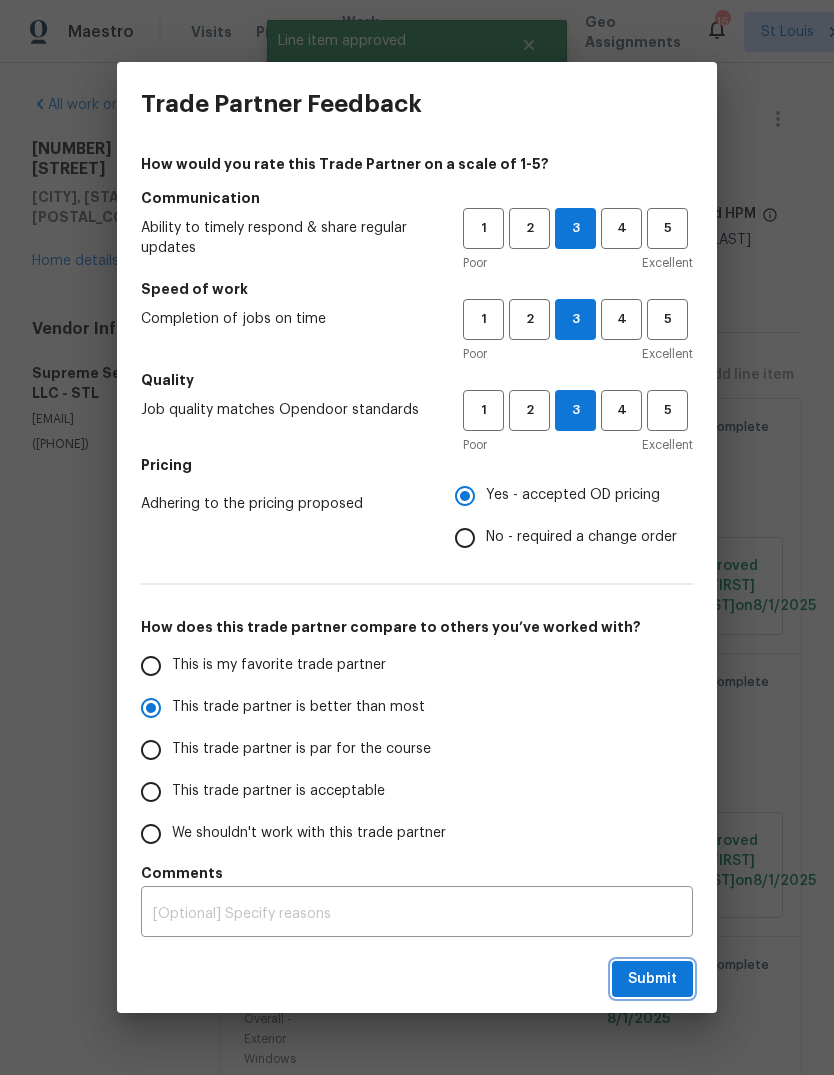 click on "Submit" at bounding box center (652, 979) 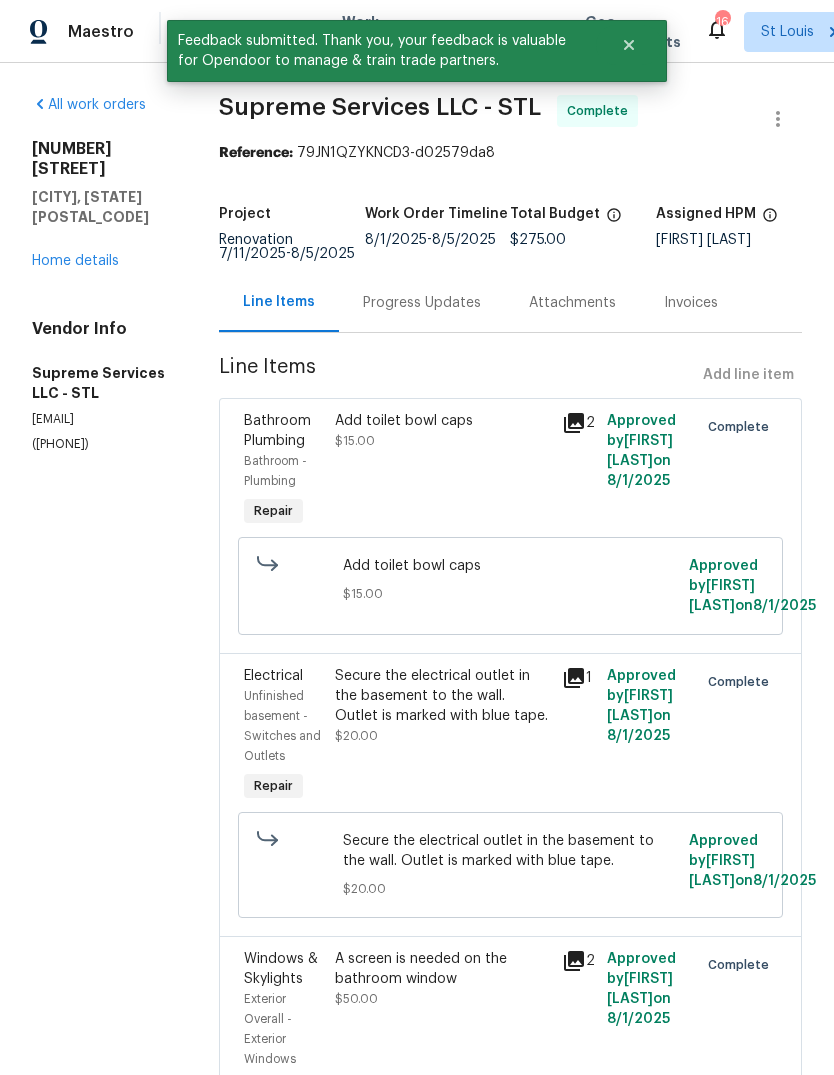 click on "Home details" at bounding box center [75, 261] 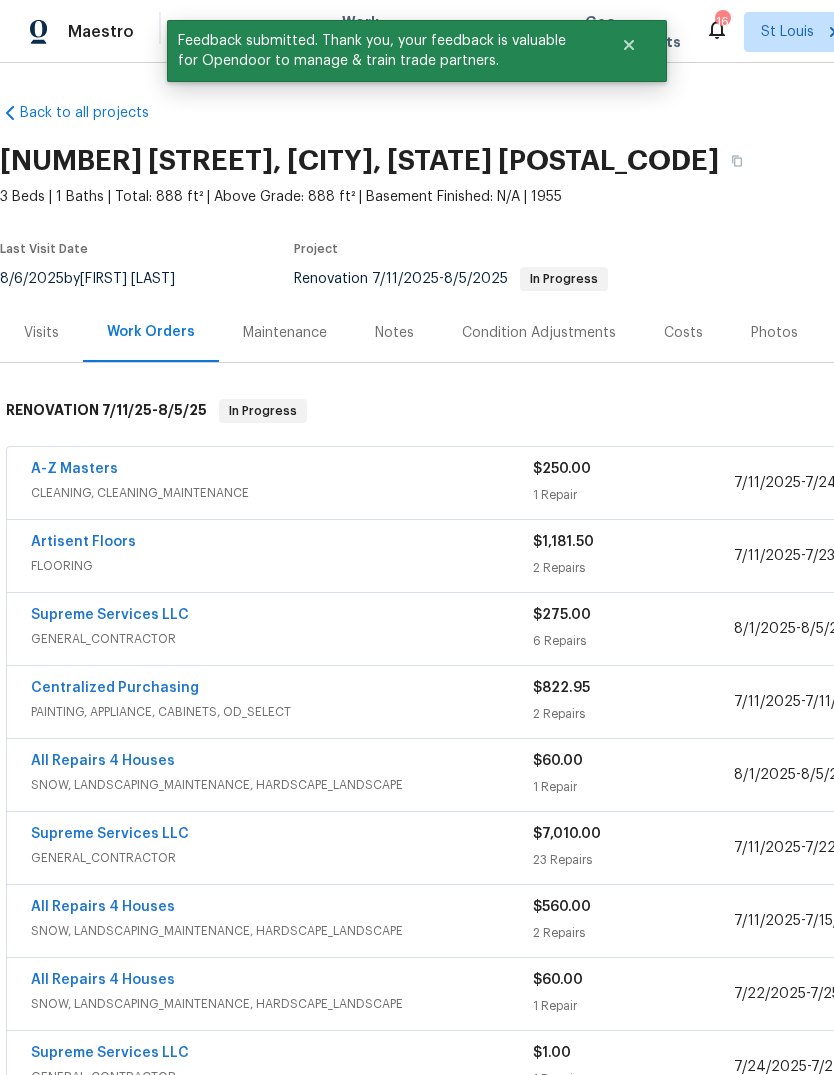 click on "Photos" at bounding box center [774, 333] 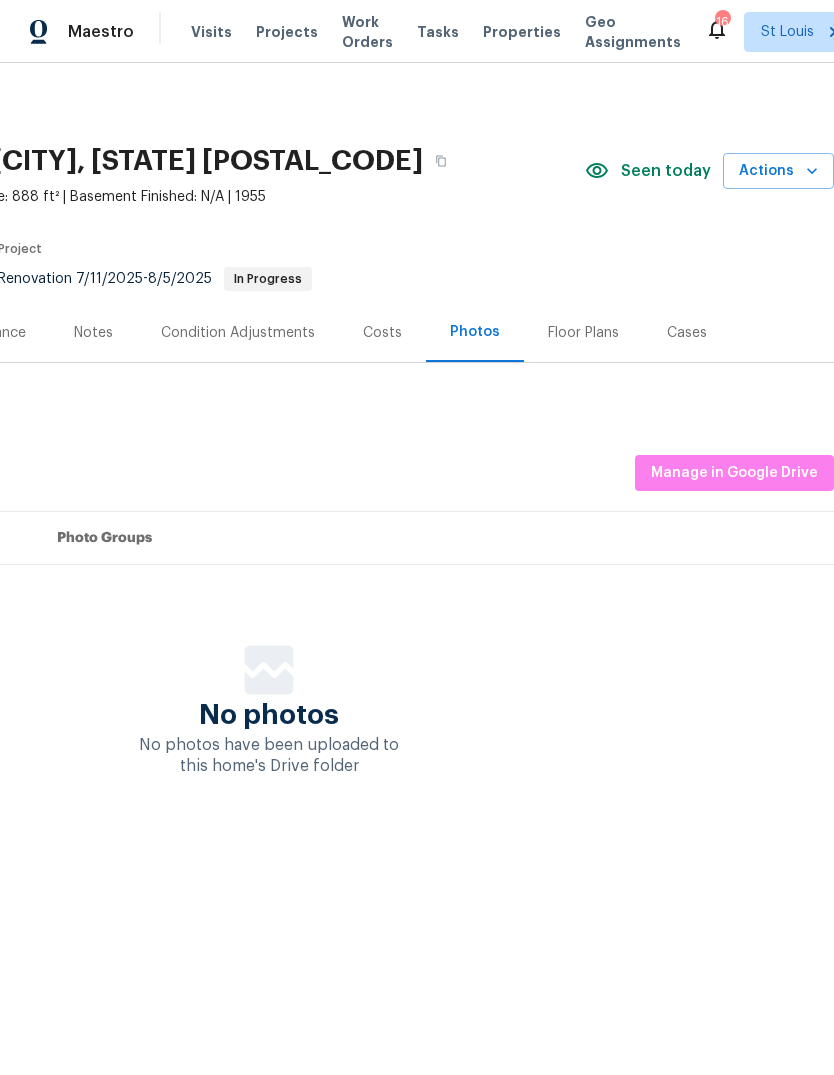 scroll, scrollTop: 0, scrollLeft: 296, axis: horizontal 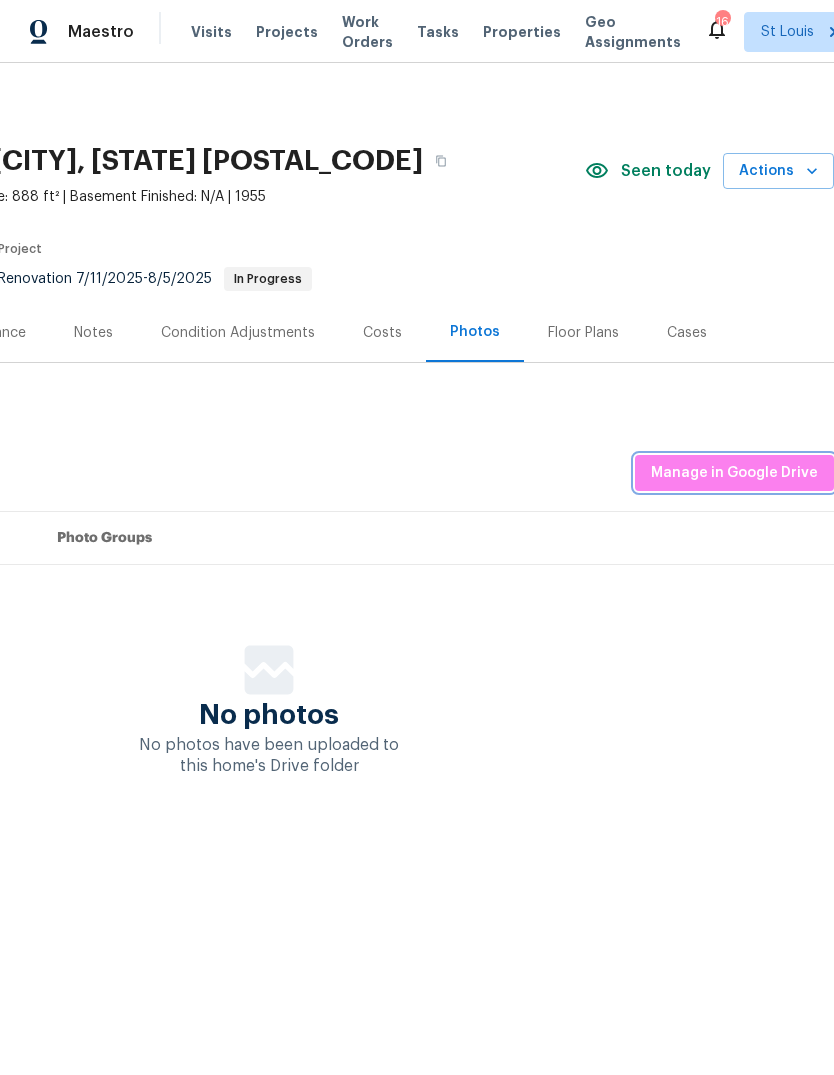 click on "Manage in Google Drive" at bounding box center [734, 473] 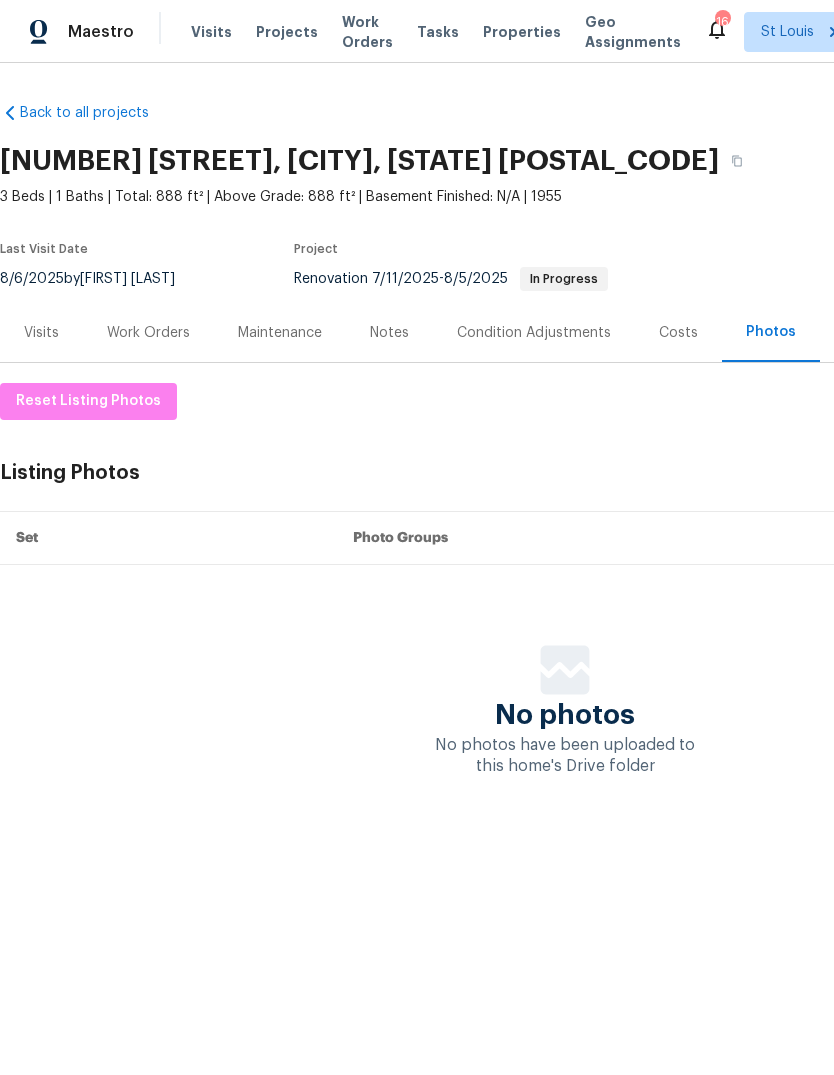 scroll, scrollTop: 0, scrollLeft: 0, axis: both 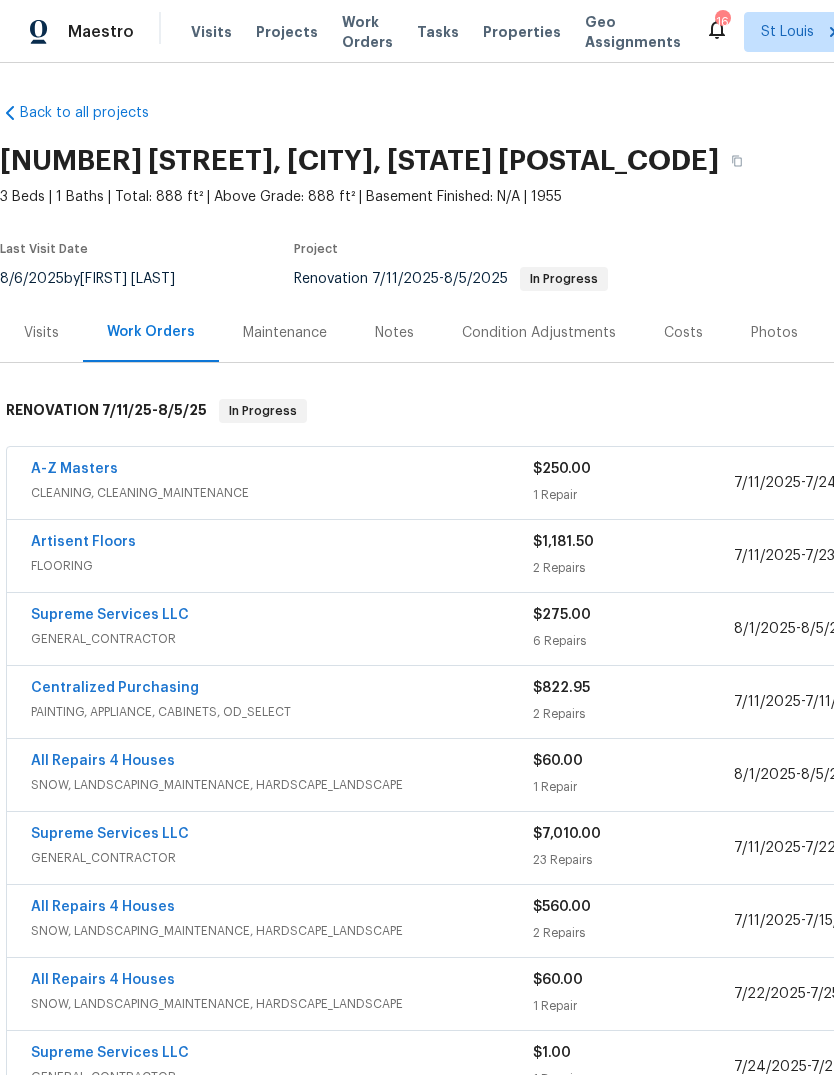 click on "Photos" at bounding box center (774, 332) 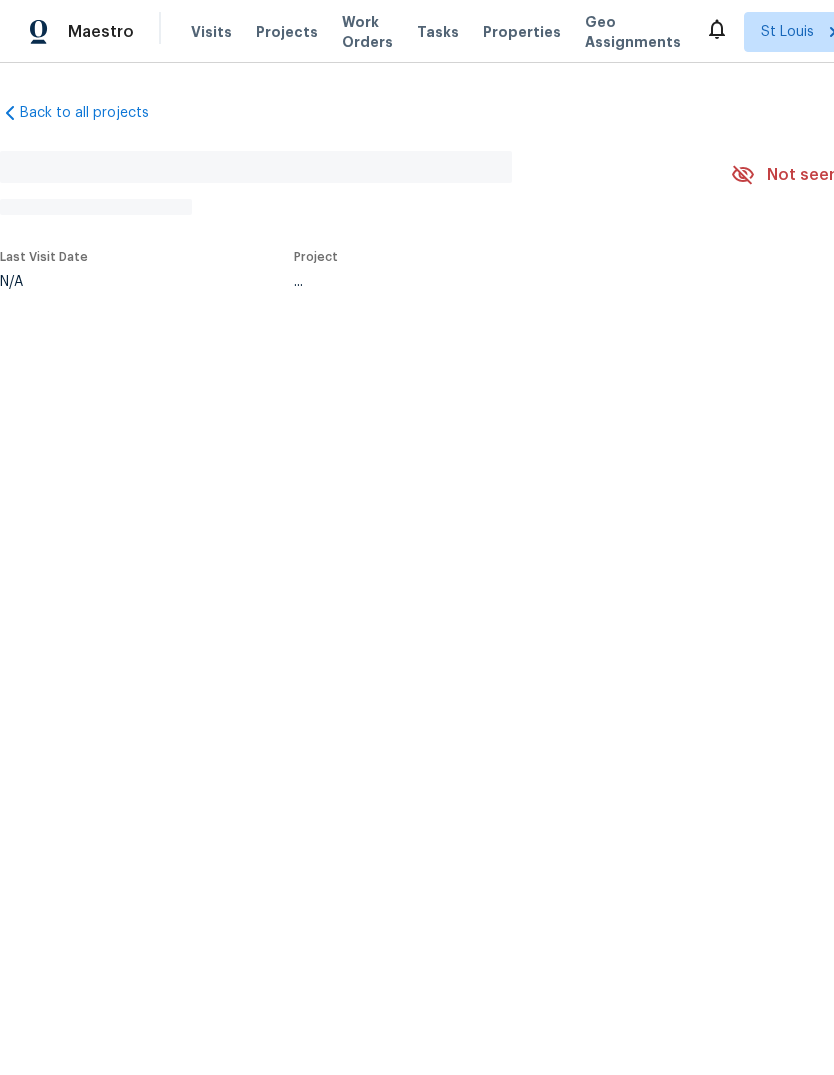scroll, scrollTop: 0, scrollLeft: 0, axis: both 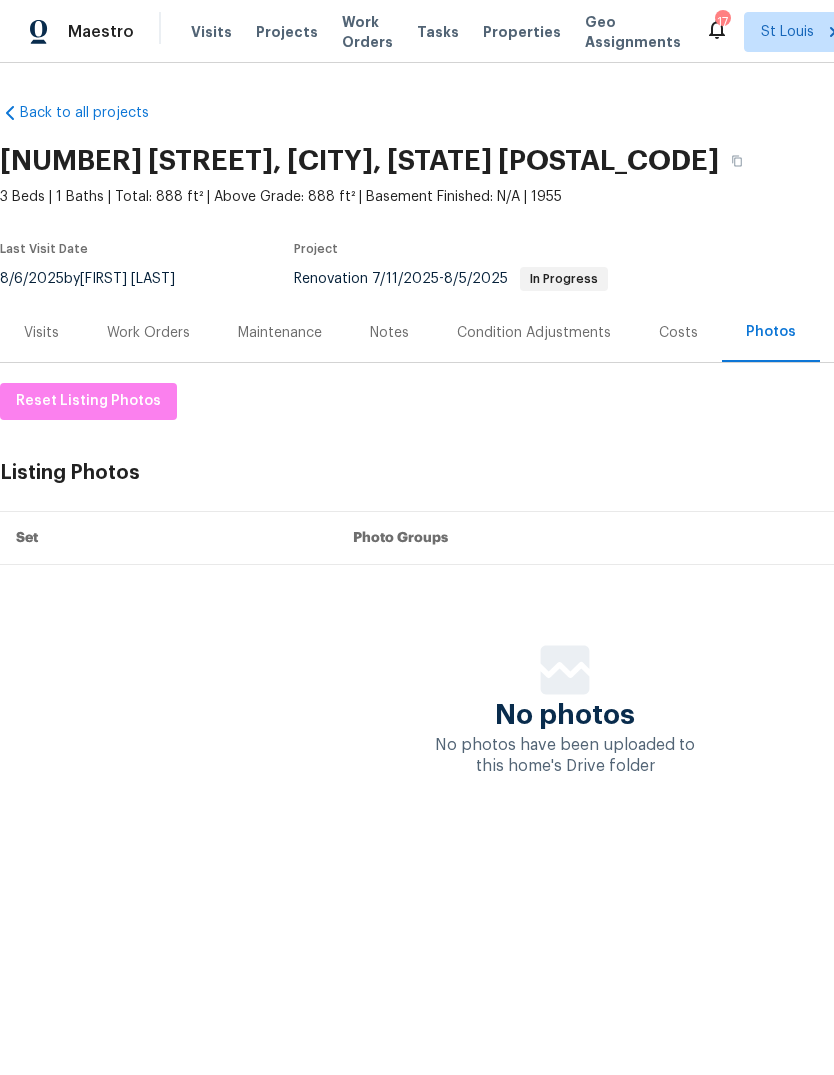 click on "Notes" at bounding box center [389, 333] 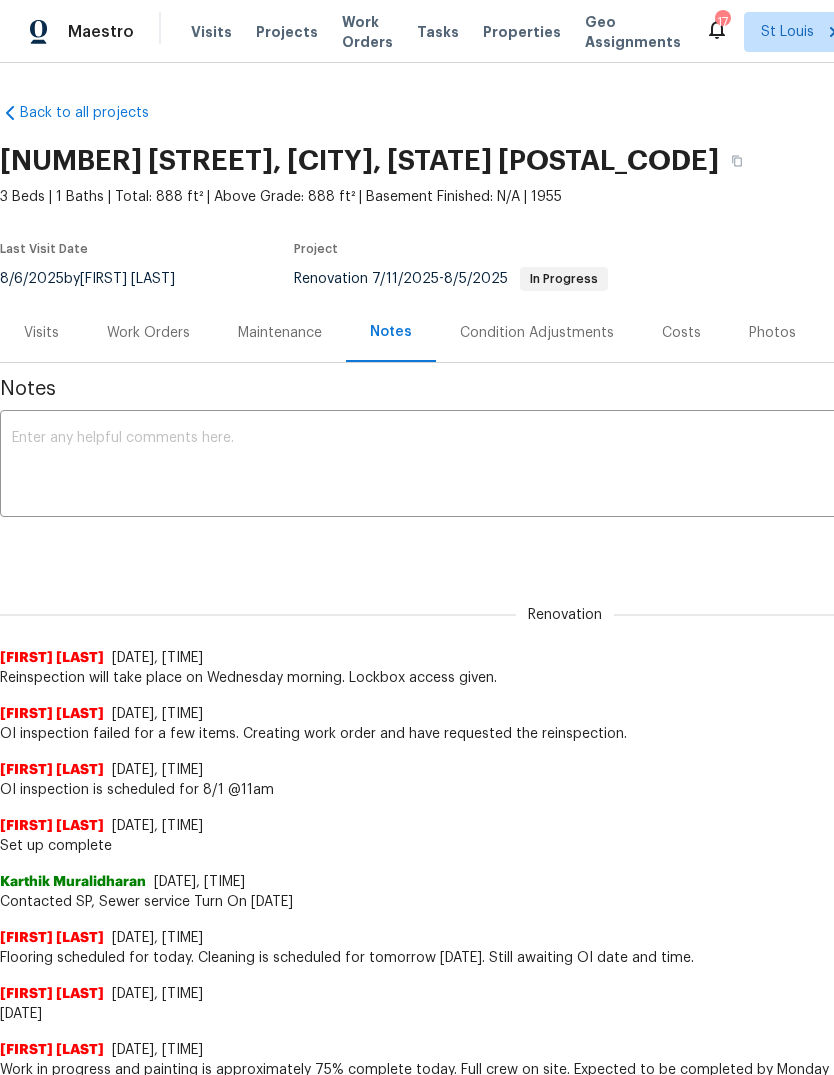 click at bounding box center (565, 466) 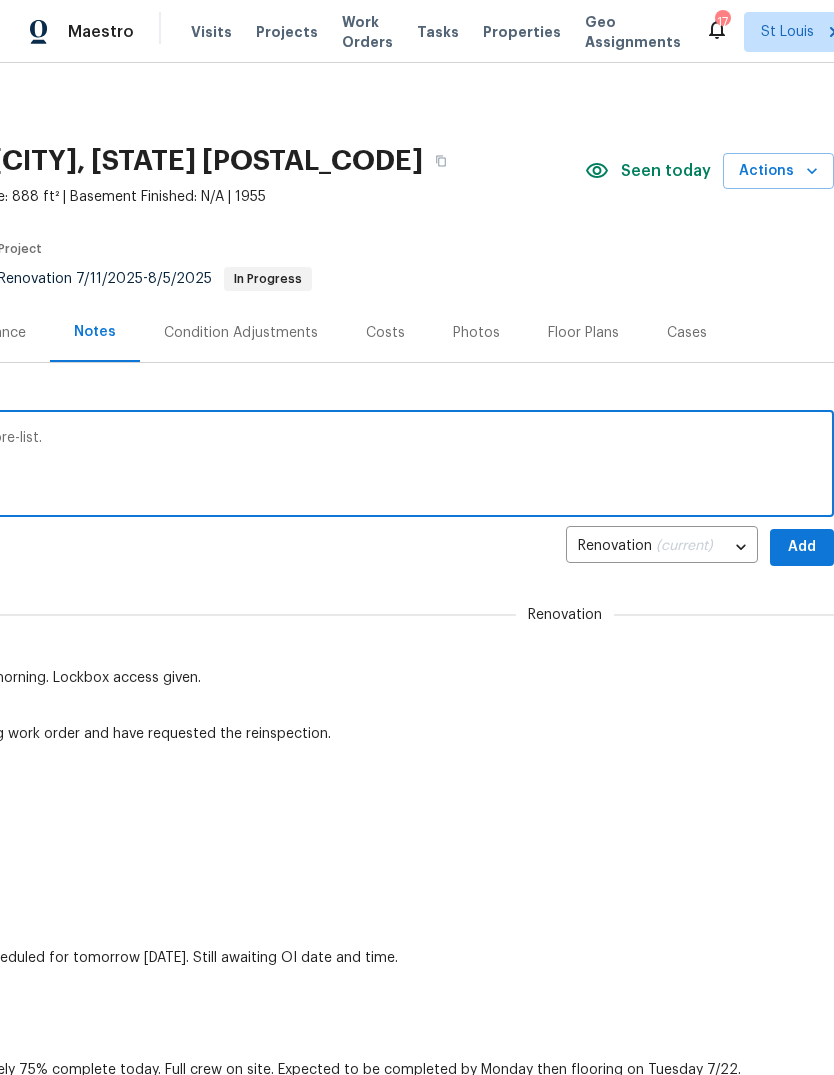 scroll, scrollTop: 0, scrollLeft: 296, axis: horizontal 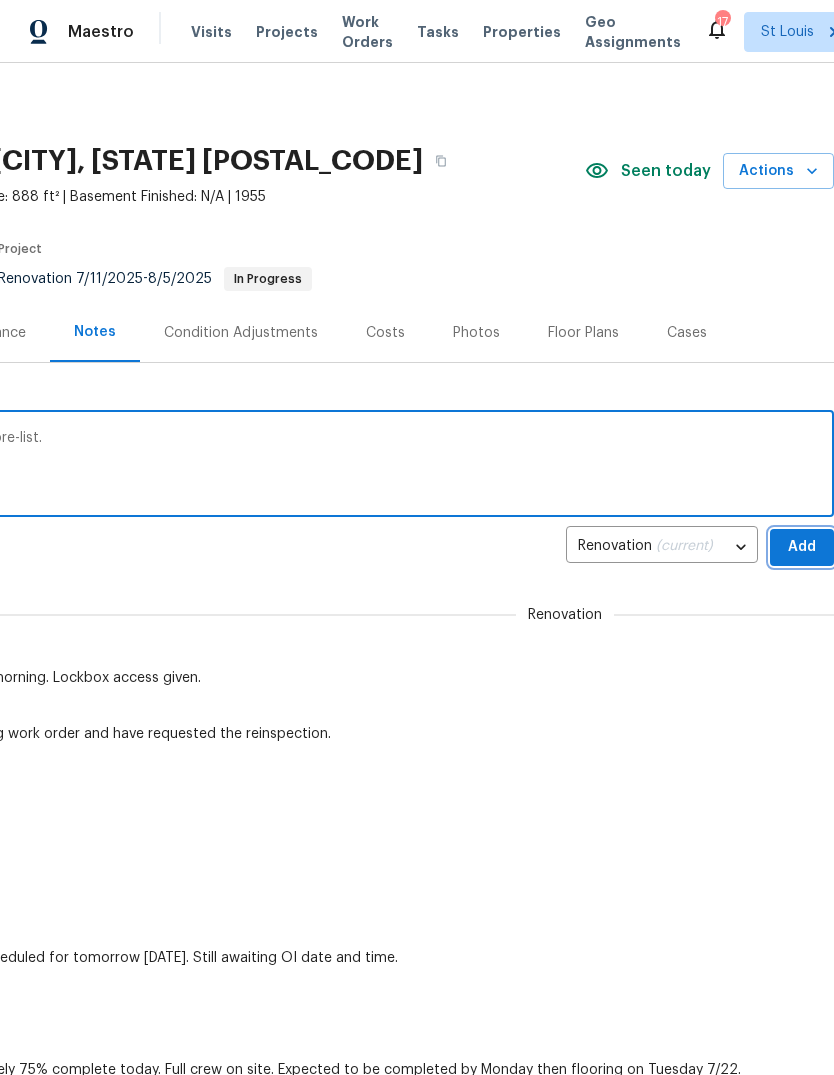 click on "Add" at bounding box center [802, 547] 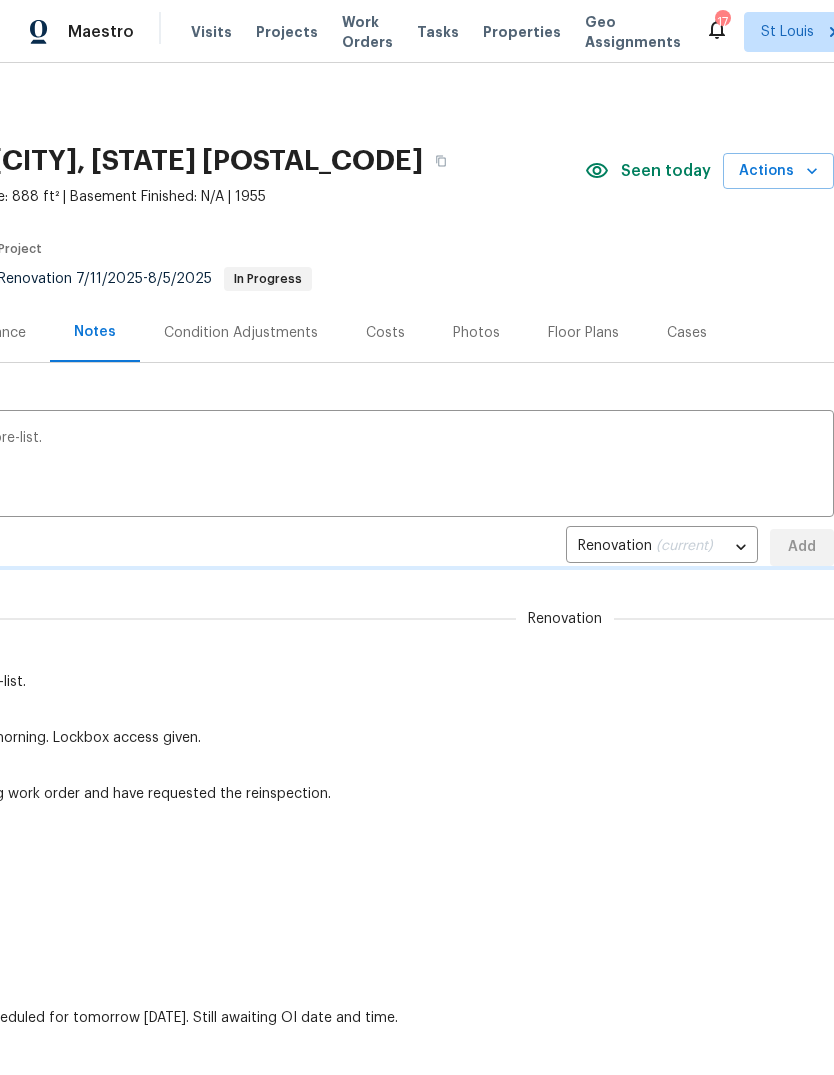 type 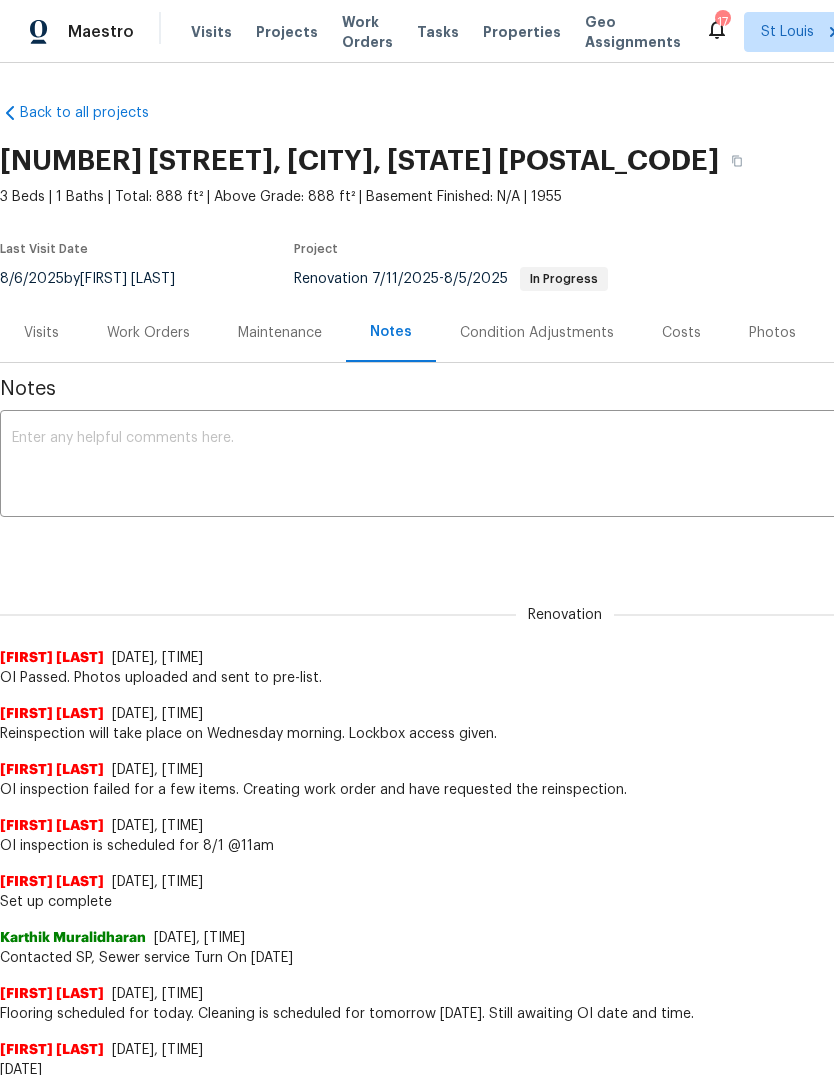 scroll, scrollTop: 0, scrollLeft: 0, axis: both 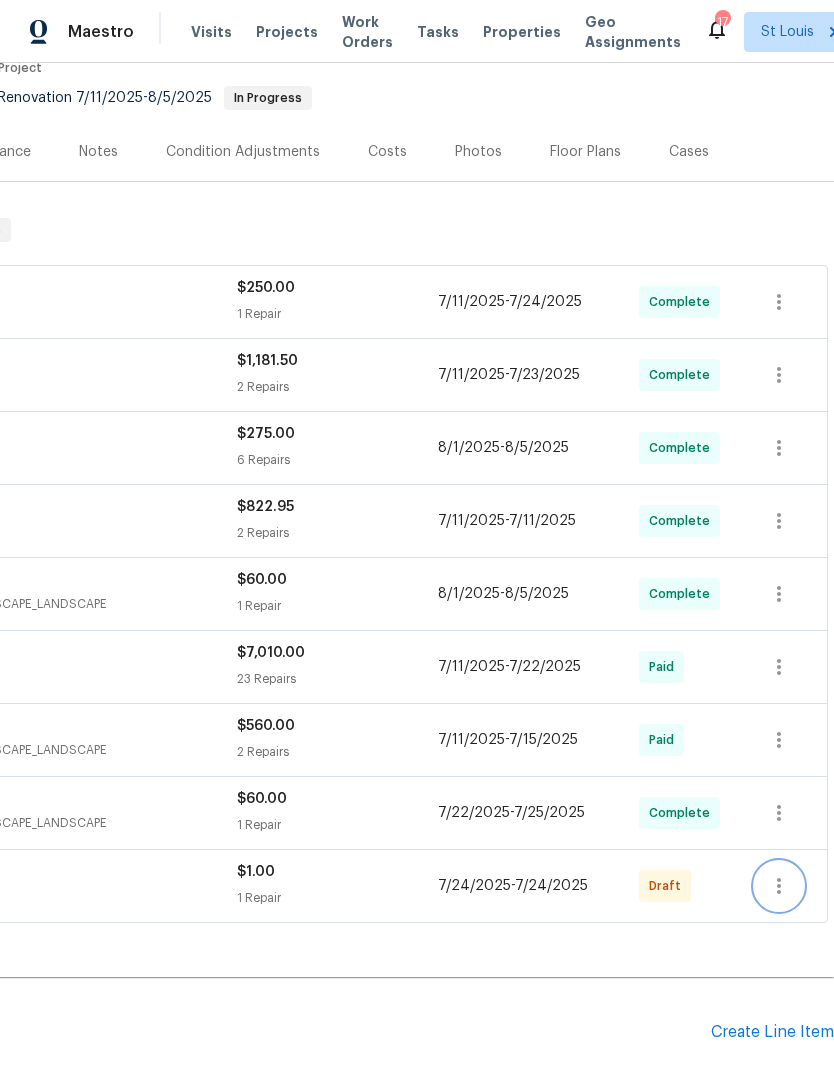 click 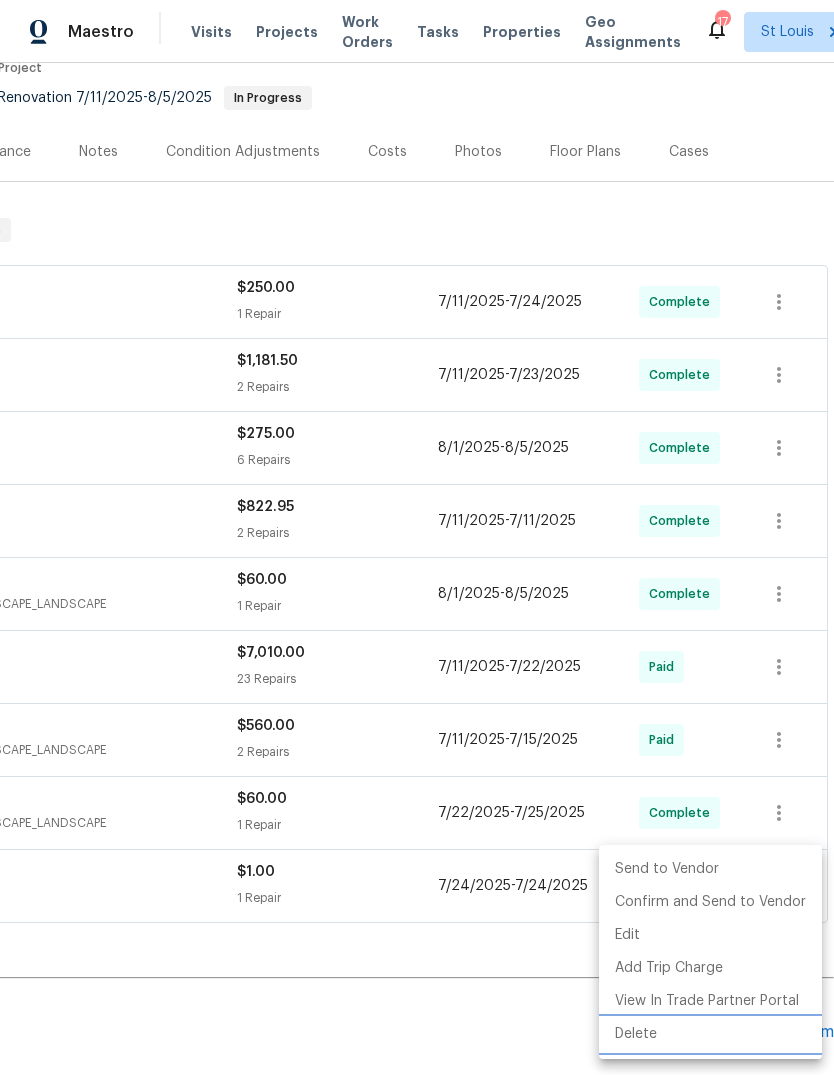 click on "Delete" at bounding box center (710, 1034) 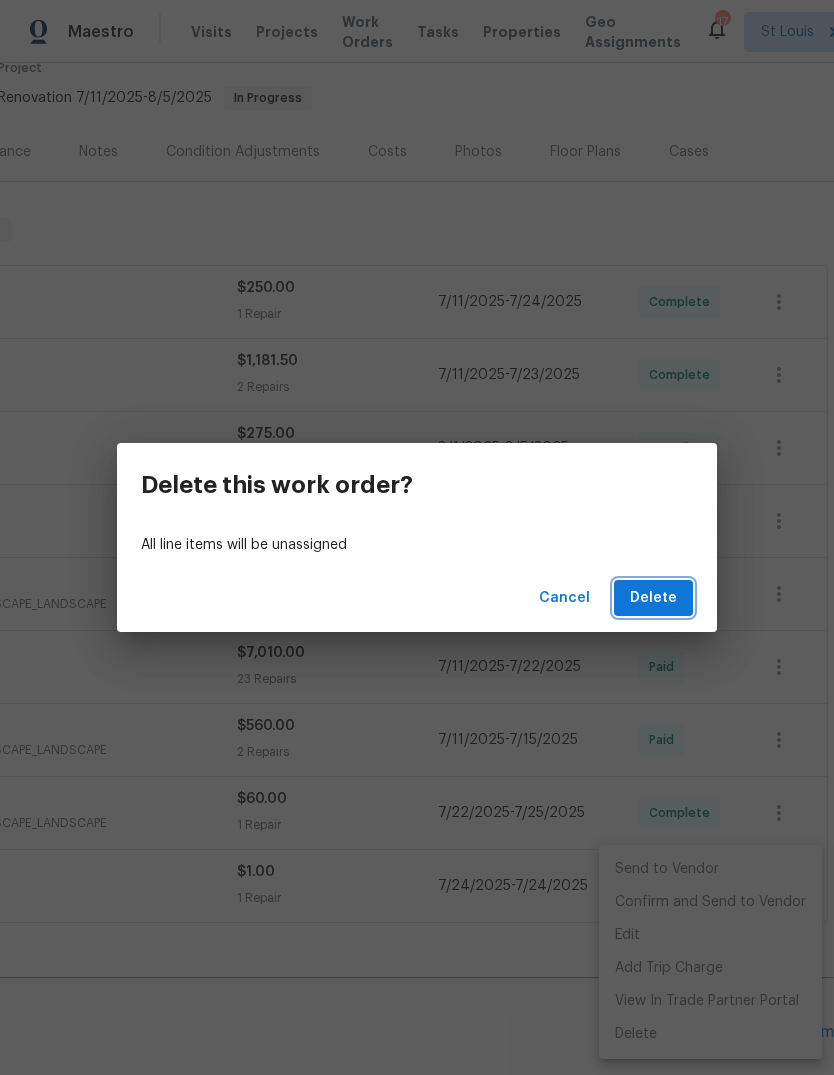 click on "Delete" at bounding box center [653, 598] 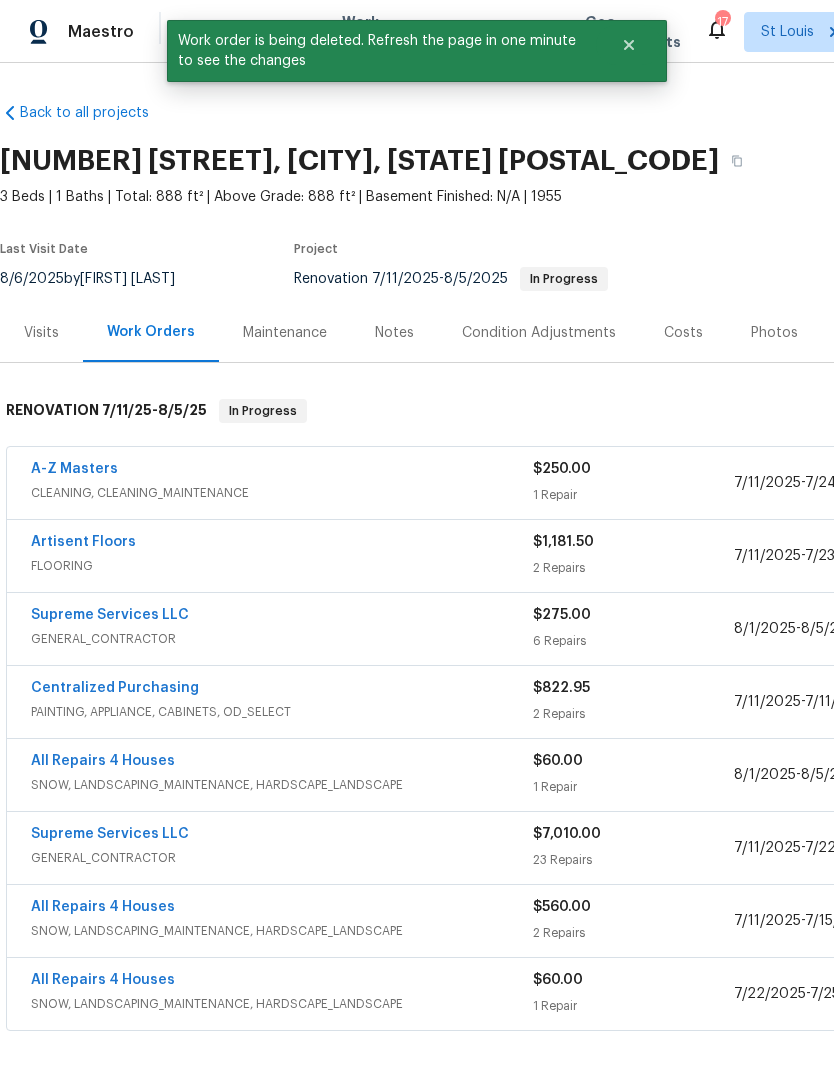 scroll, scrollTop: 0, scrollLeft: 0, axis: both 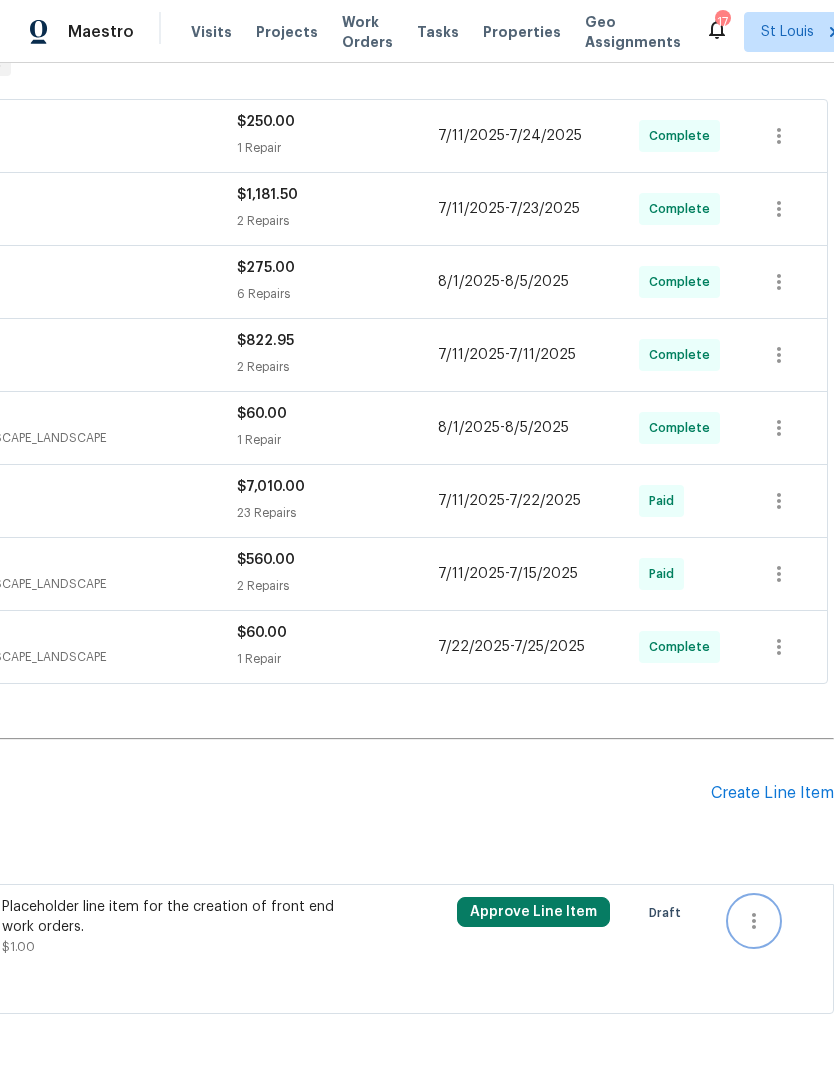 click 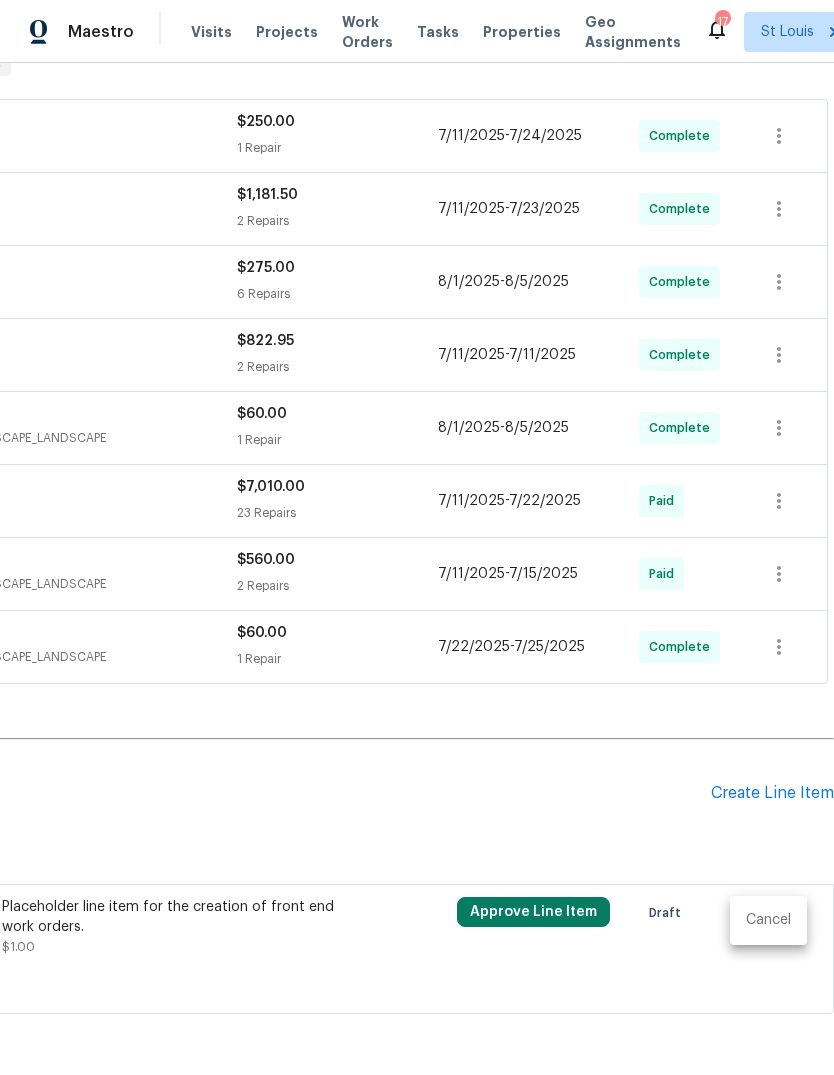 click on "Cancel" at bounding box center (768, 920) 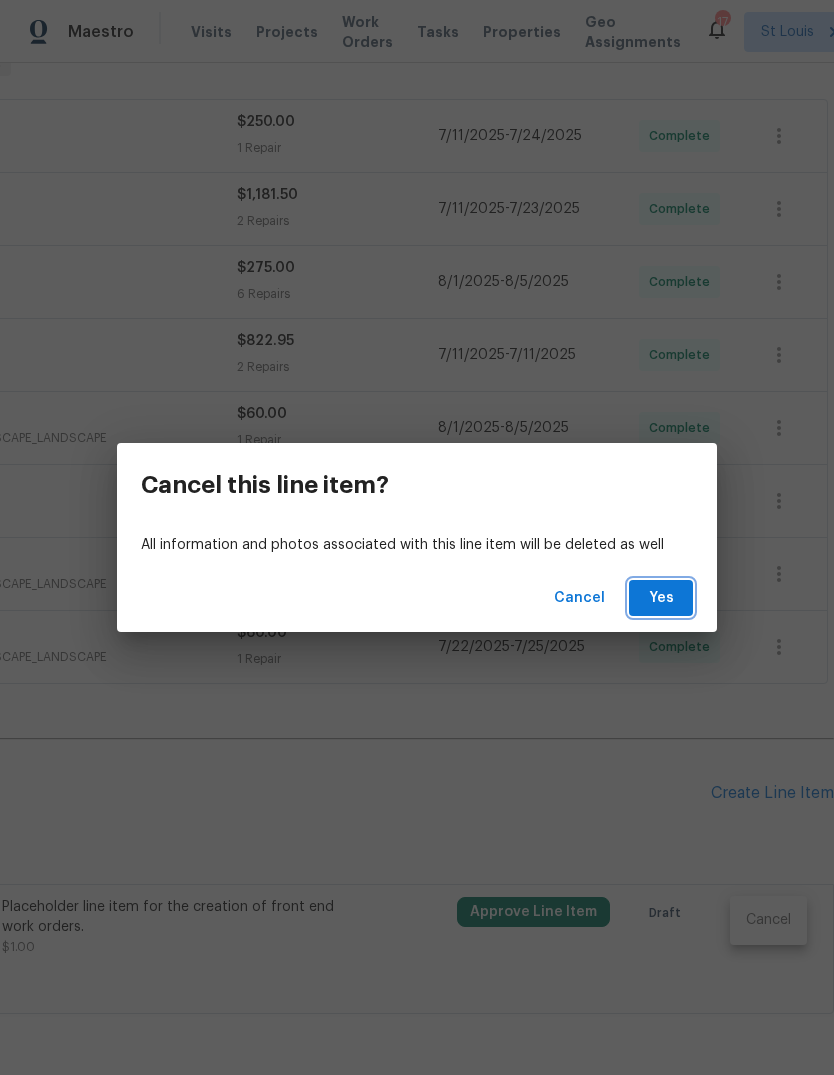 click on "Yes" at bounding box center [661, 598] 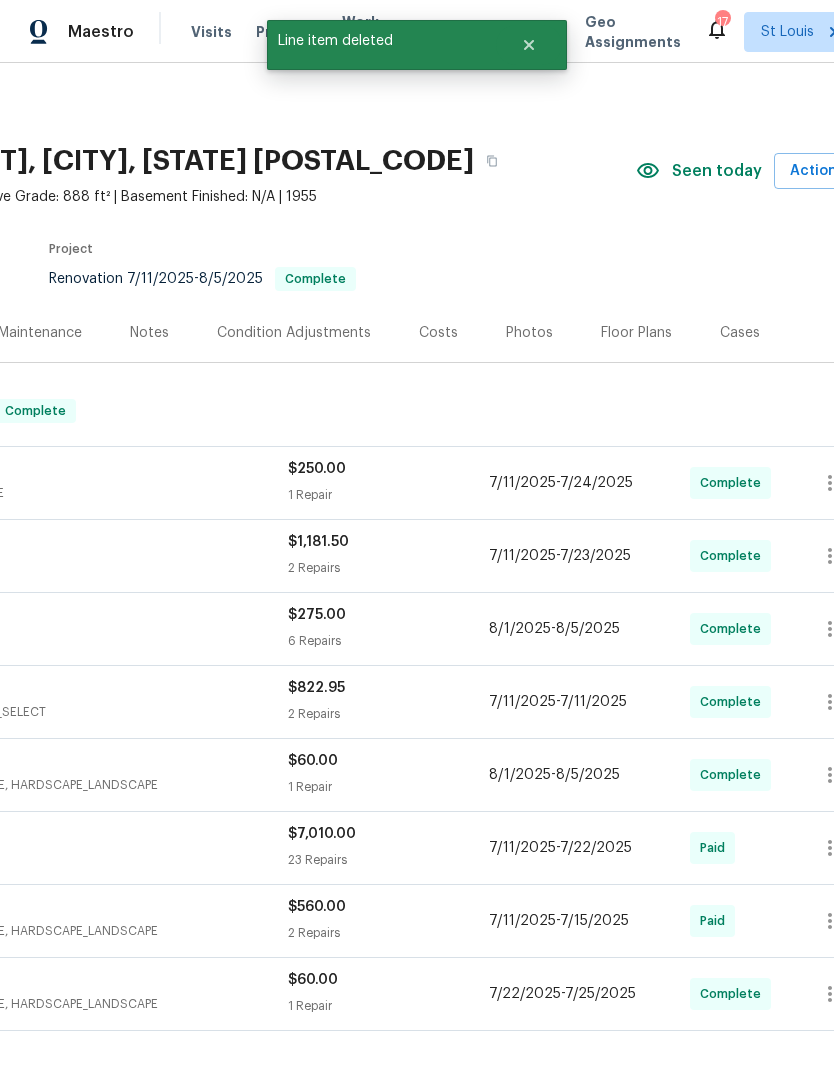 scroll, scrollTop: 0, scrollLeft: 243, axis: horizontal 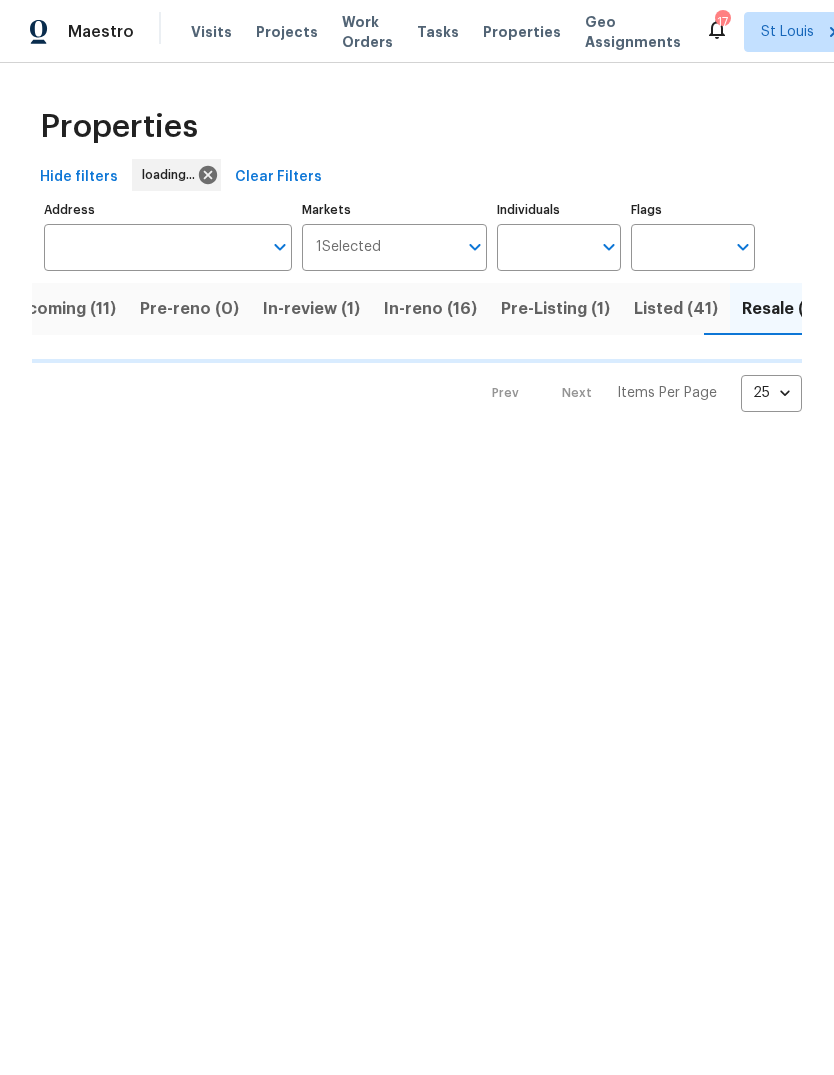 click on "Pre-Listing (1)" at bounding box center (555, 309) 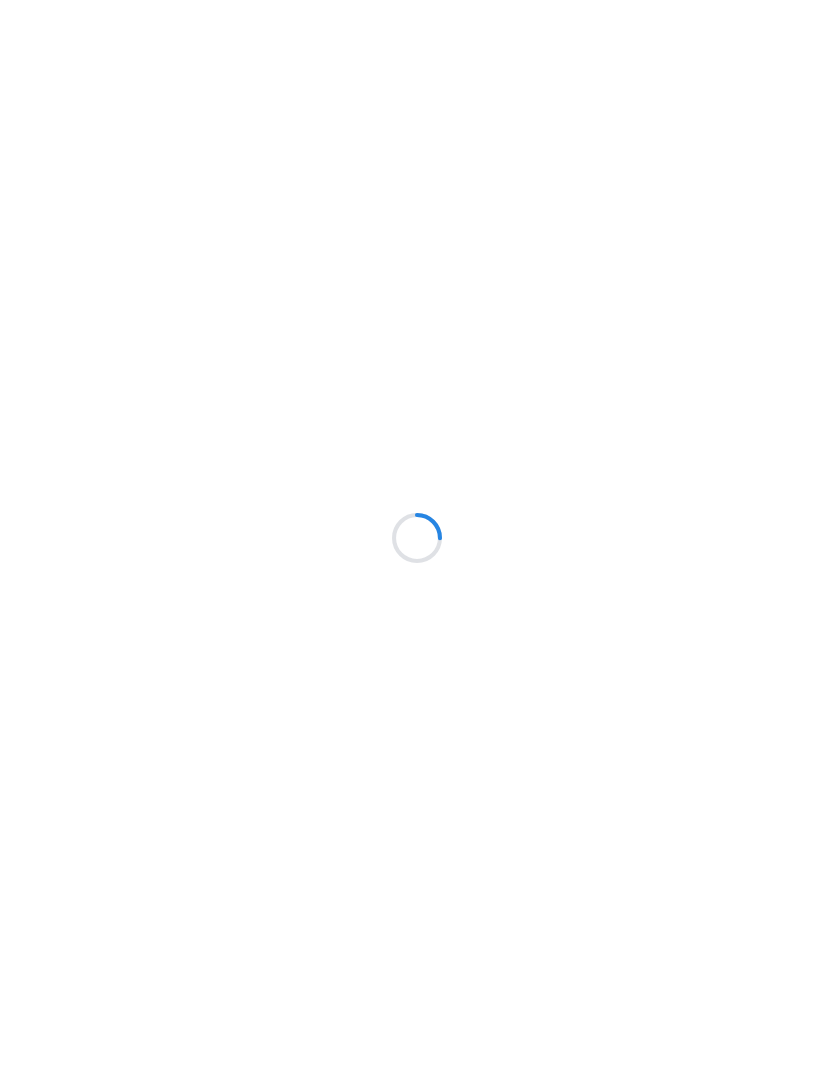 scroll, scrollTop: 0, scrollLeft: 0, axis: both 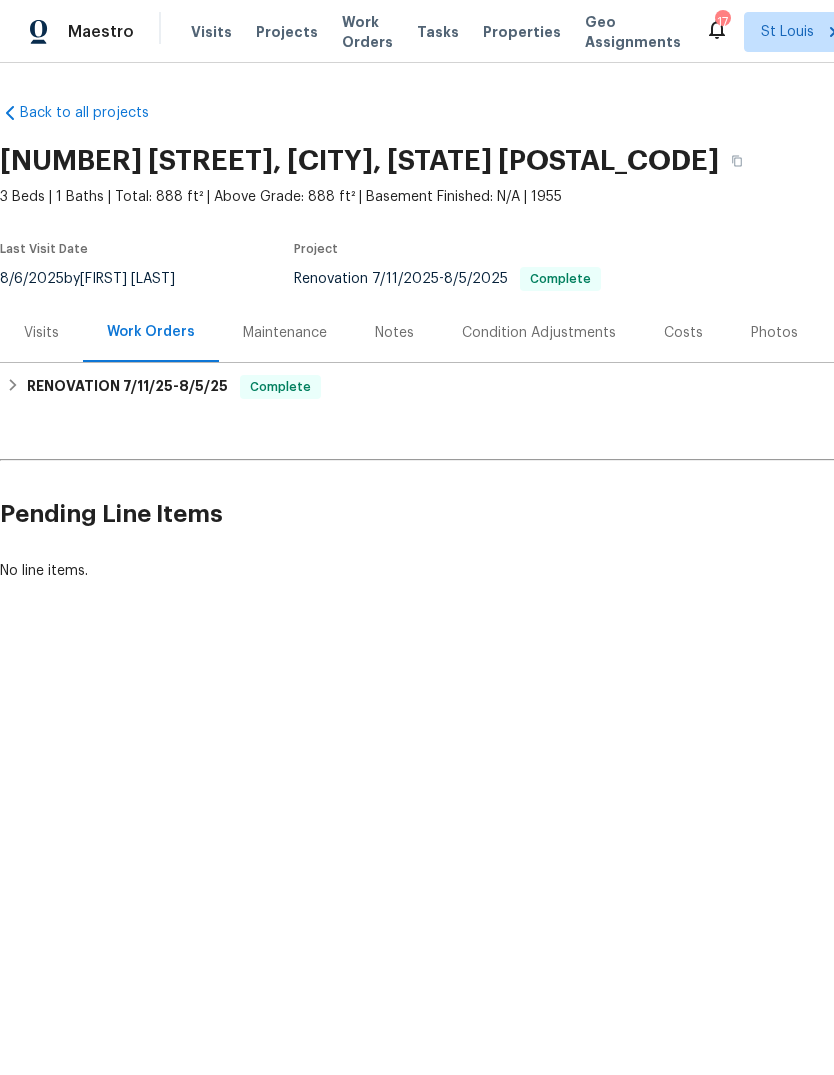 click on "Photos" at bounding box center (774, 333) 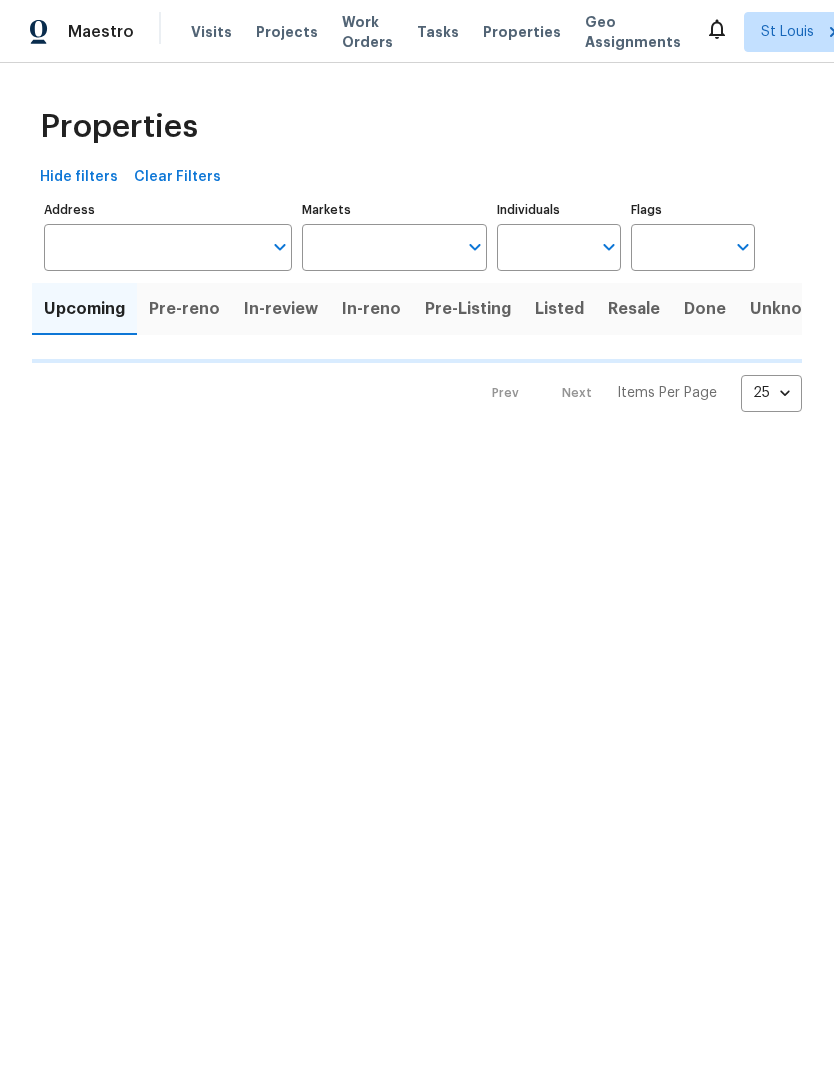 scroll, scrollTop: 0, scrollLeft: 0, axis: both 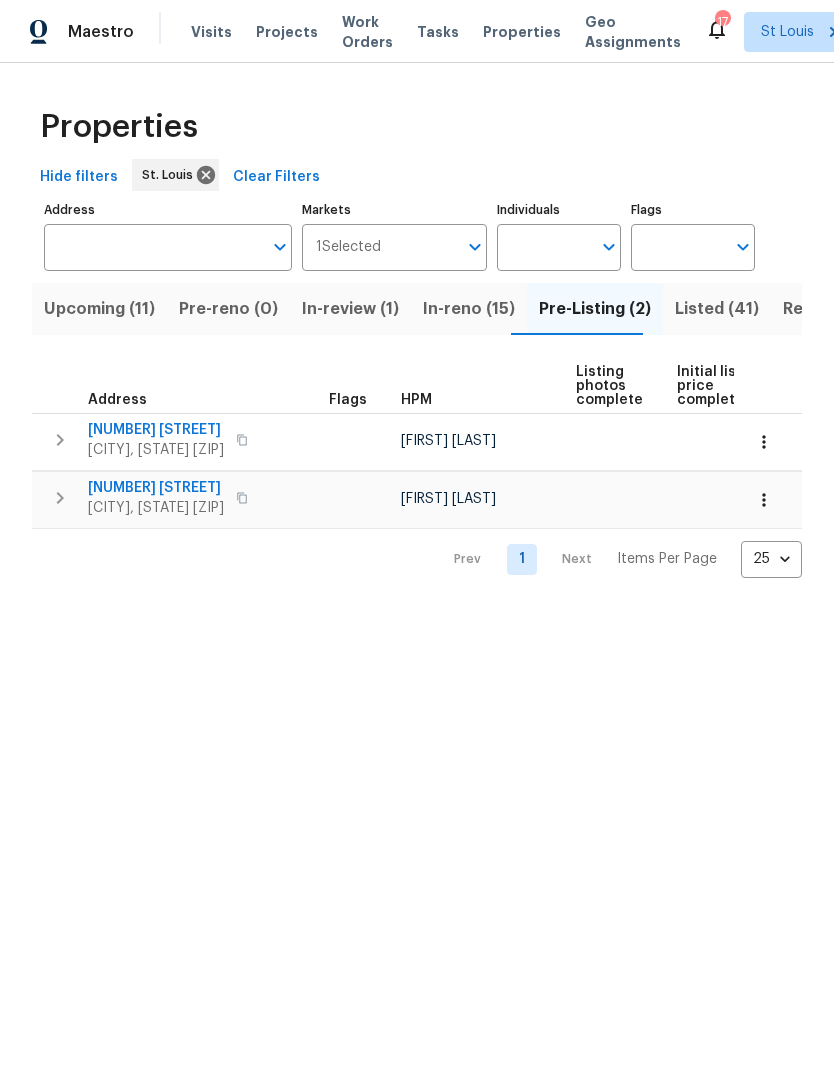 click on "[NUMBER] [STREET]" at bounding box center (156, 430) 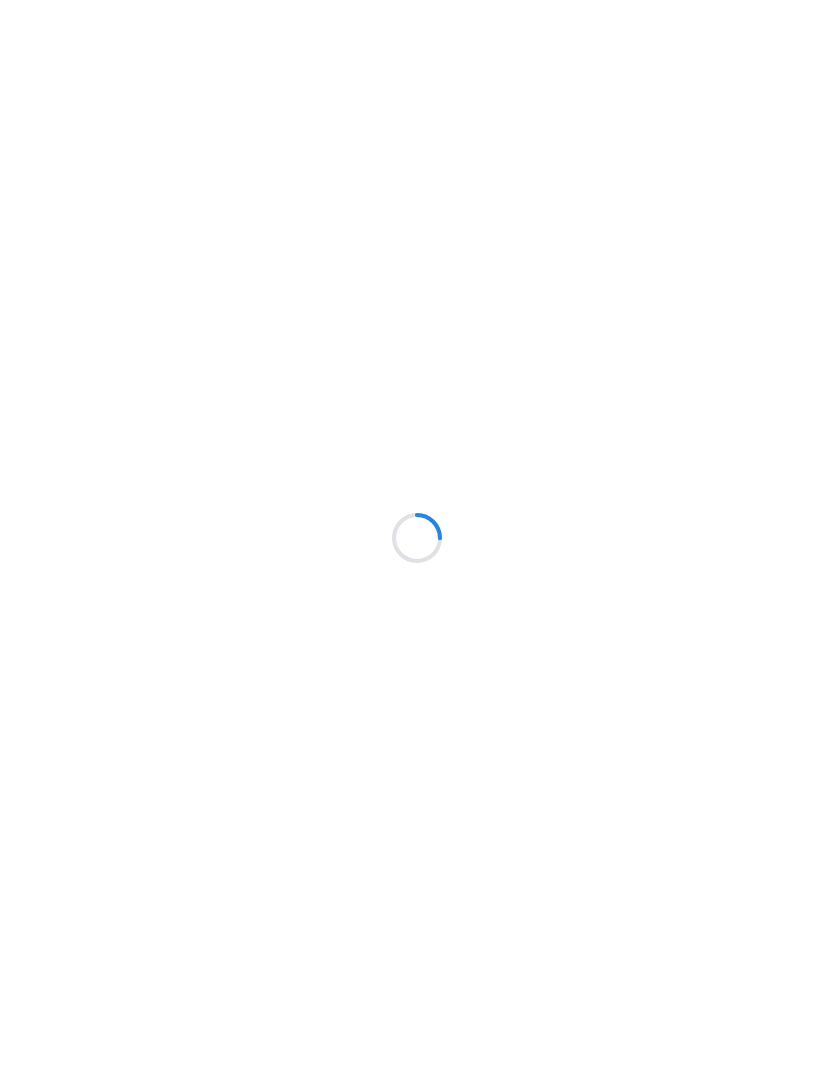 scroll, scrollTop: 0, scrollLeft: 0, axis: both 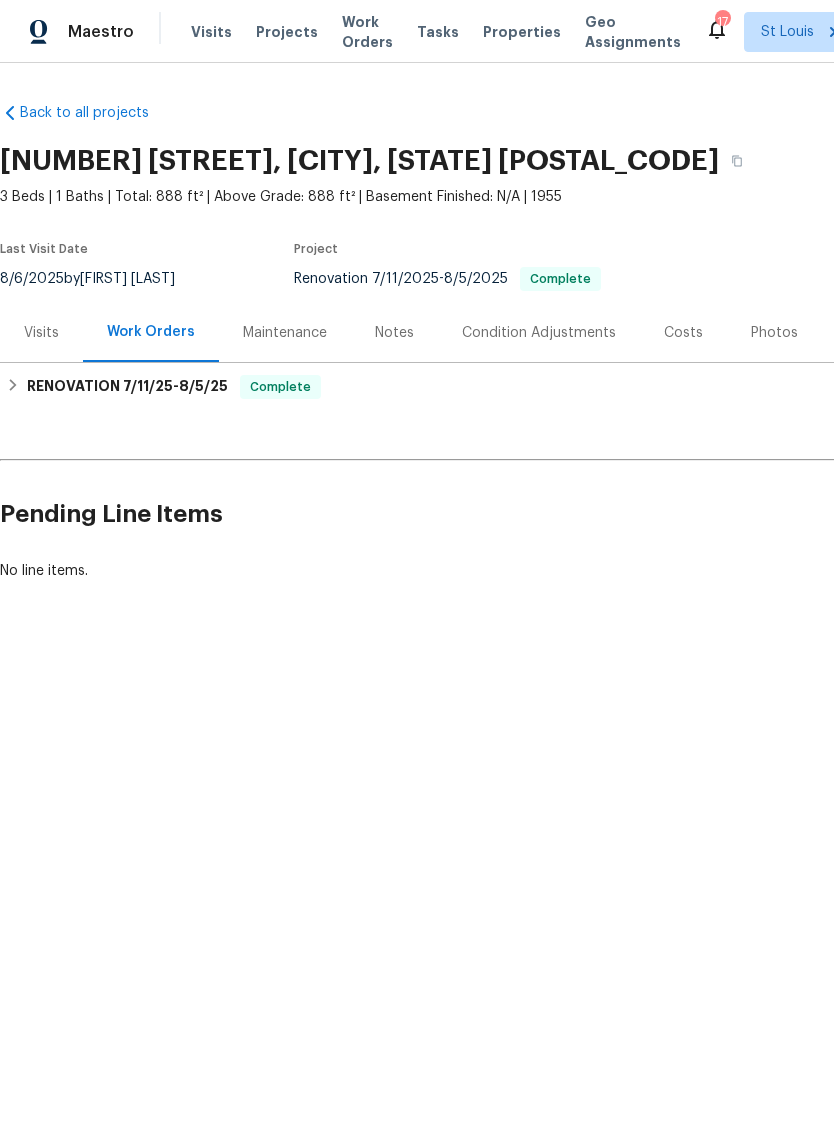 click on "Photos" at bounding box center [774, 333] 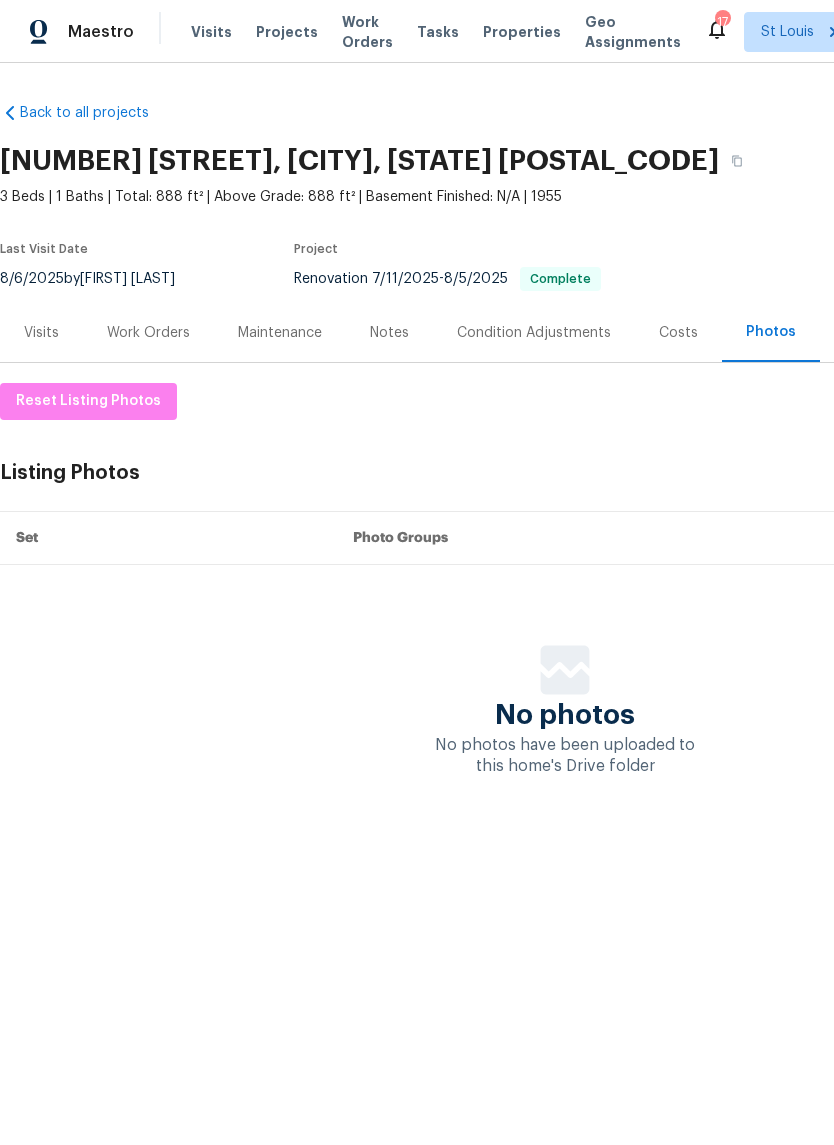 click on "Work Orders" at bounding box center (148, 332) 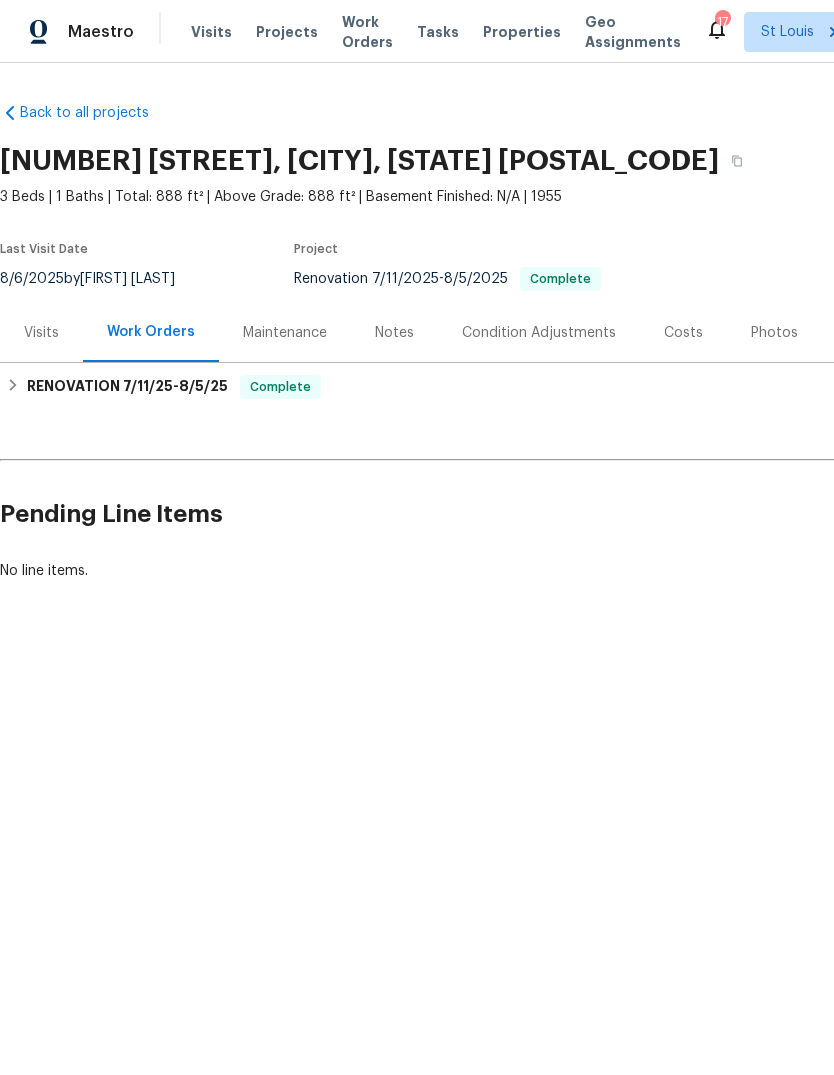 click on "Photos" at bounding box center [774, 333] 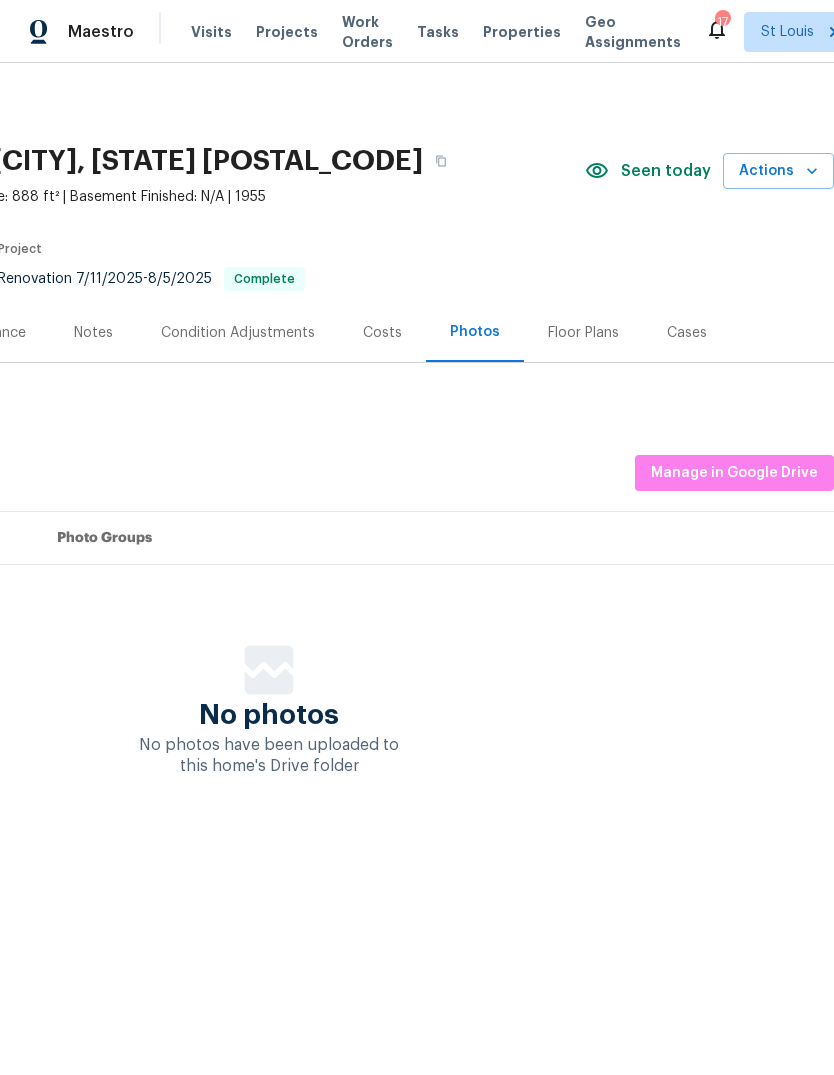 scroll, scrollTop: 0, scrollLeft: 296, axis: horizontal 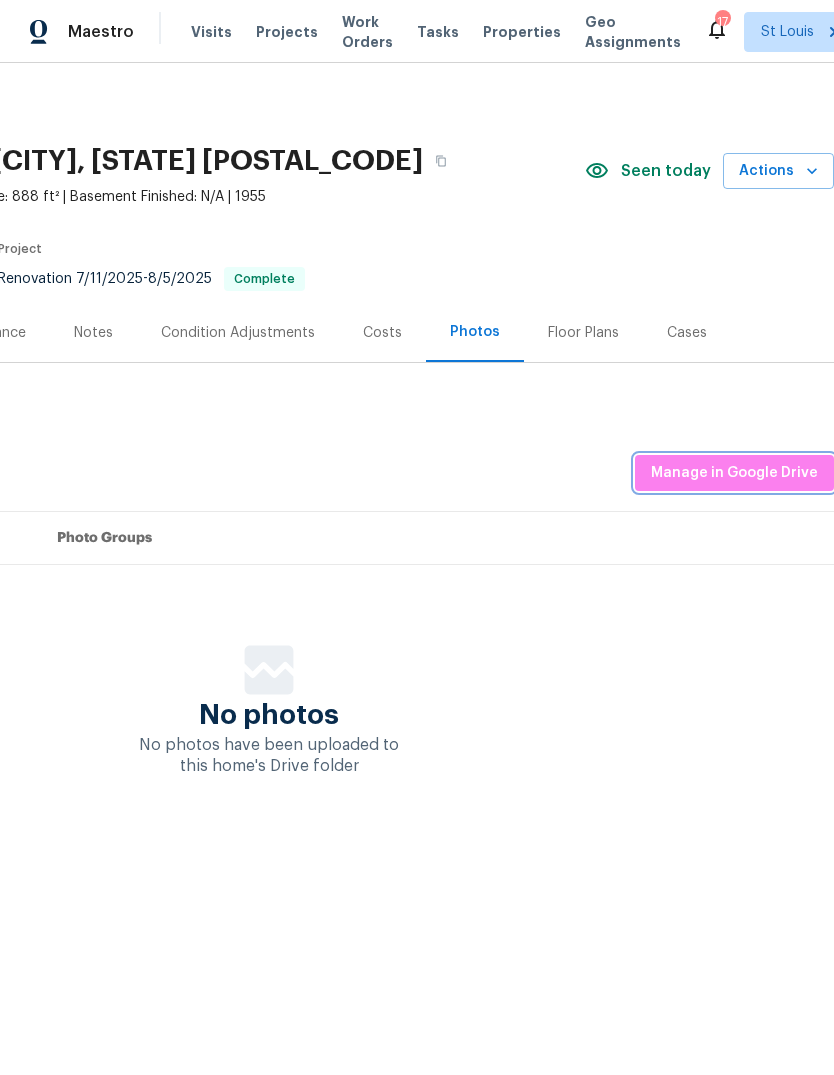 click on "Manage in Google Drive" at bounding box center [734, 473] 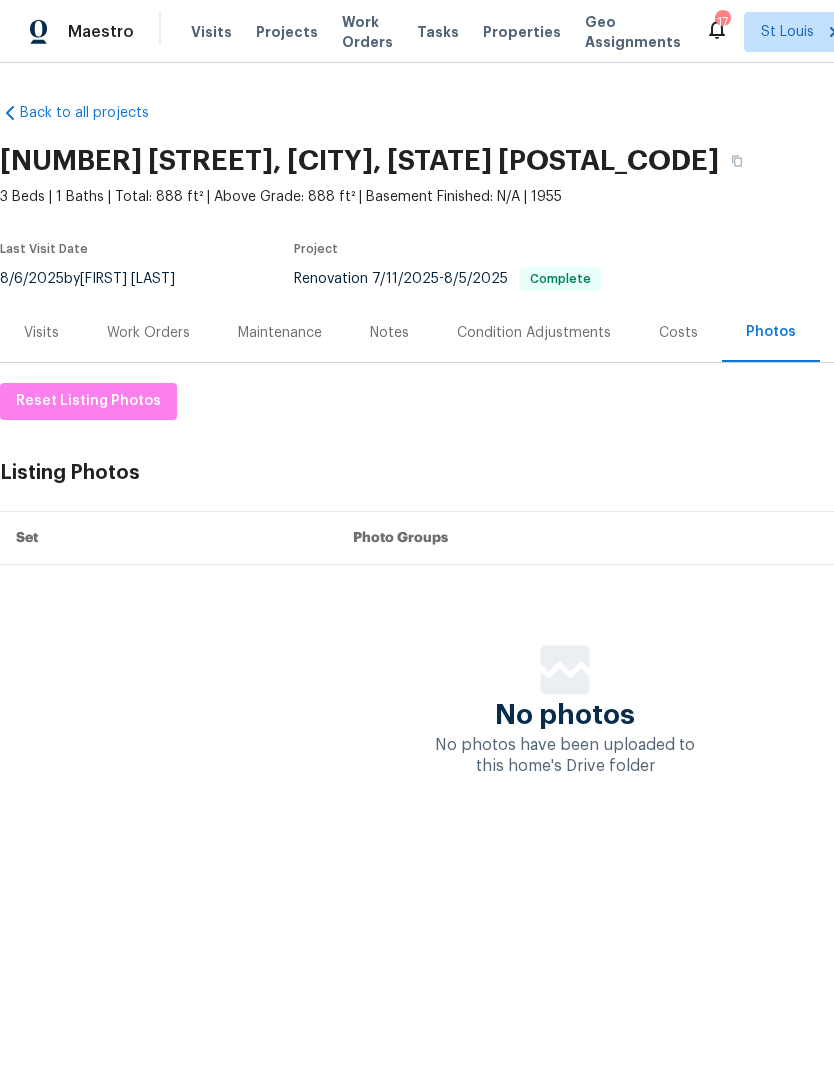 scroll, scrollTop: 0, scrollLeft: 0, axis: both 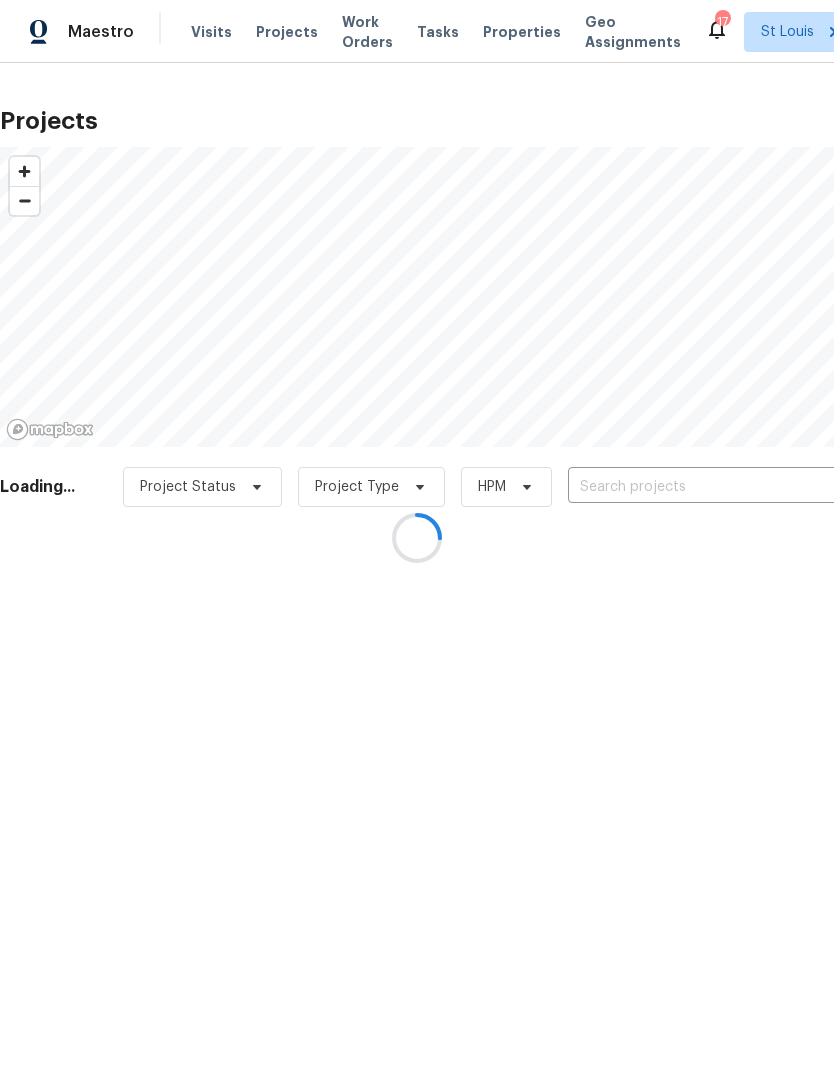click at bounding box center [417, 537] 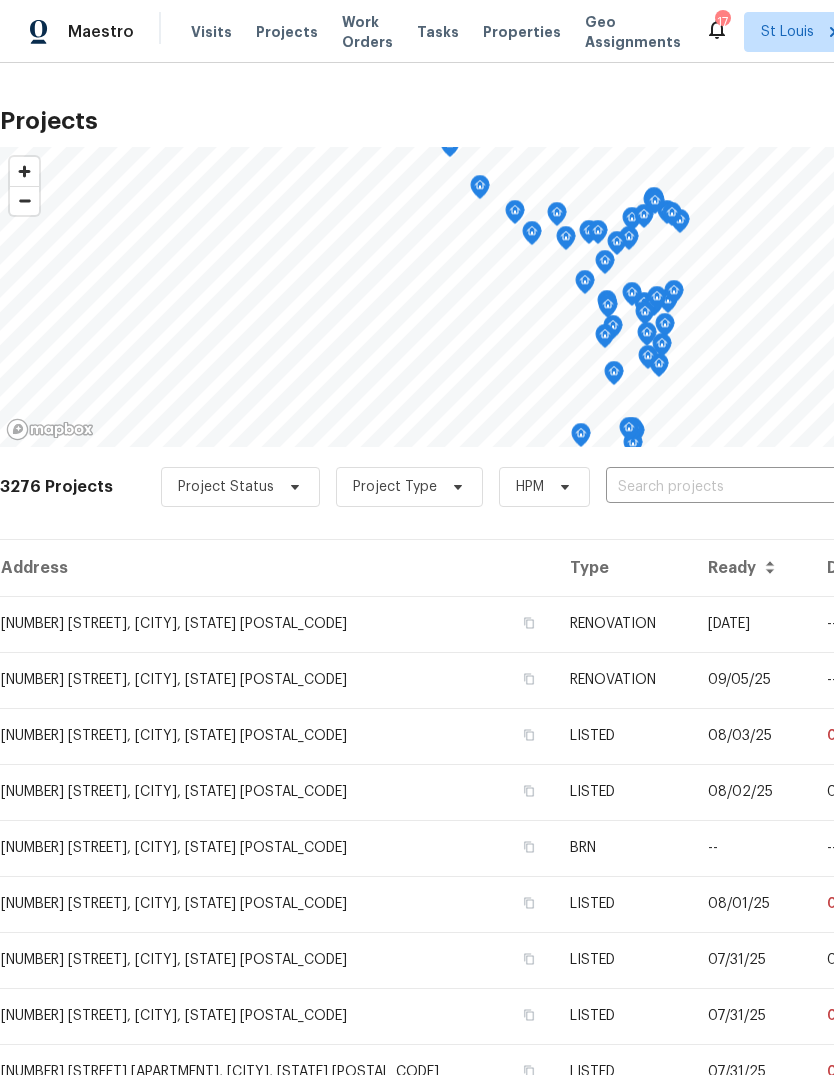 click at bounding box center [720, 487] 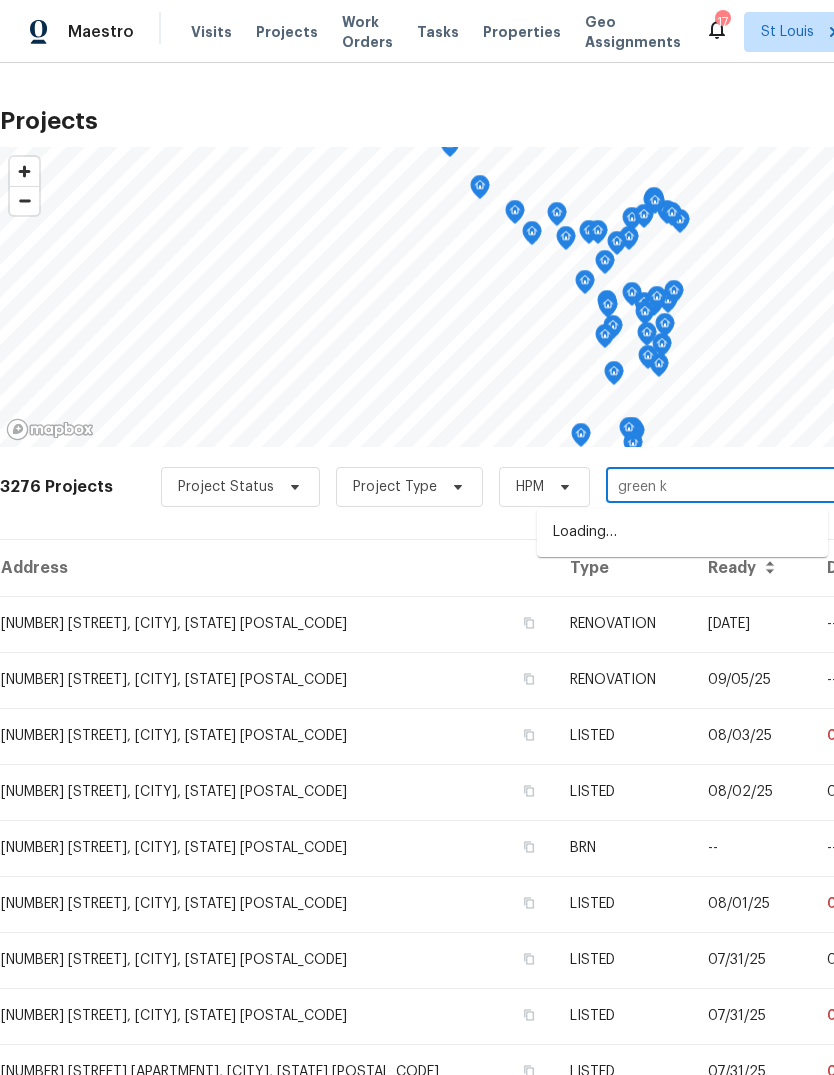 type on "green kn" 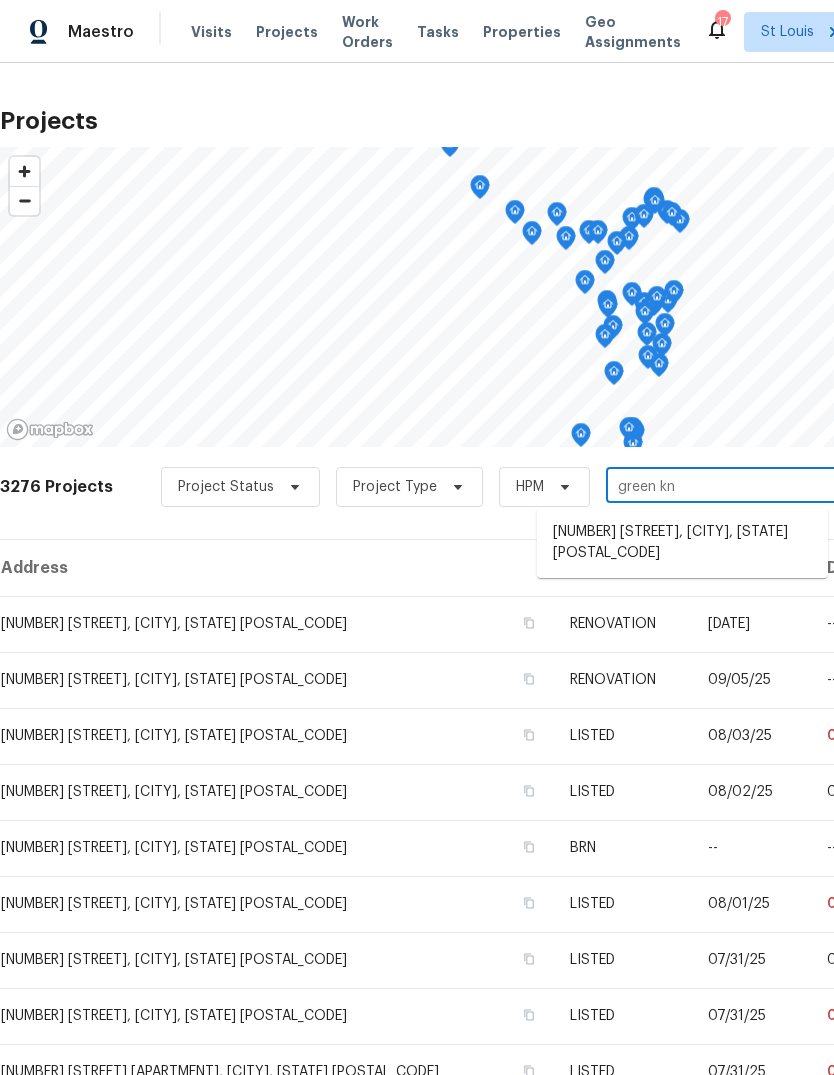 click on "[NUMBER] [STREET], [CITY], [STATE] [POSTAL_CODE]" at bounding box center (682, 543) 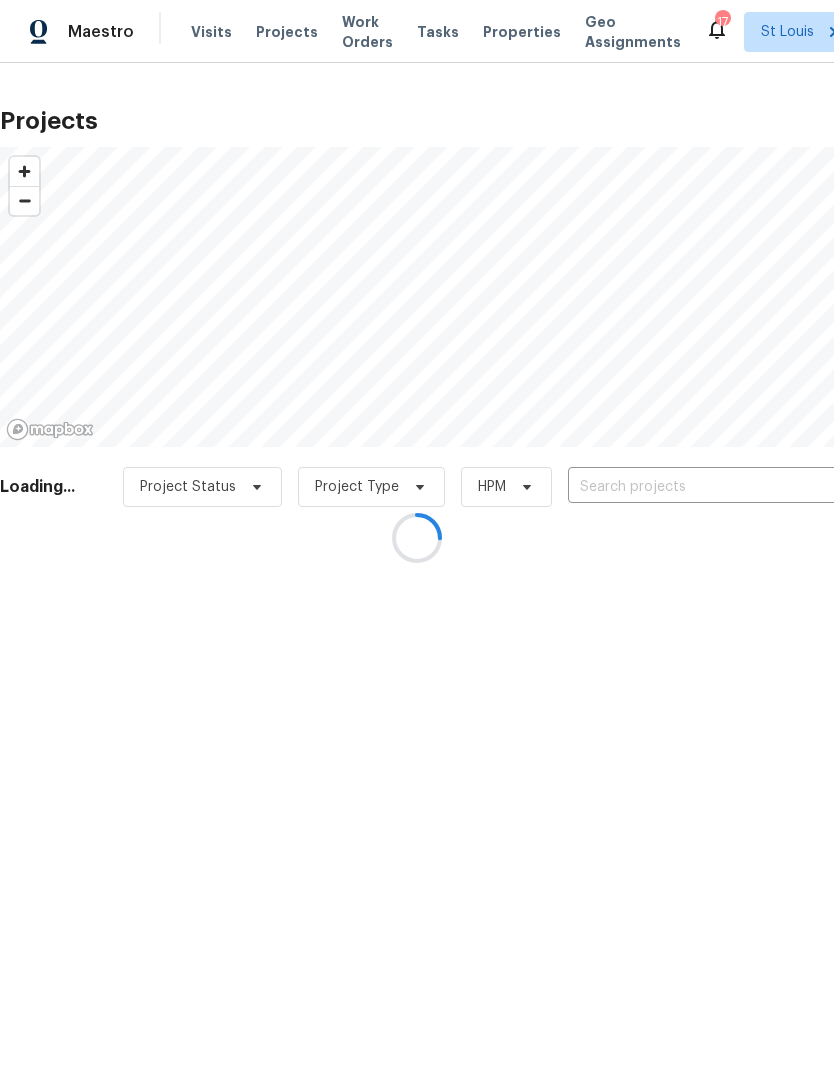 type on "[NUMBER] [STREET], [CITY], [STATE] [POSTAL_CODE]" 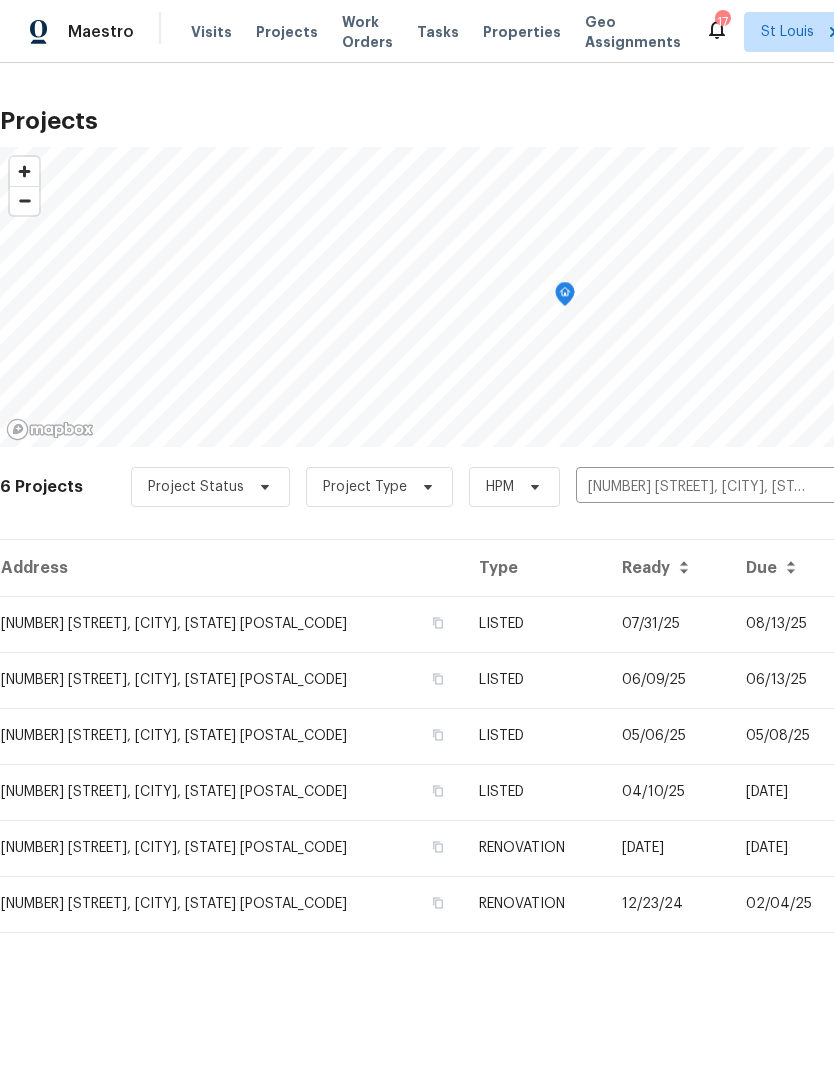click on "07/31/25" at bounding box center (668, 624) 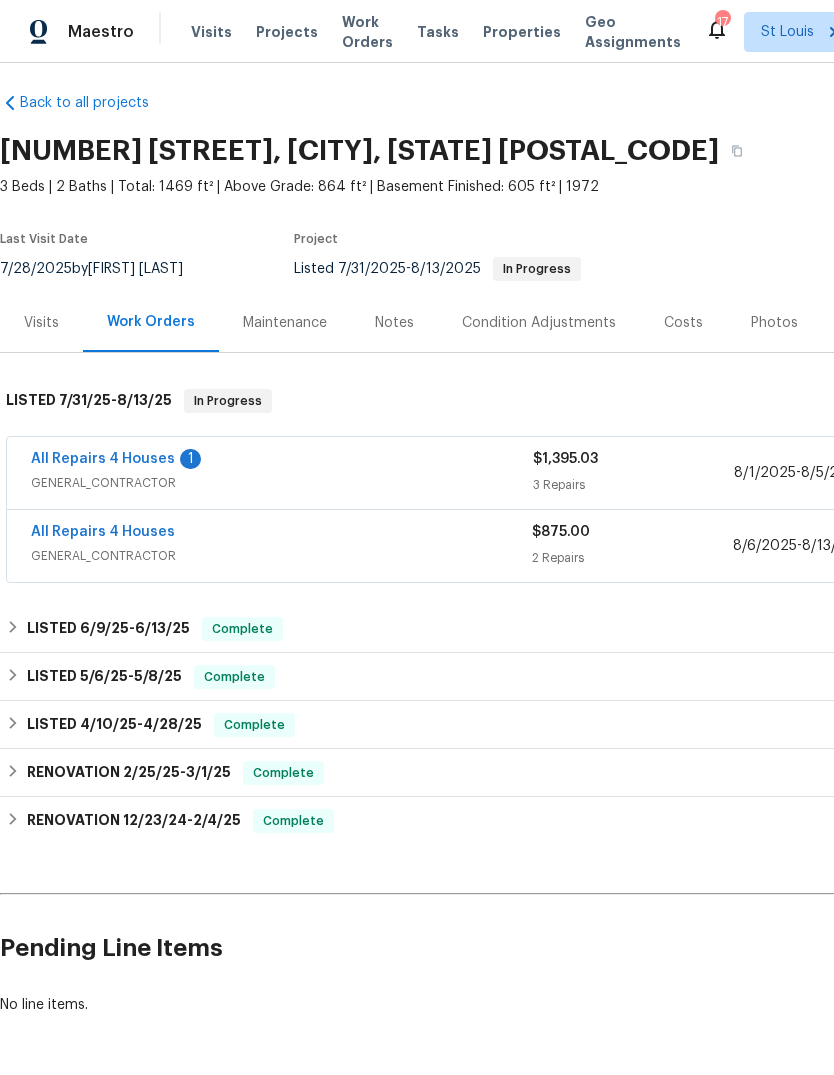 scroll, scrollTop: 10, scrollLeft: 0, axis: vertical 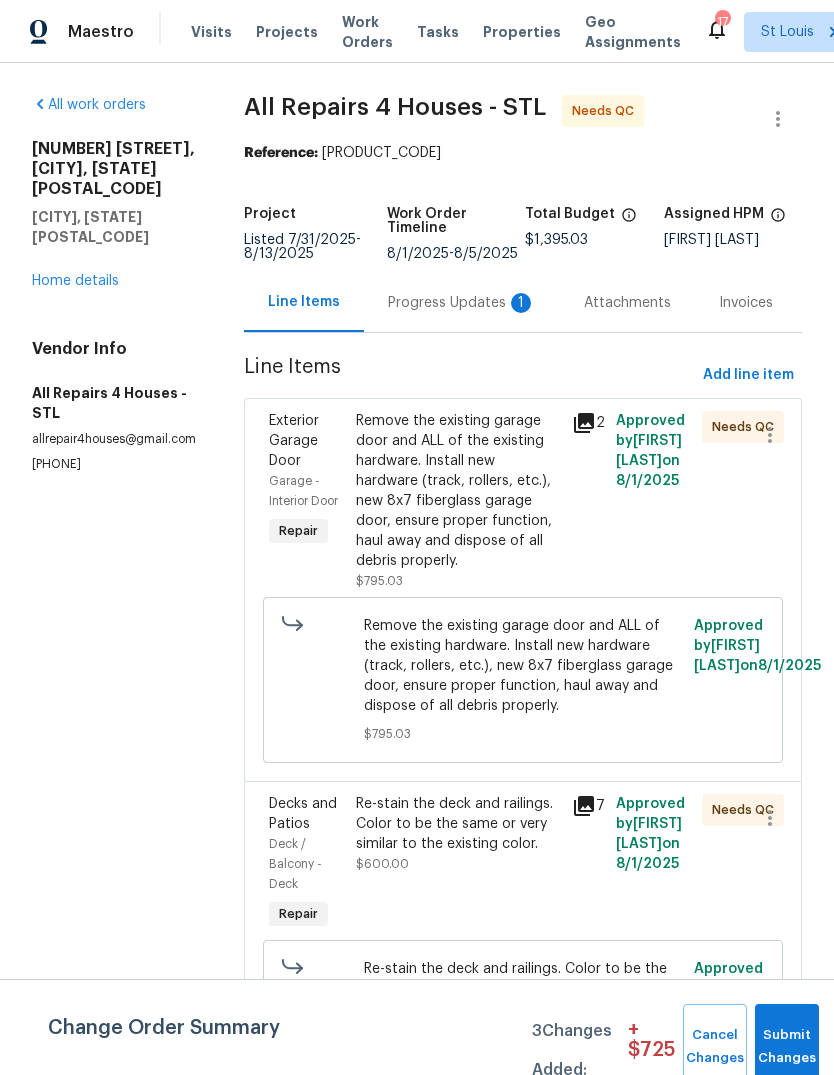 click on "Progress Updates 1" at bounding box center [462, 302] 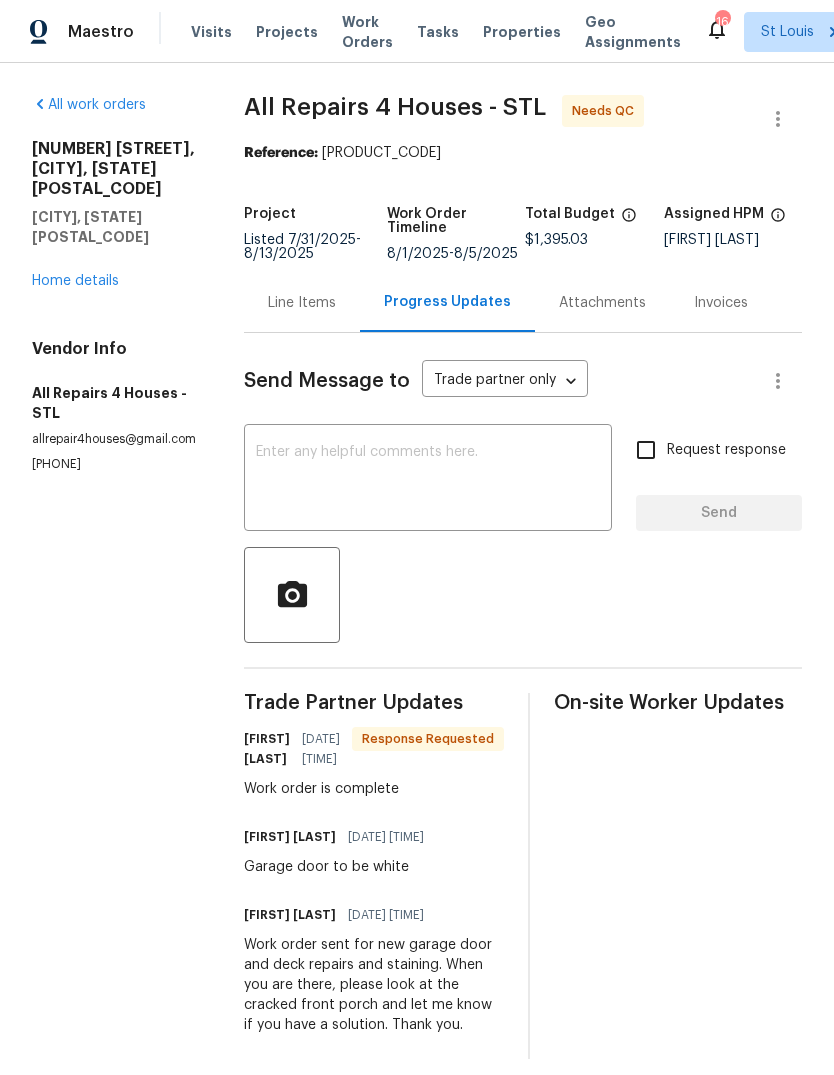click on "Line Items" at bounding box center [302, 303] 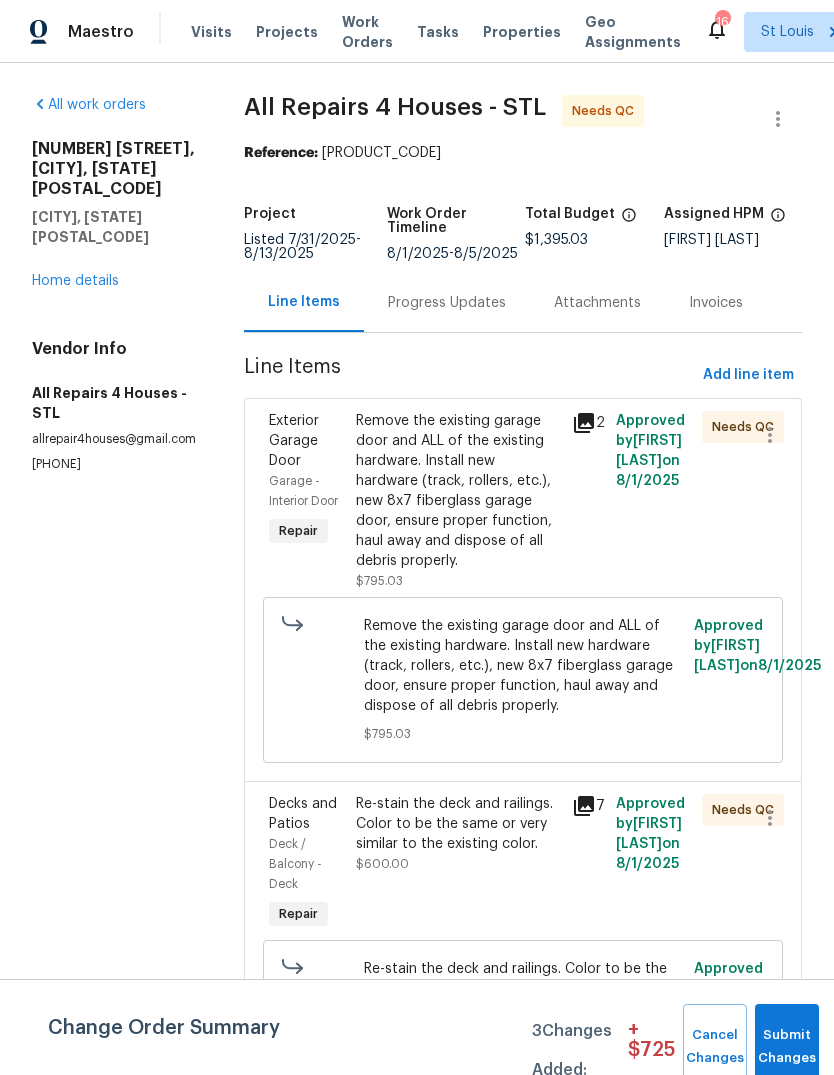 click 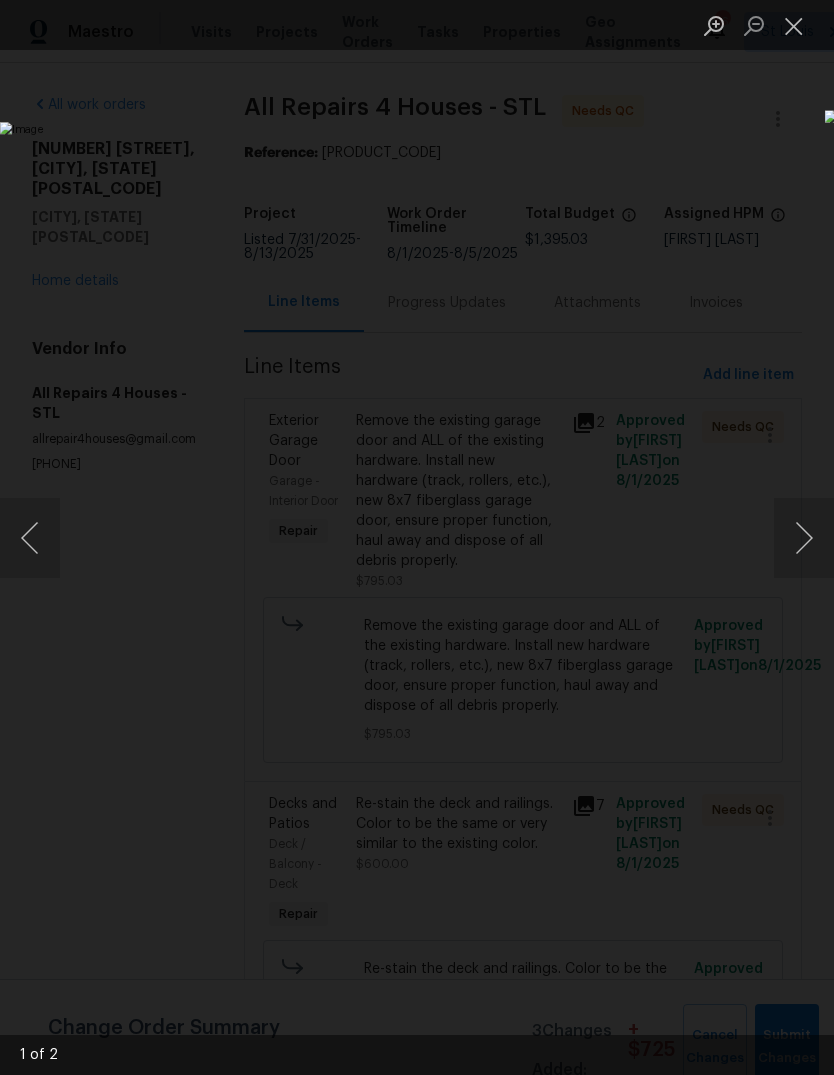 click at bounding box center (804, 538) 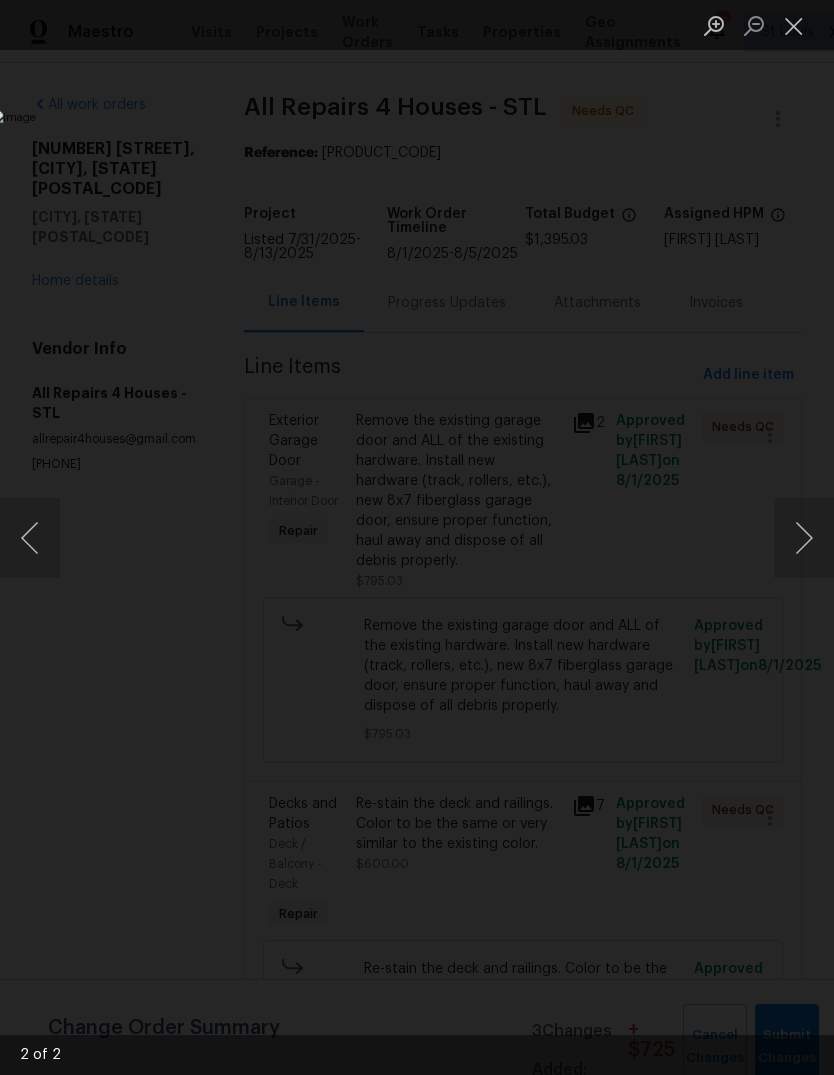 click at bounding box center [804, 538] 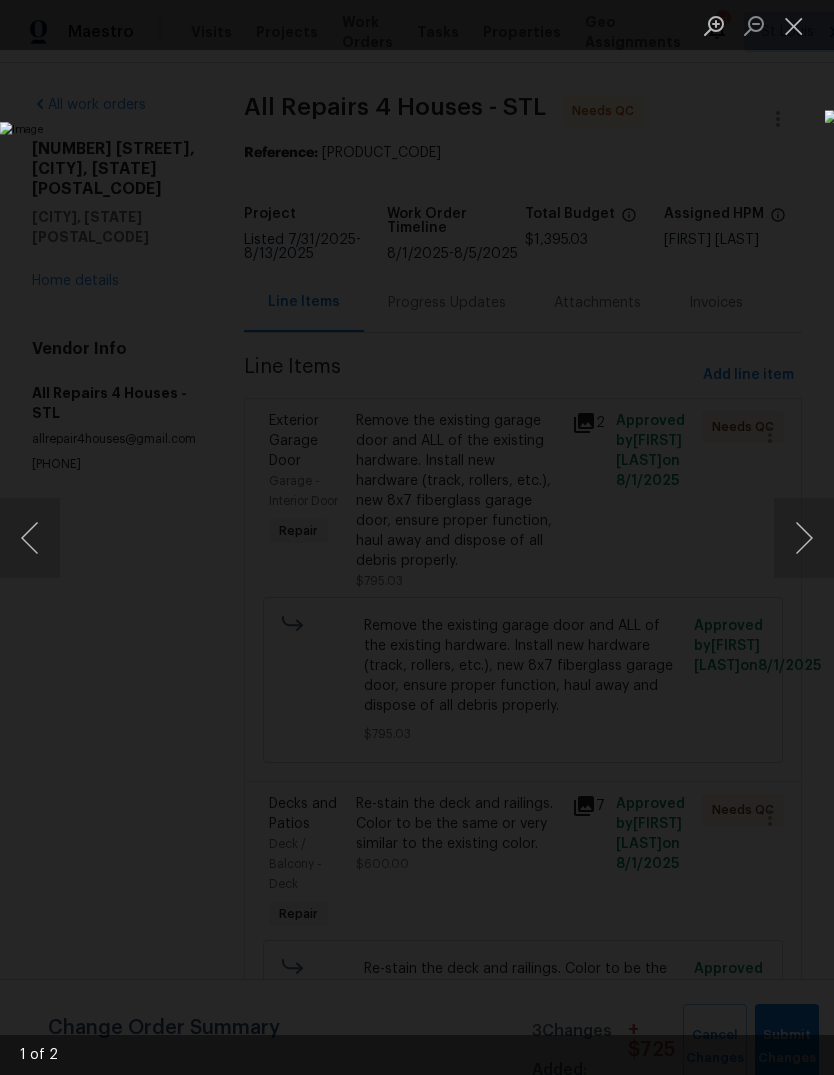click at bounding box center (804, 538) 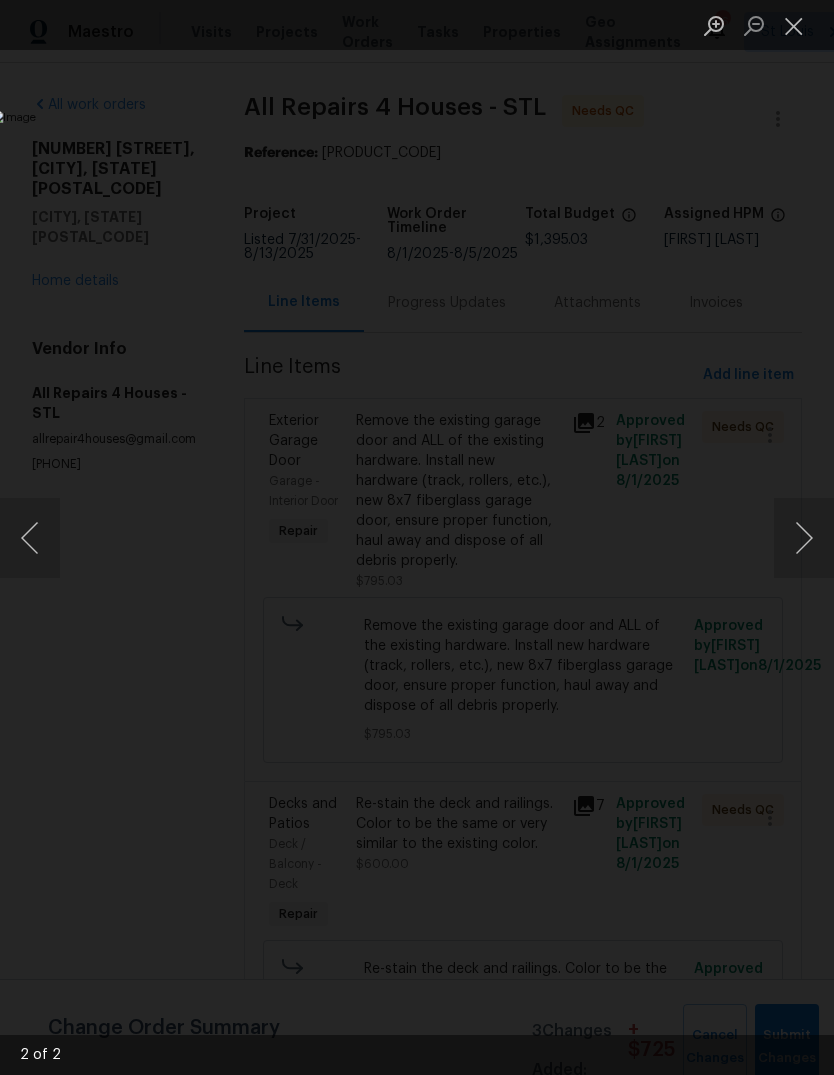 click at bounding box center (804, 538) 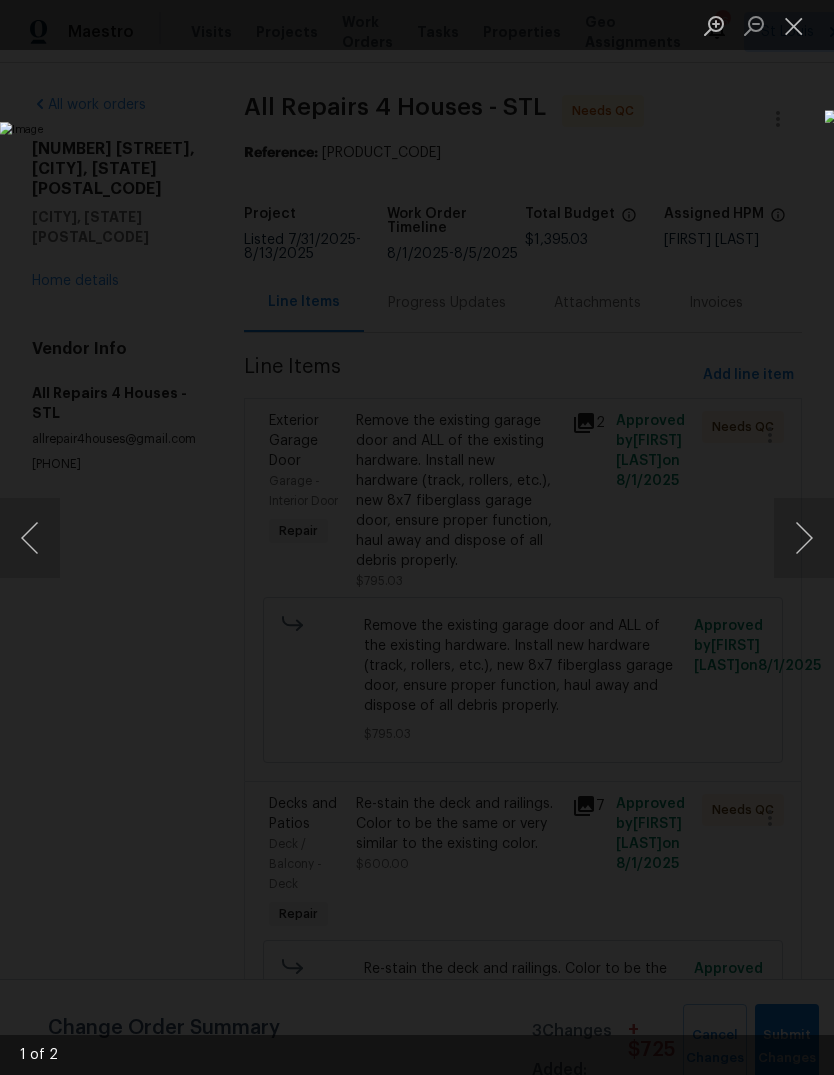 click at bounding box center (794, 25) 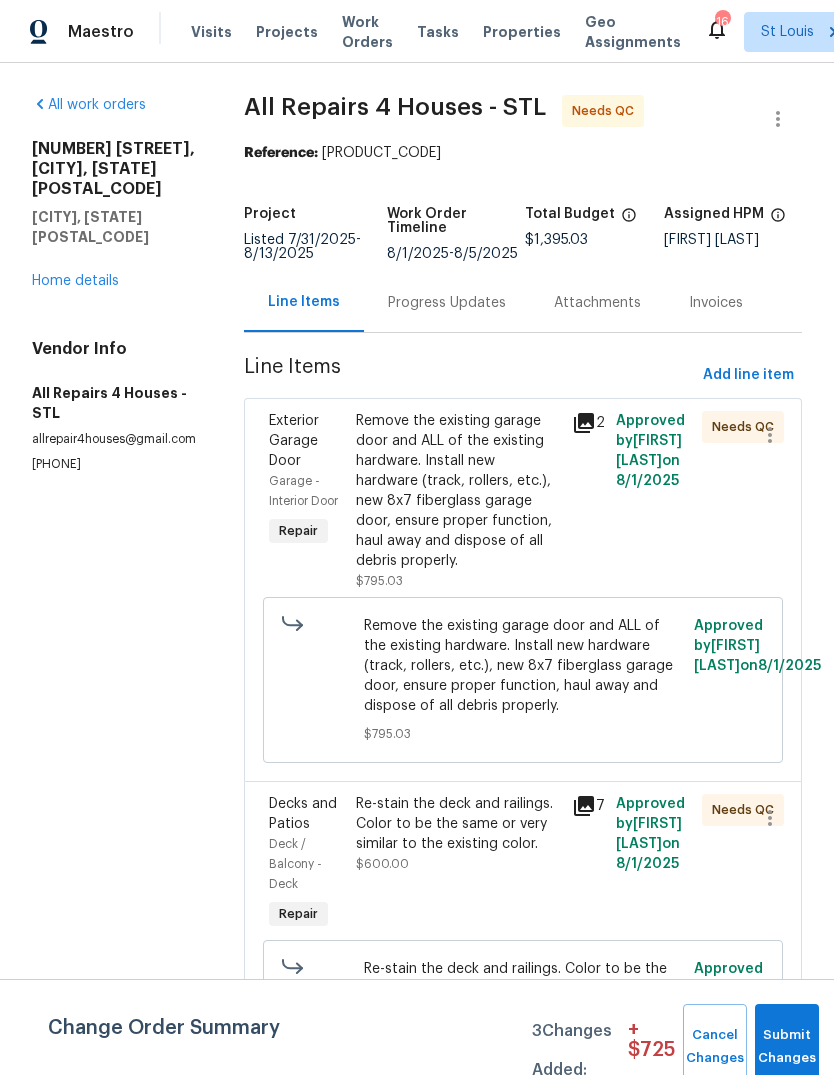 click on "Remove the existing garage door and ALL of the existing hardware. Install new hardware (track, rollers, etc.), new 8x7 fiberglass garage door, ensure proper function, haul away and dispose of all debris properly." at bounding box center [458, 491] 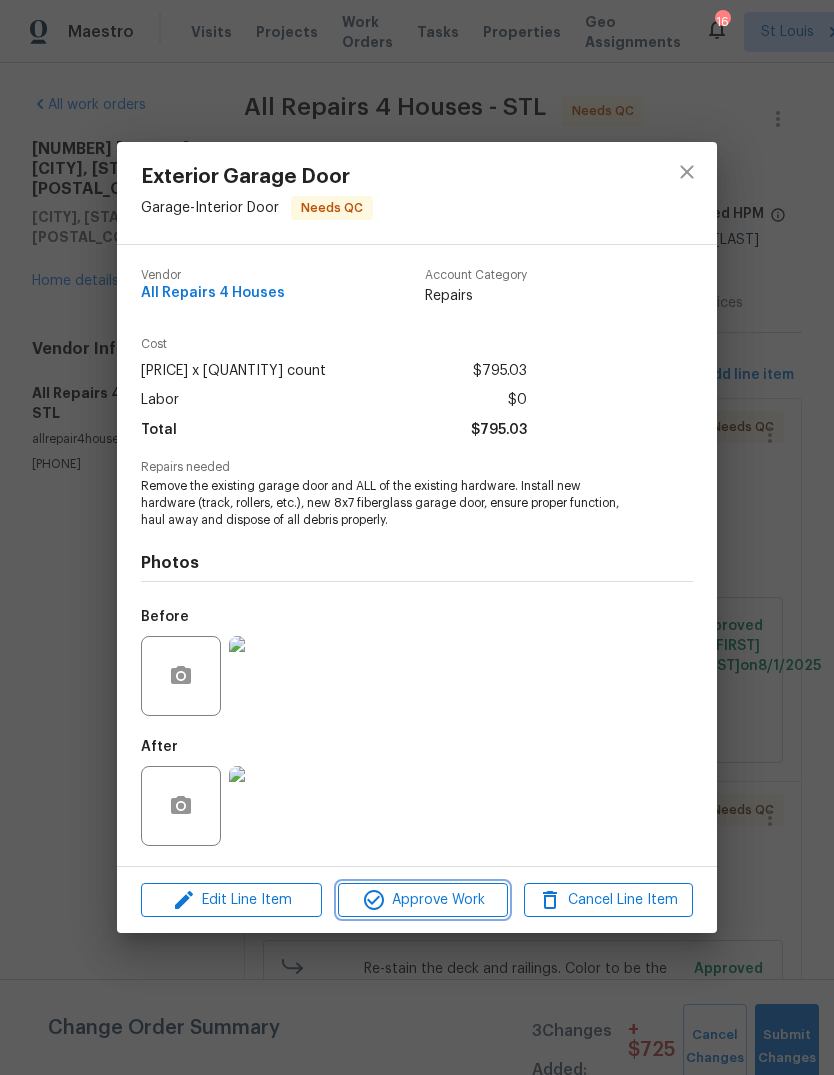 click on "Approve Work" at bounding box center [422, 900] 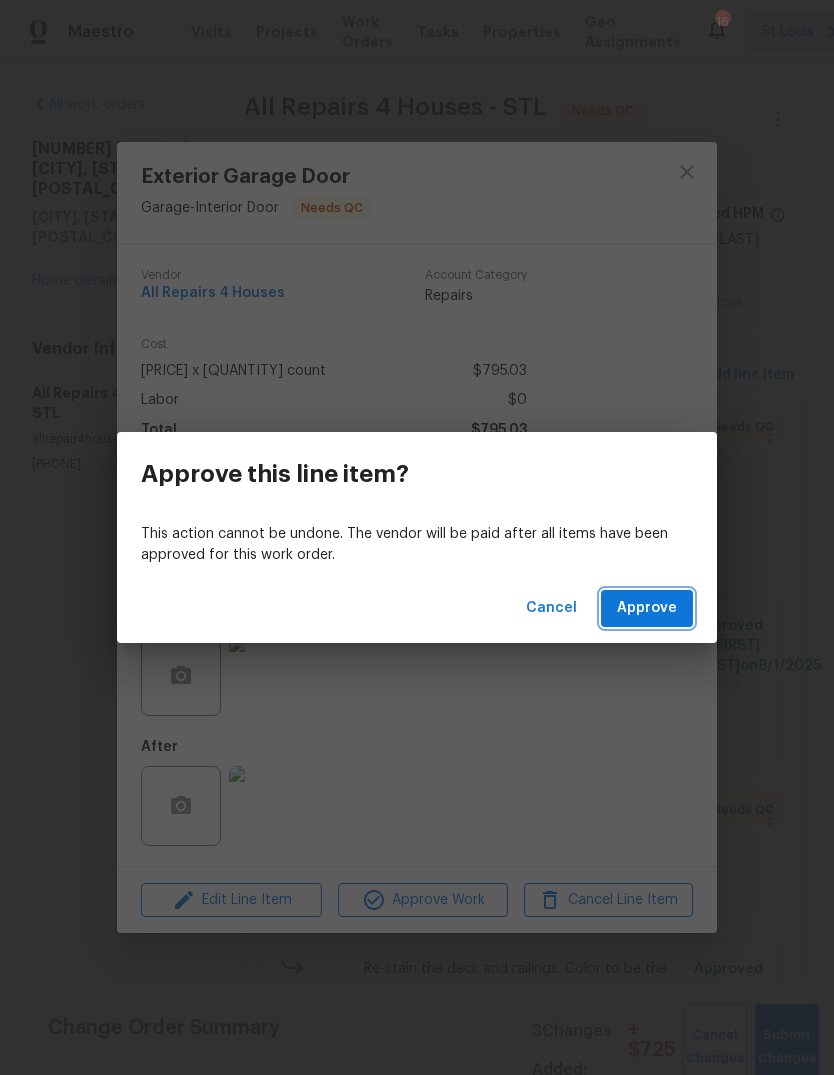 click on "Approve" at bounding box center (647, 608) 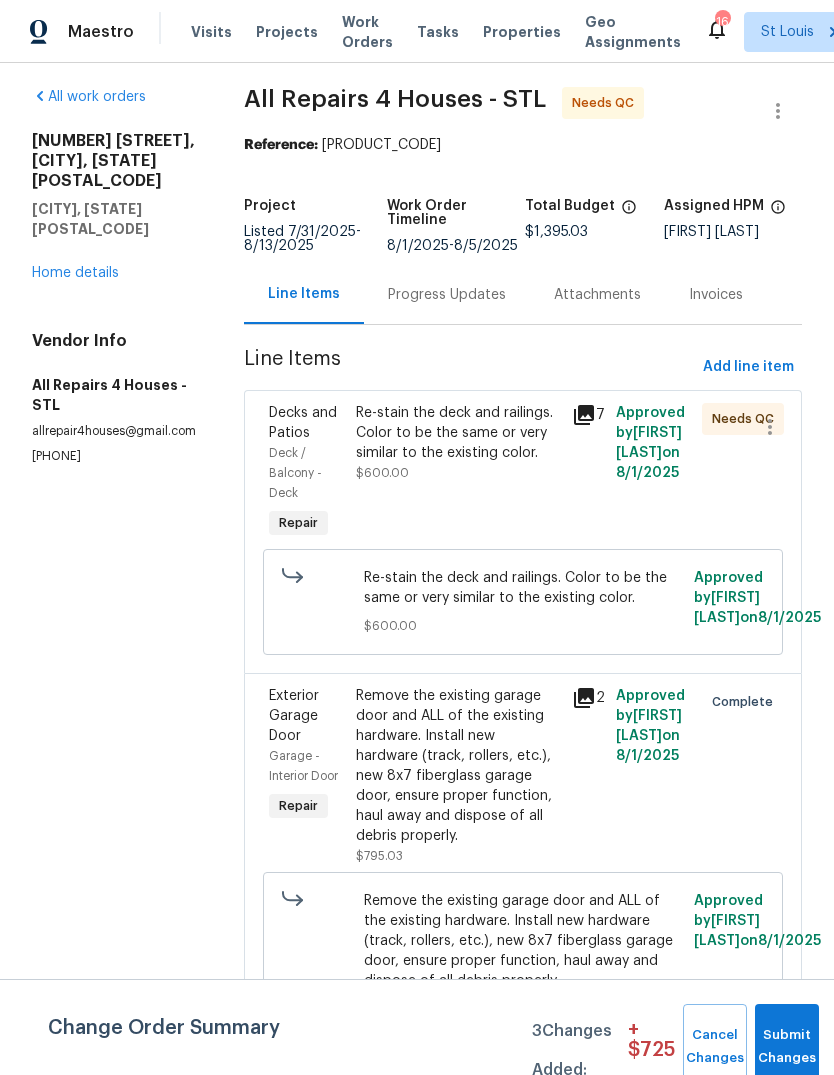 scroll, scrollTop: 7, scrollLeft: 0, axis: vertical 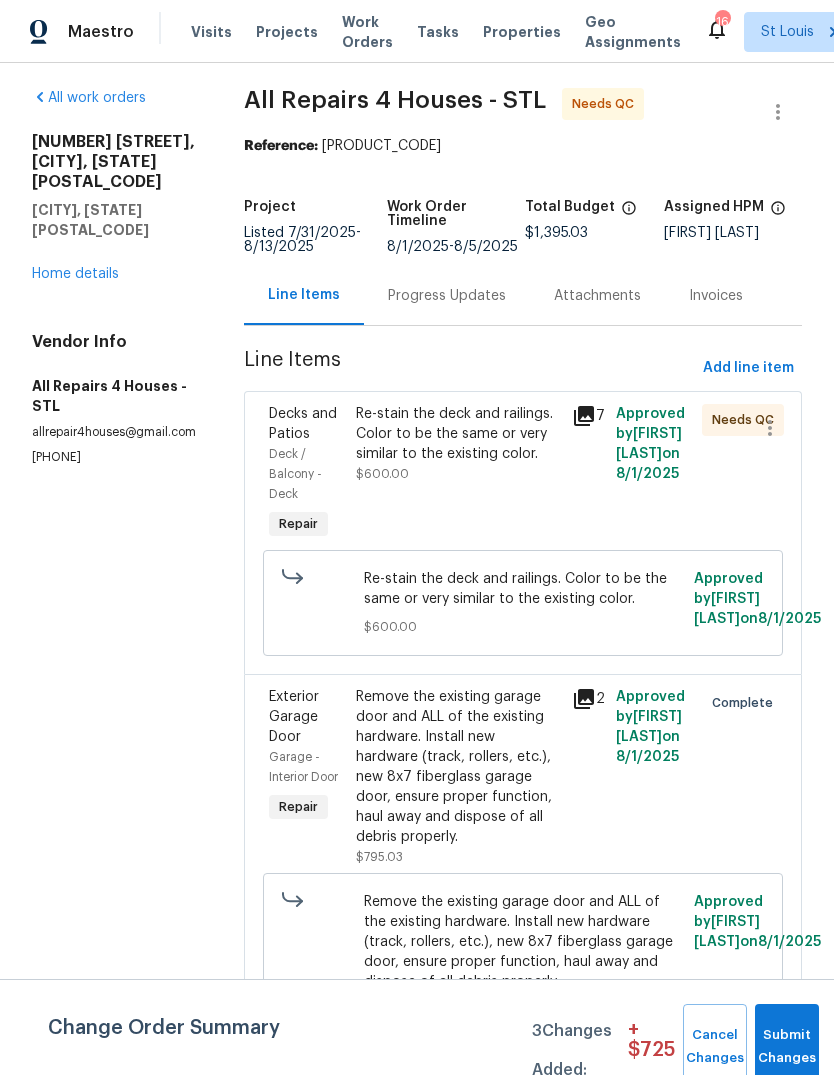click 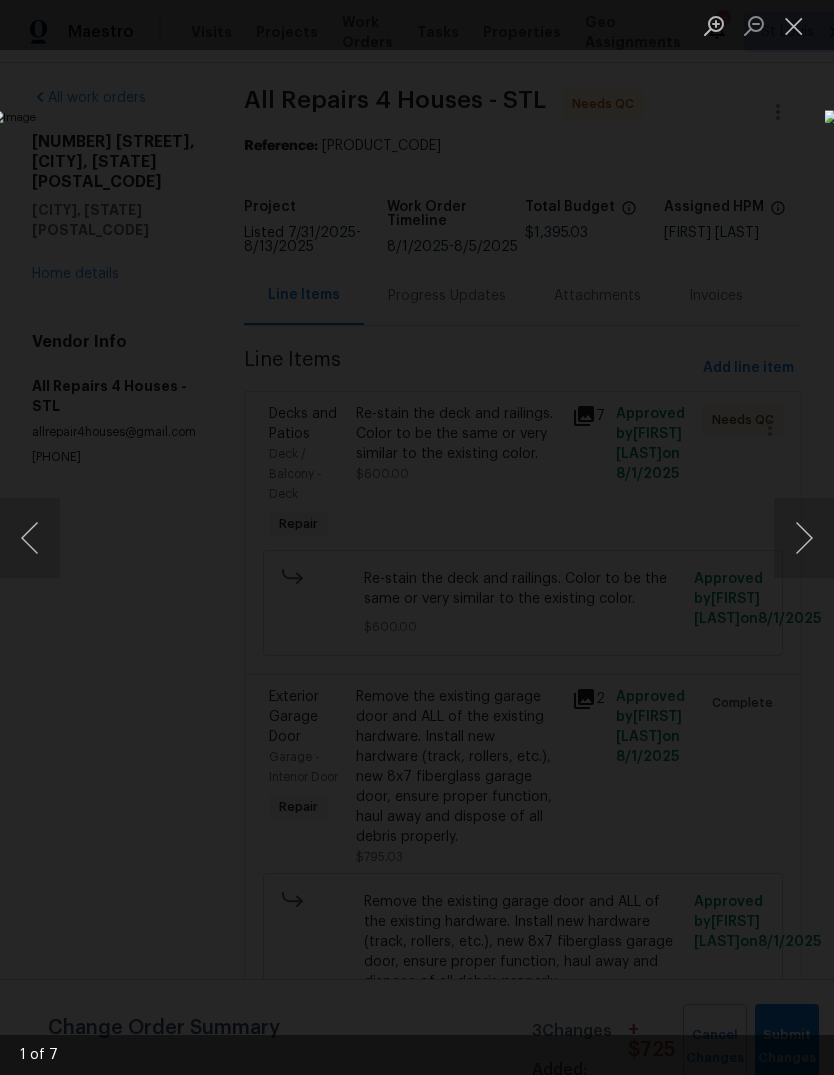 click at bounding box center (804, 538) 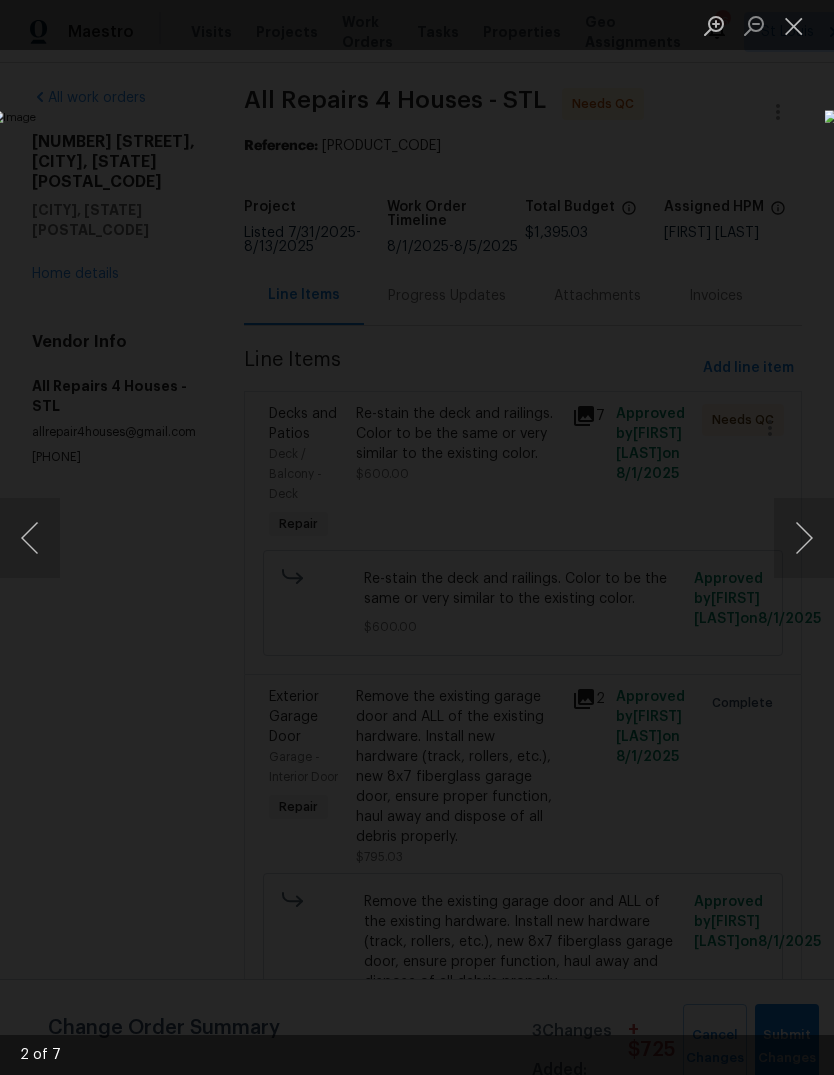 click at bounding box center (804, 538) 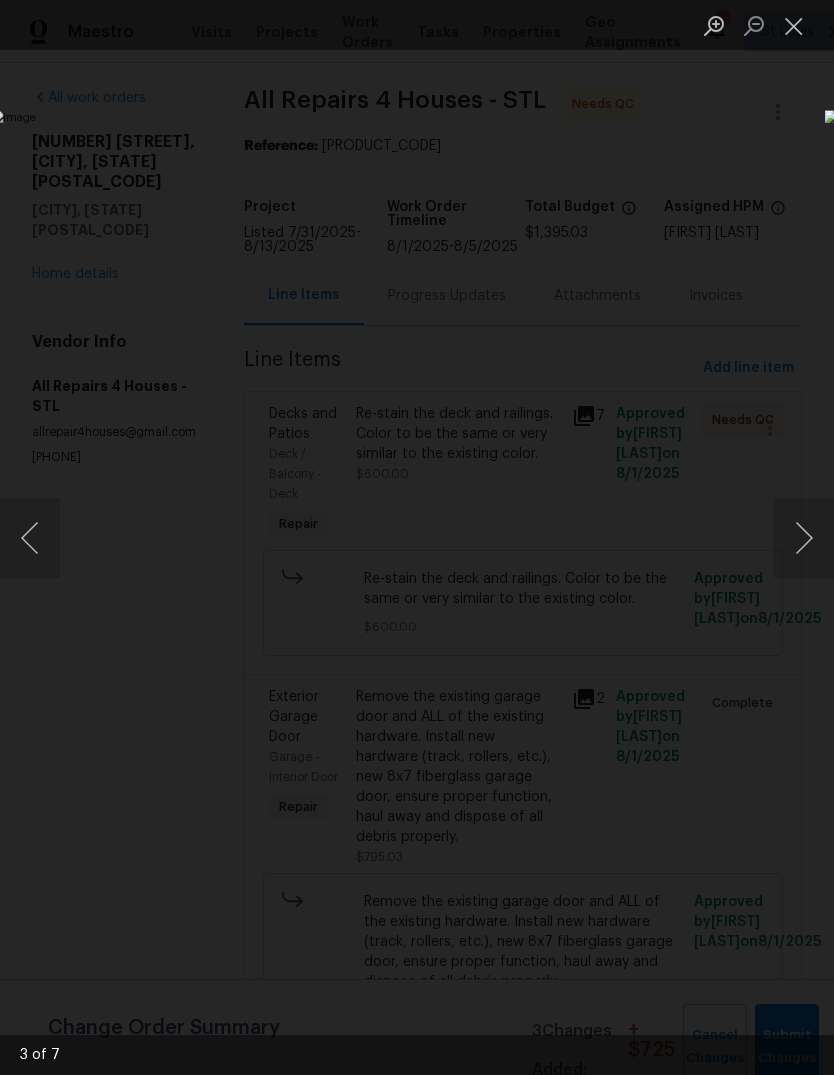 click at bounding box center [804, 538] 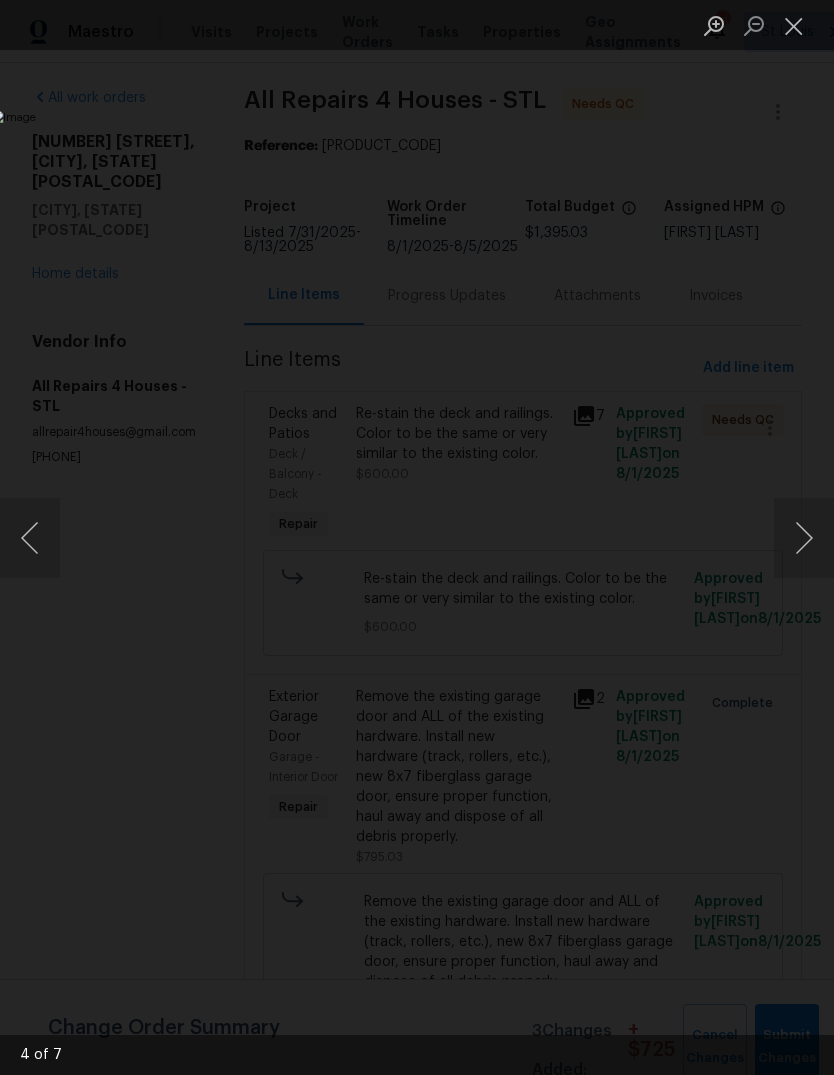 click at bounding box center (804, 538) 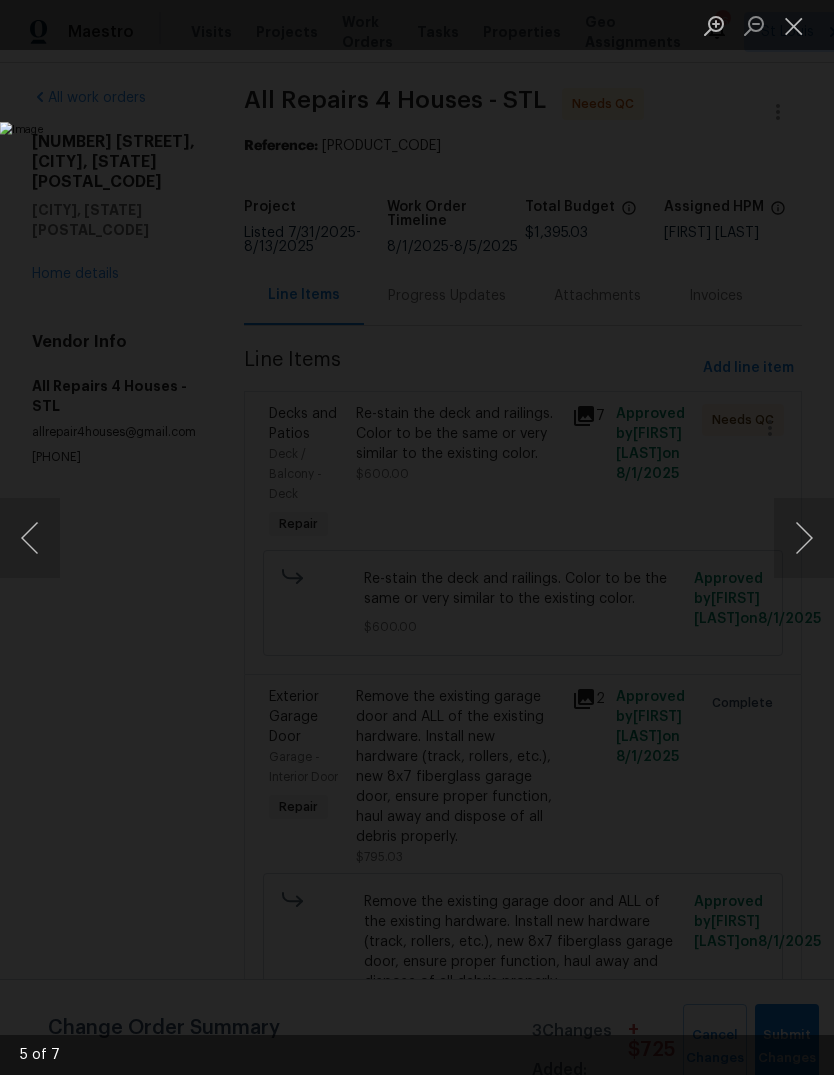 click at bounding box center (804, 538) 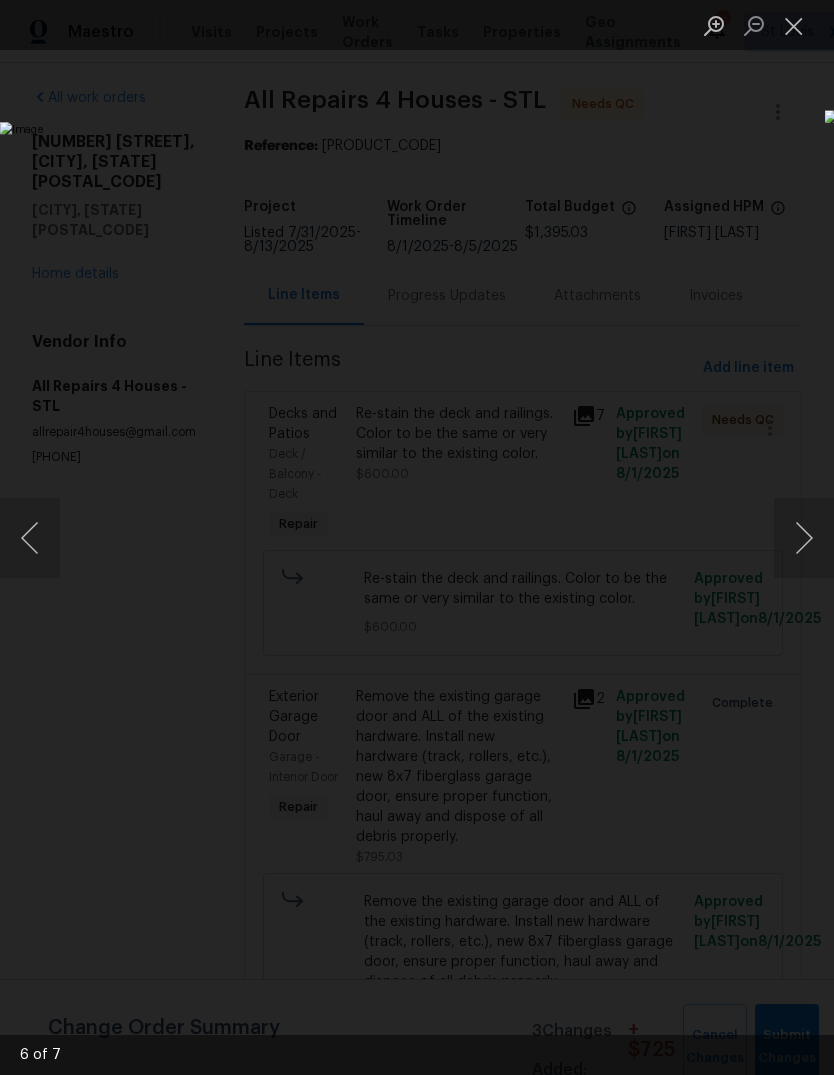 click at bounding box center (804, 538) 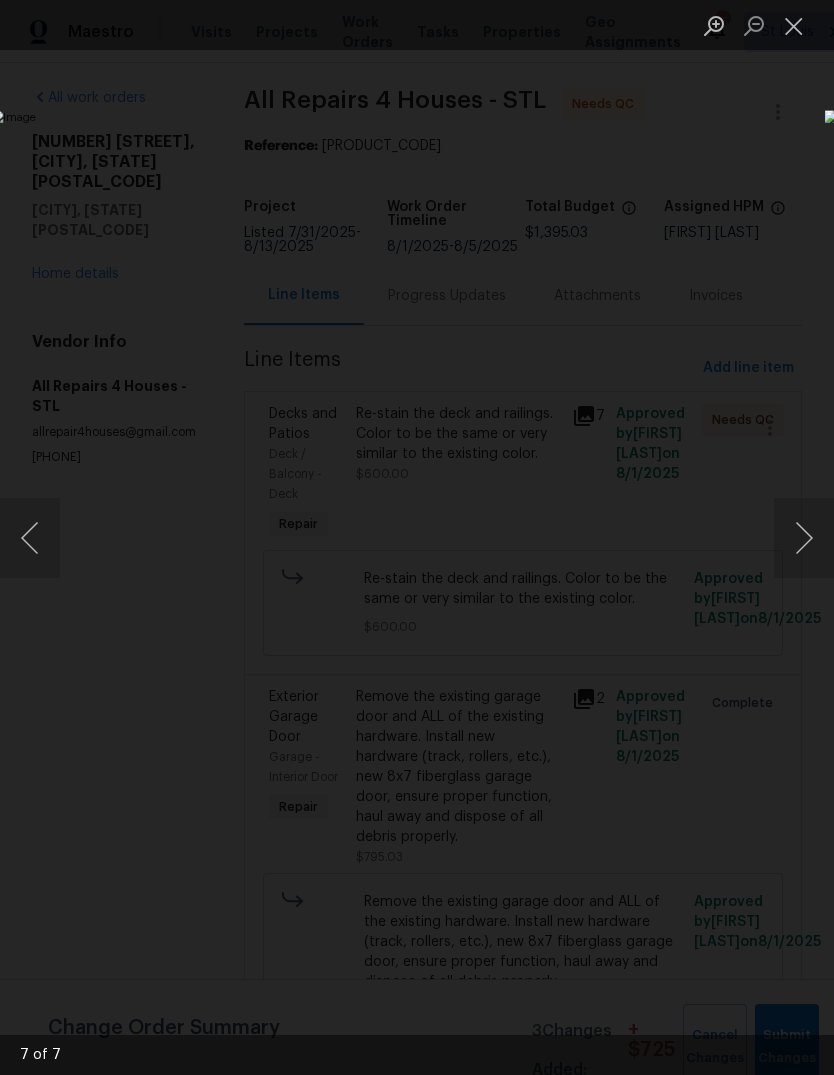 click at bounding box center [804, 538] 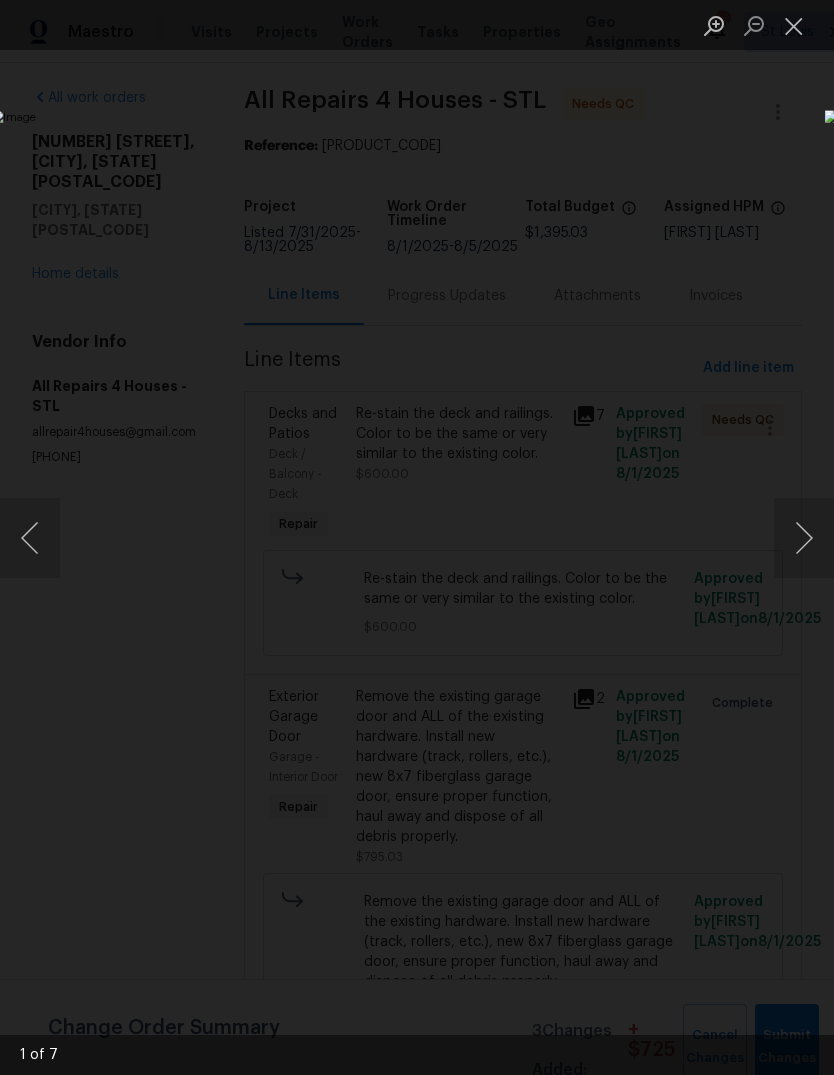 click at bounding box center (804, 538) 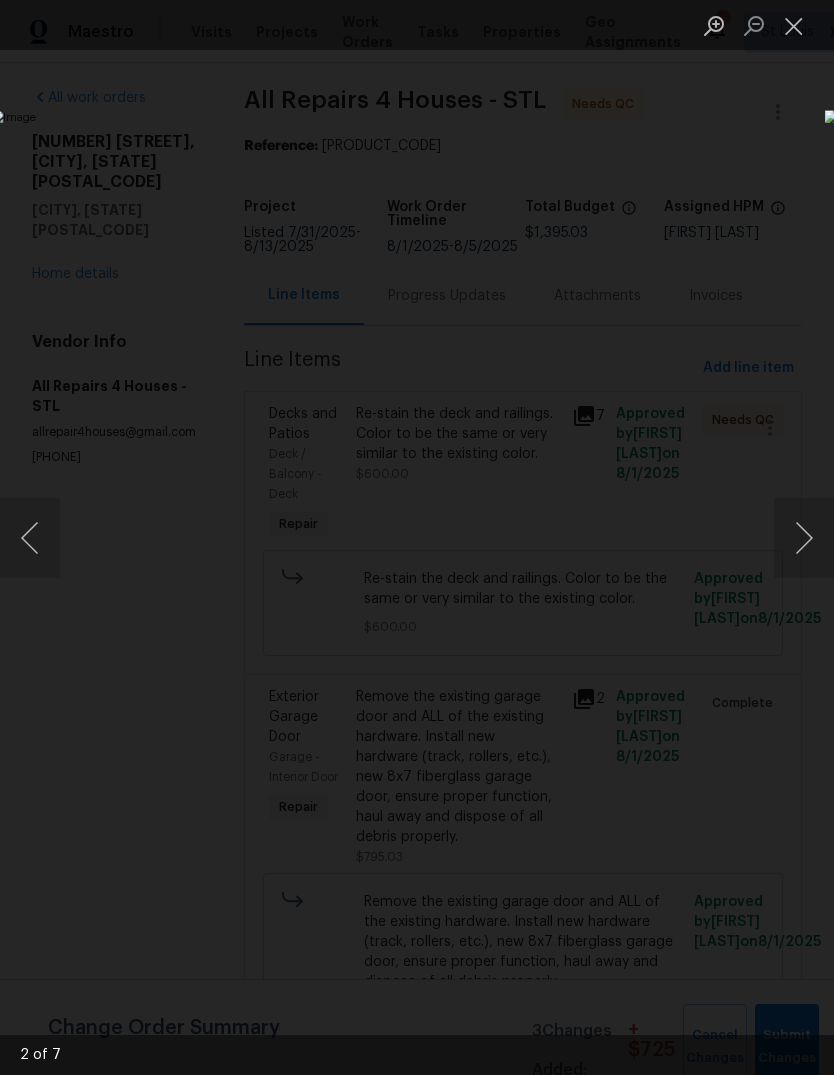 click at bounding box center [794, 25] 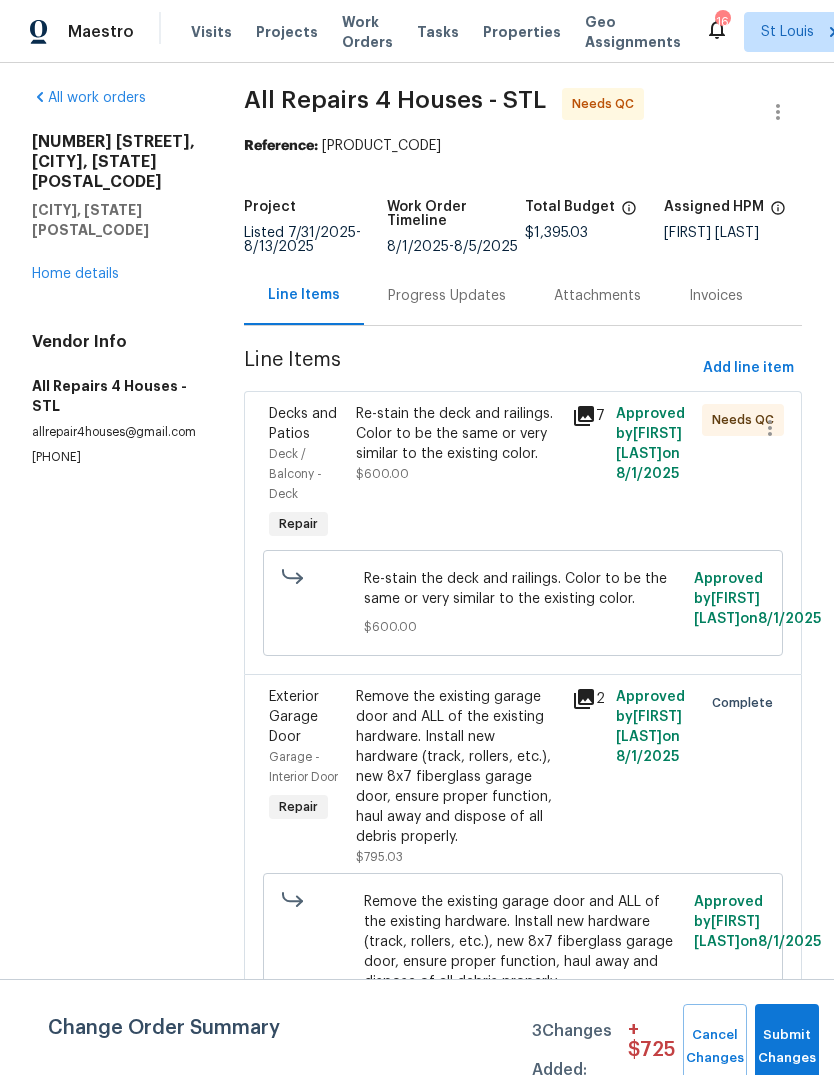 click on "Re-stain the deck and railings. Color to be the same or very similar to the existing color." at bounding box center [458, 434] 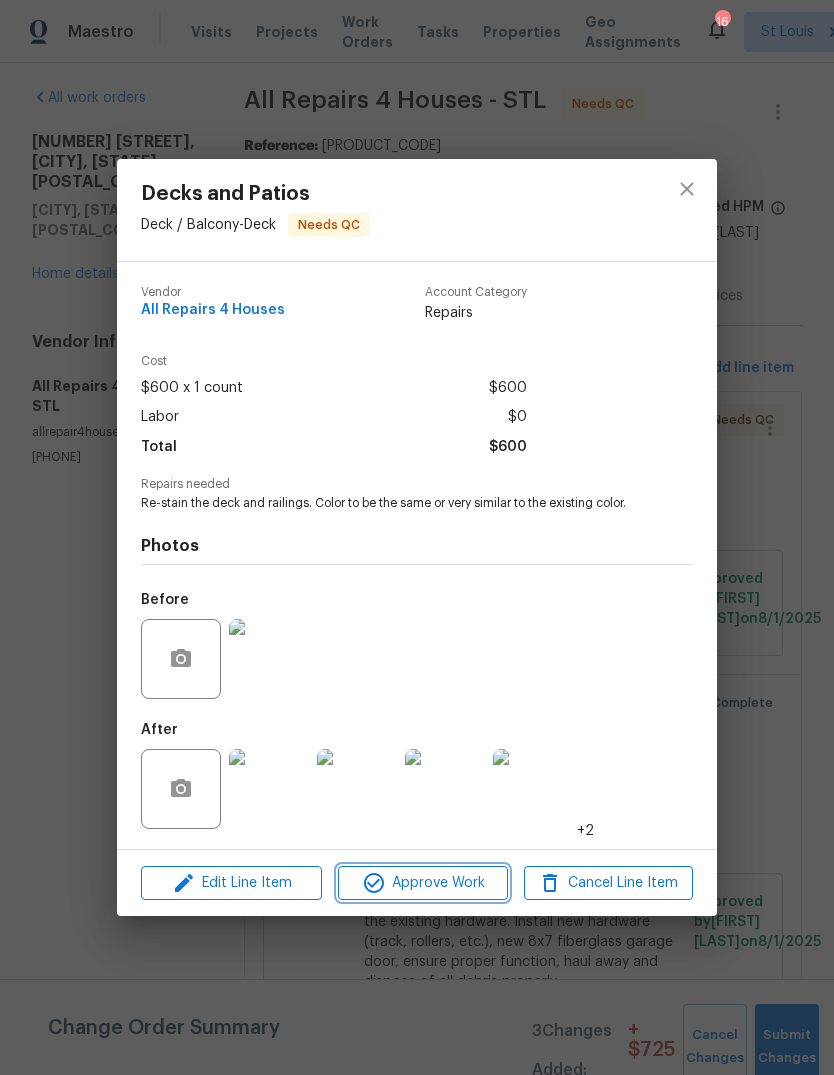 click on "Approve Work" at bounding box center (422, 883) 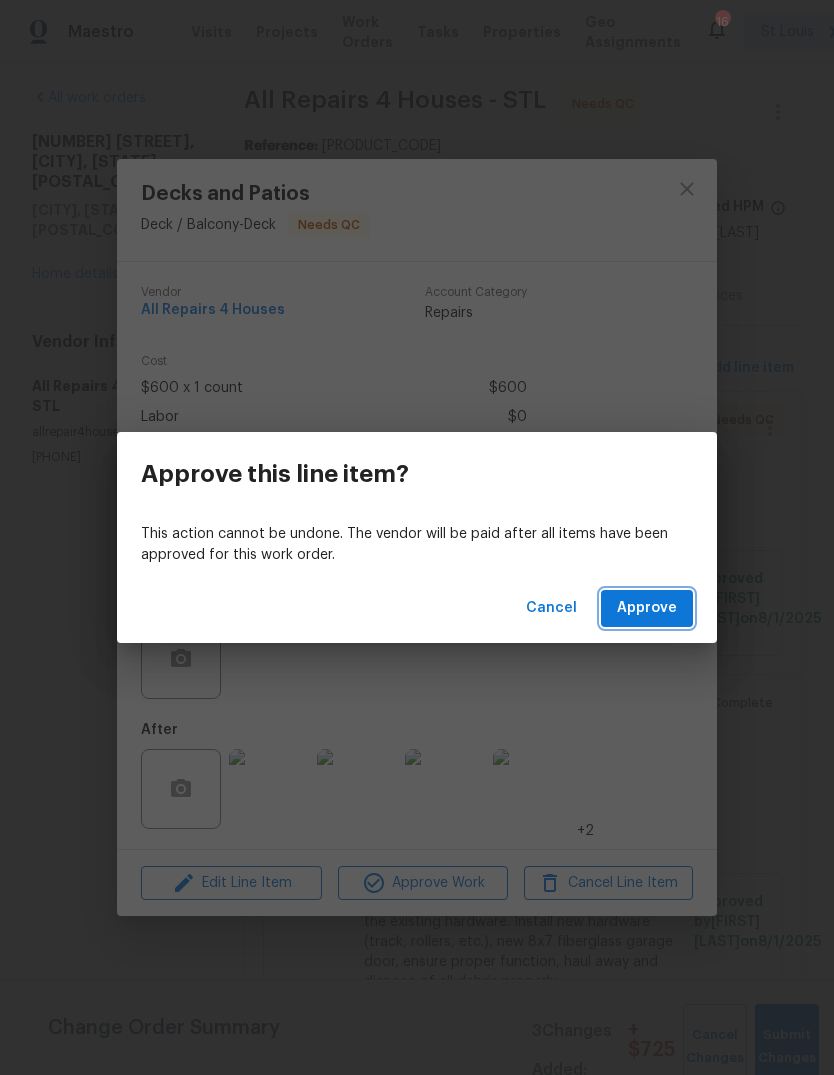 click on "Approve" at bounding box center [647, 608] 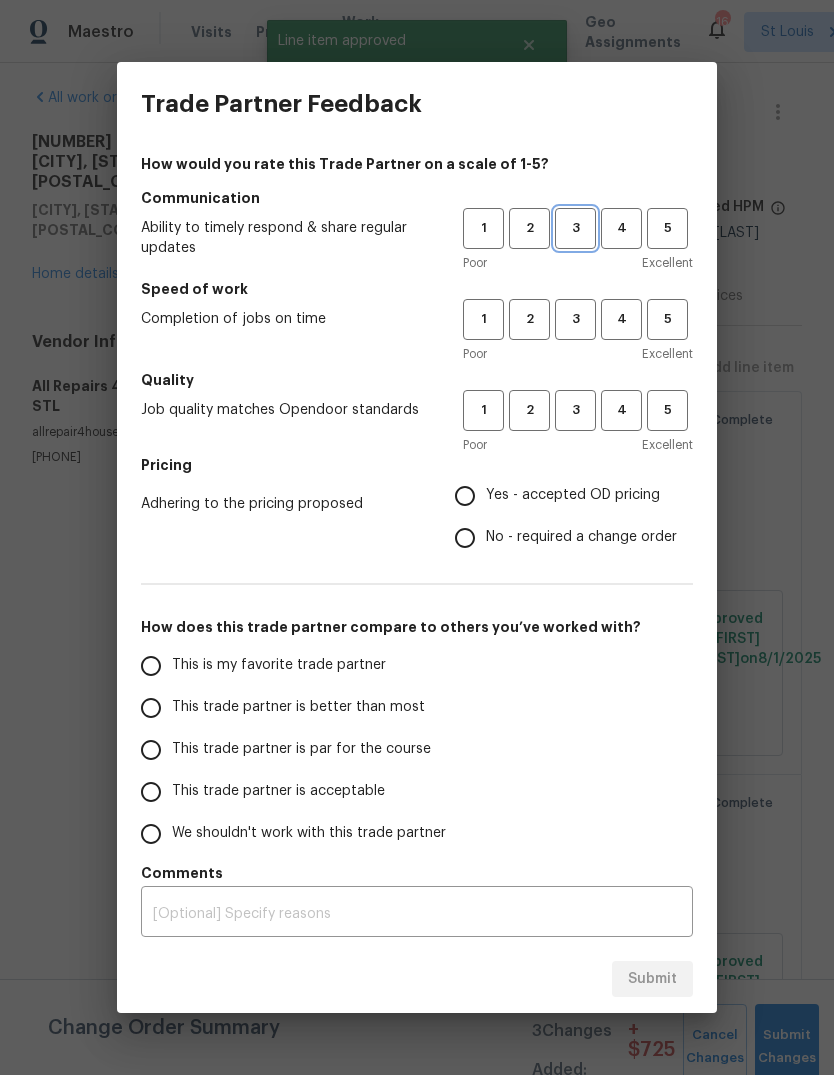 click on "3" at bounding box center [575, 228] 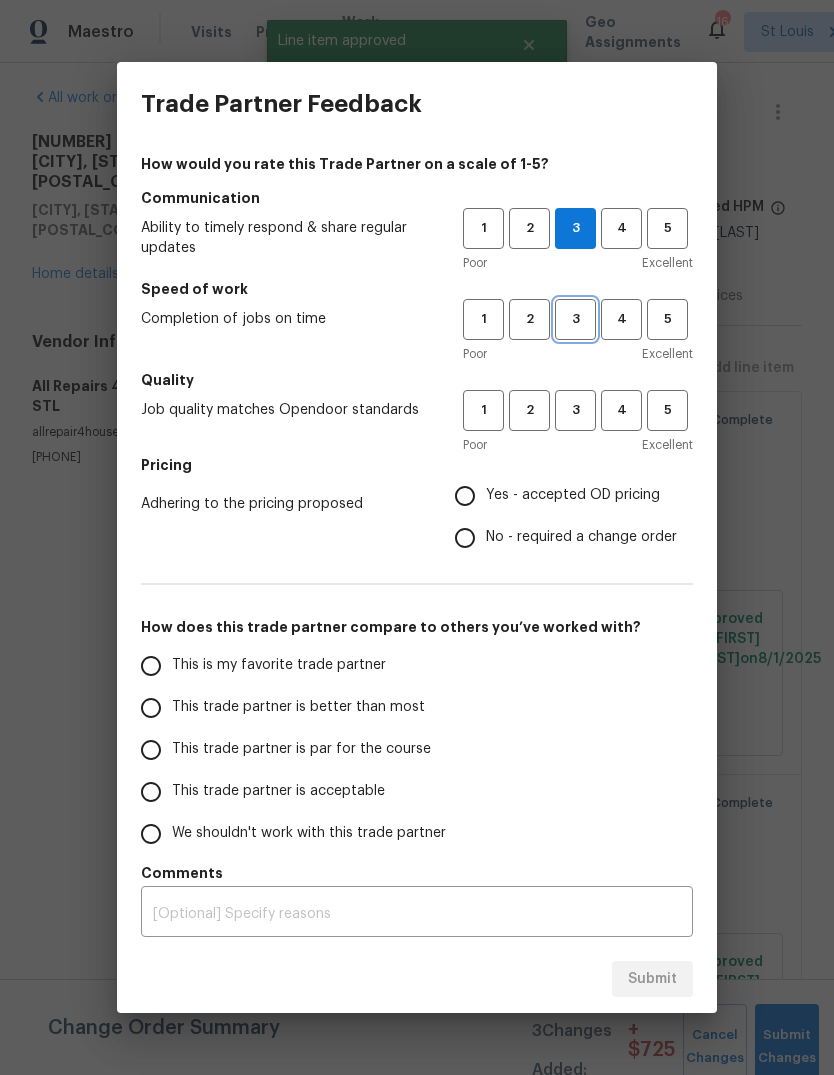 click on "3" at bounding box center (575, 319) 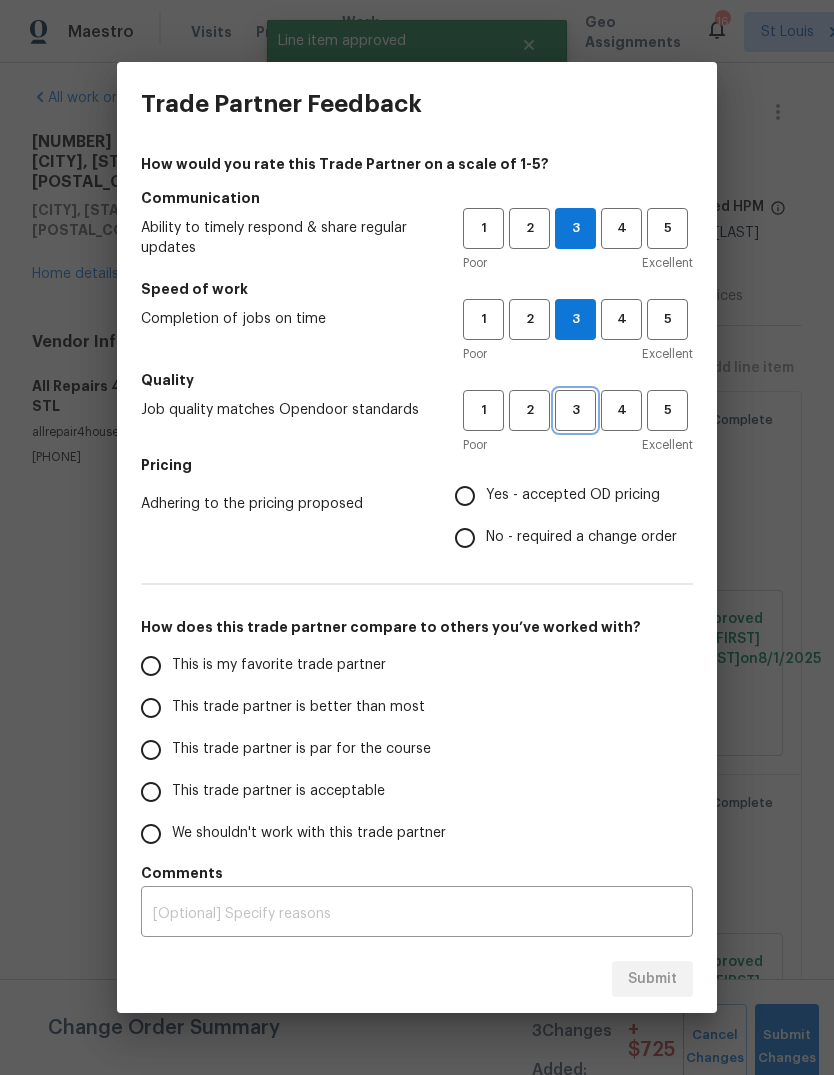 click on "3" at bounding box center (575, 410) 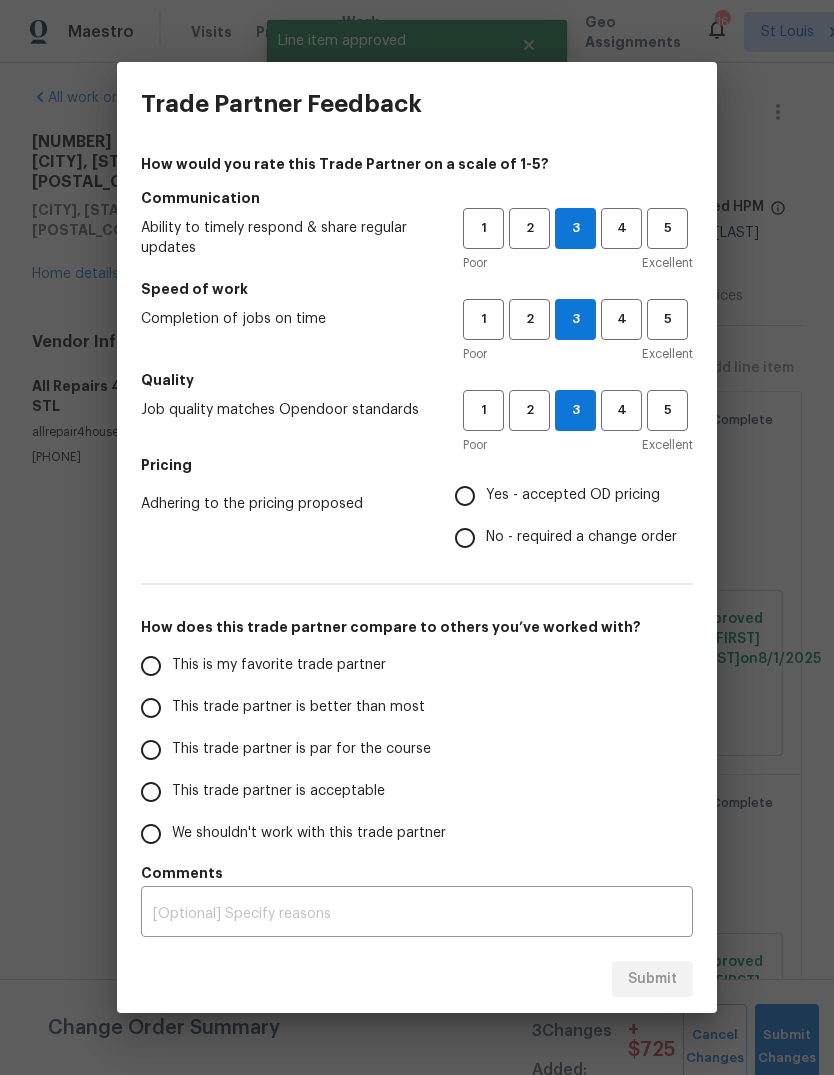 click on "No - required a change order" at bounding box center [581, 537] 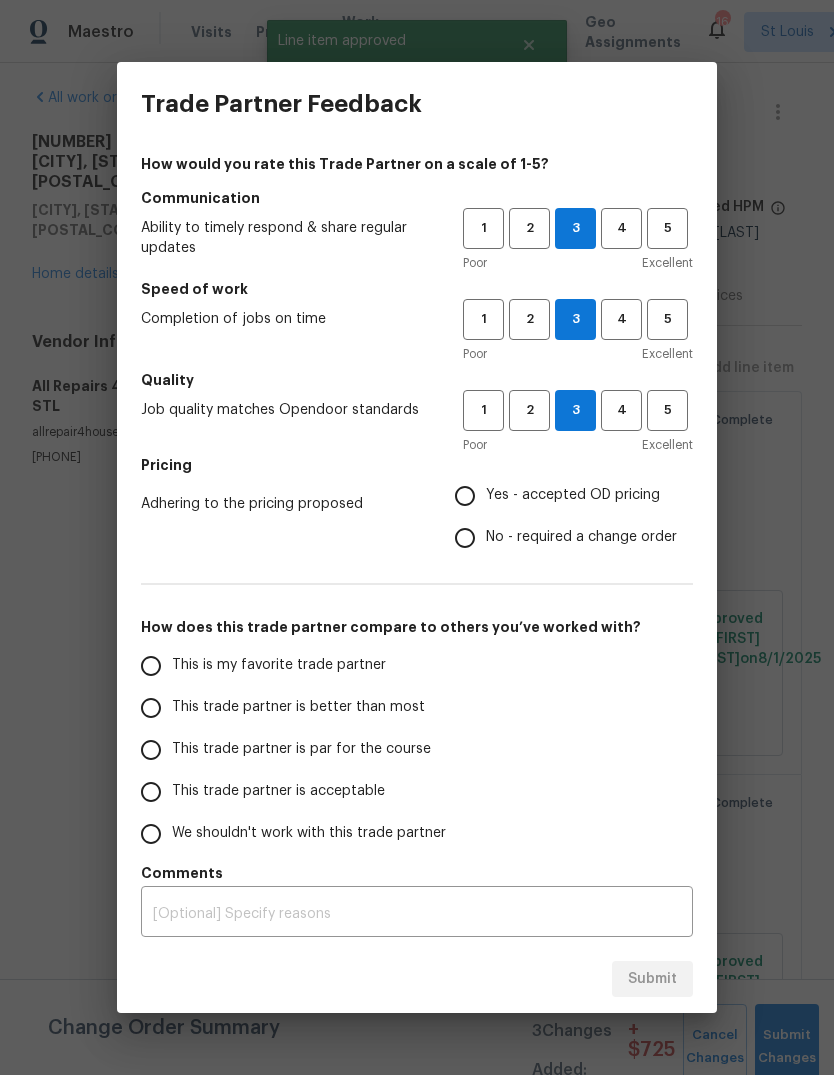 click on "No - required a change order" at bounding box center (465, 538) 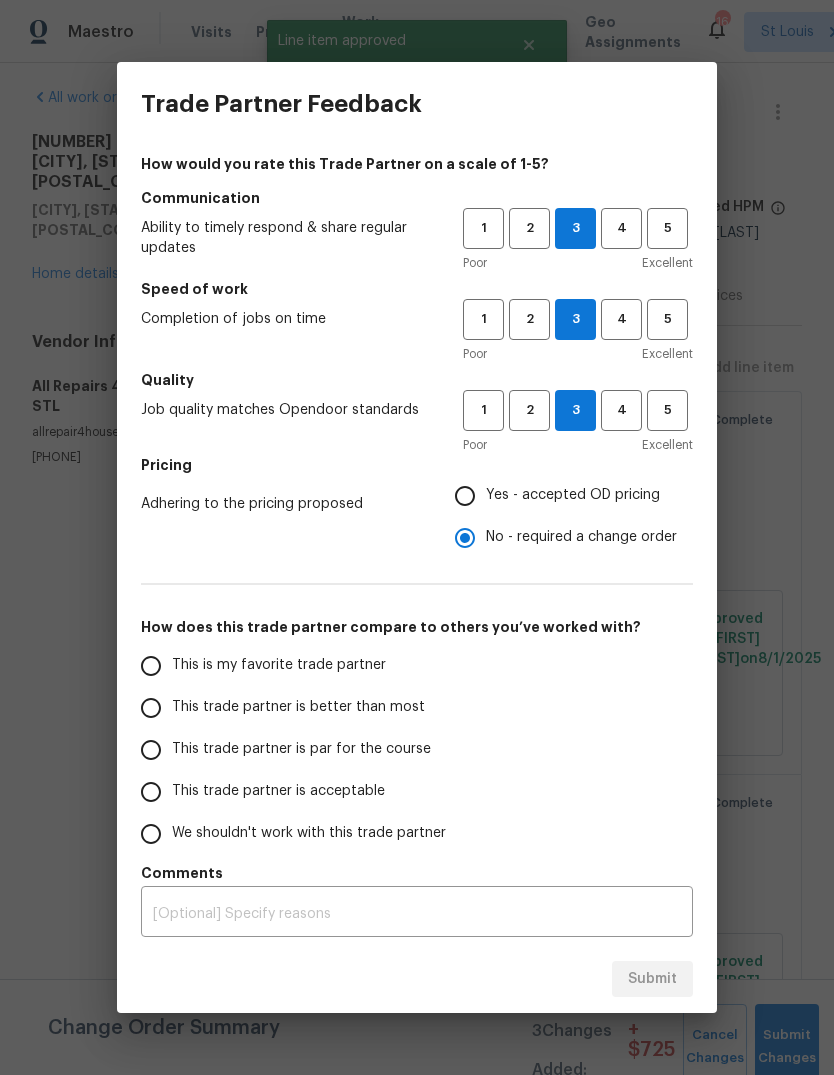 click on "This trade partner is better than most" at bounding box center (298, 707) 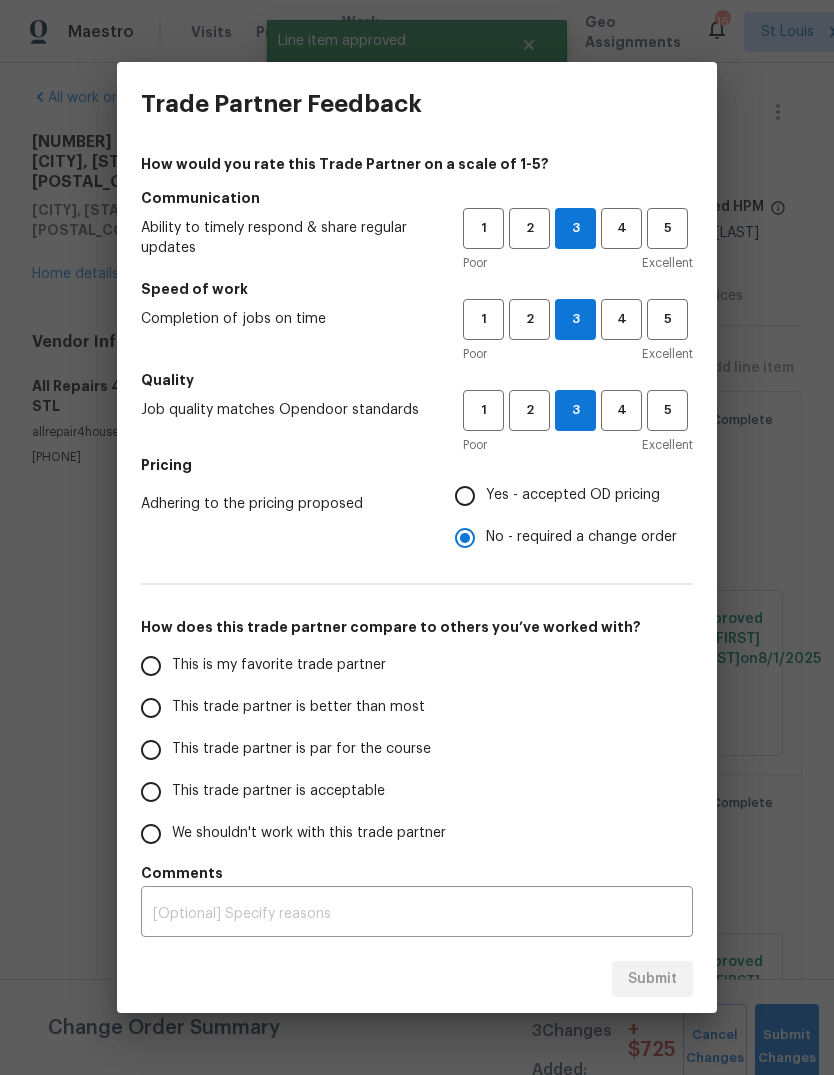 click on "This trade partner is better than most" at bounding box center [151, 708] 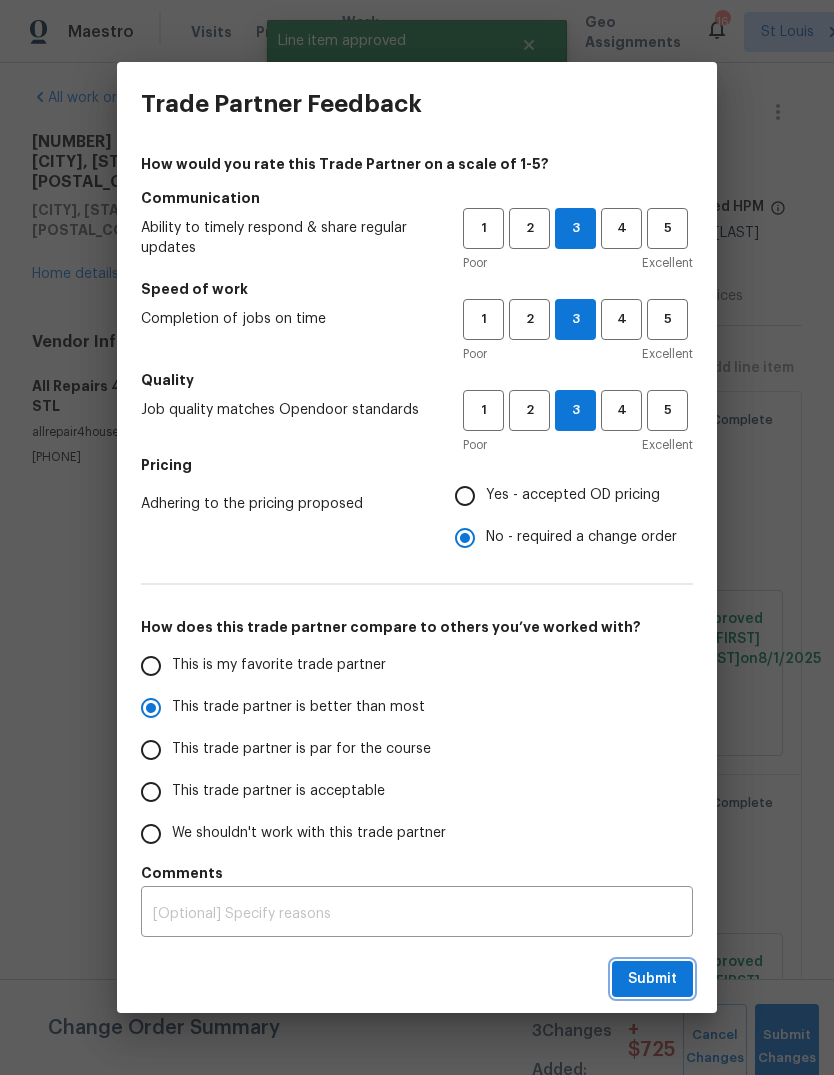click on "Submit" at bounding box center (652, 979) 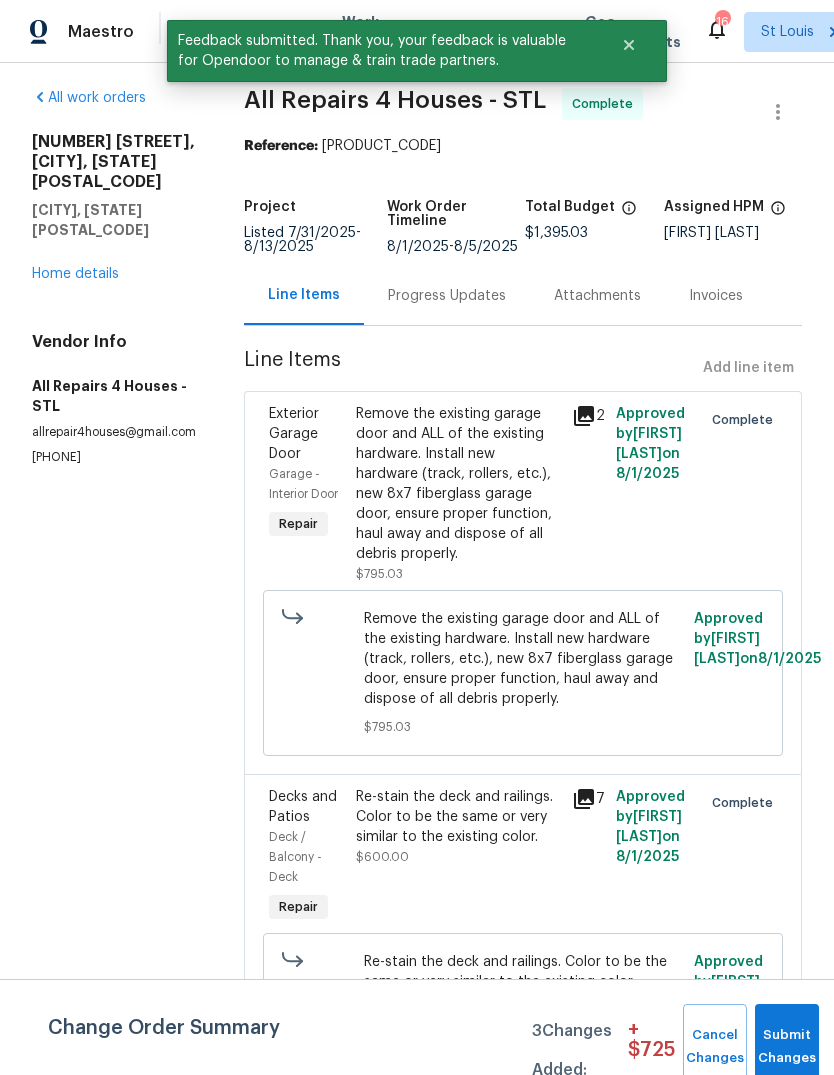 scroll, scrollTop: 5, scrollLeft: 0, axis: vertical 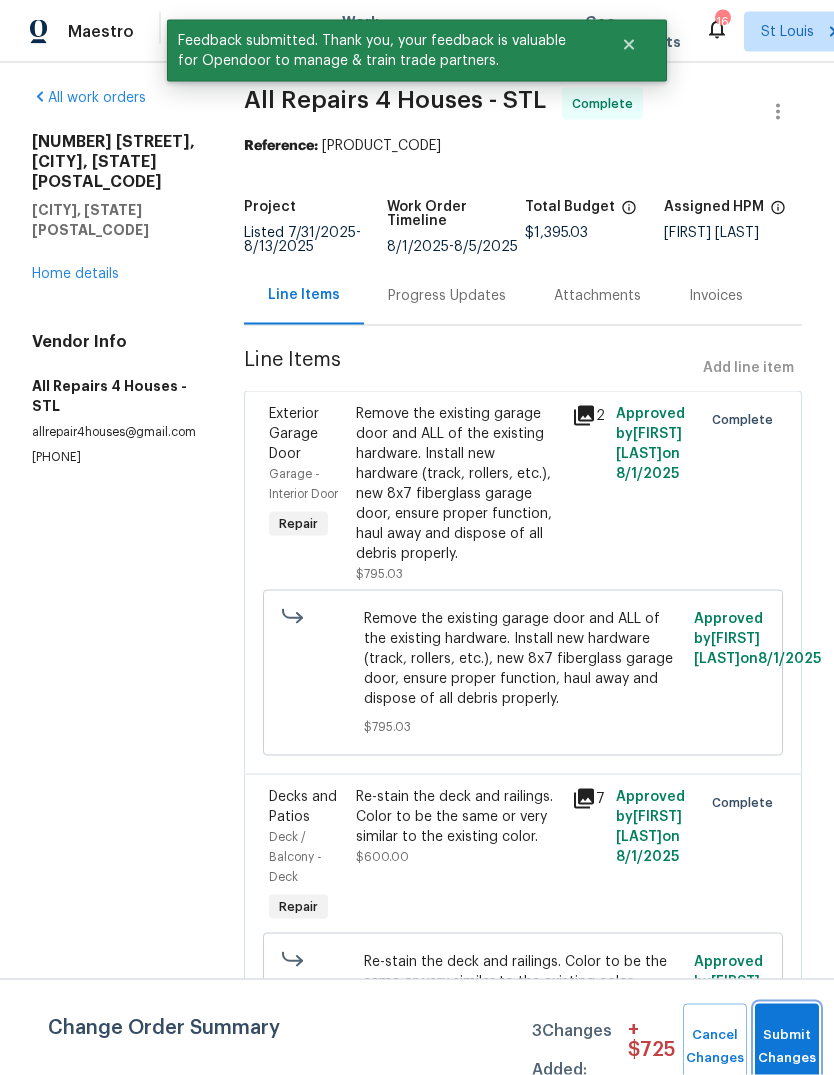 click on "Submit Changes" at bounding box center [787, 1047] 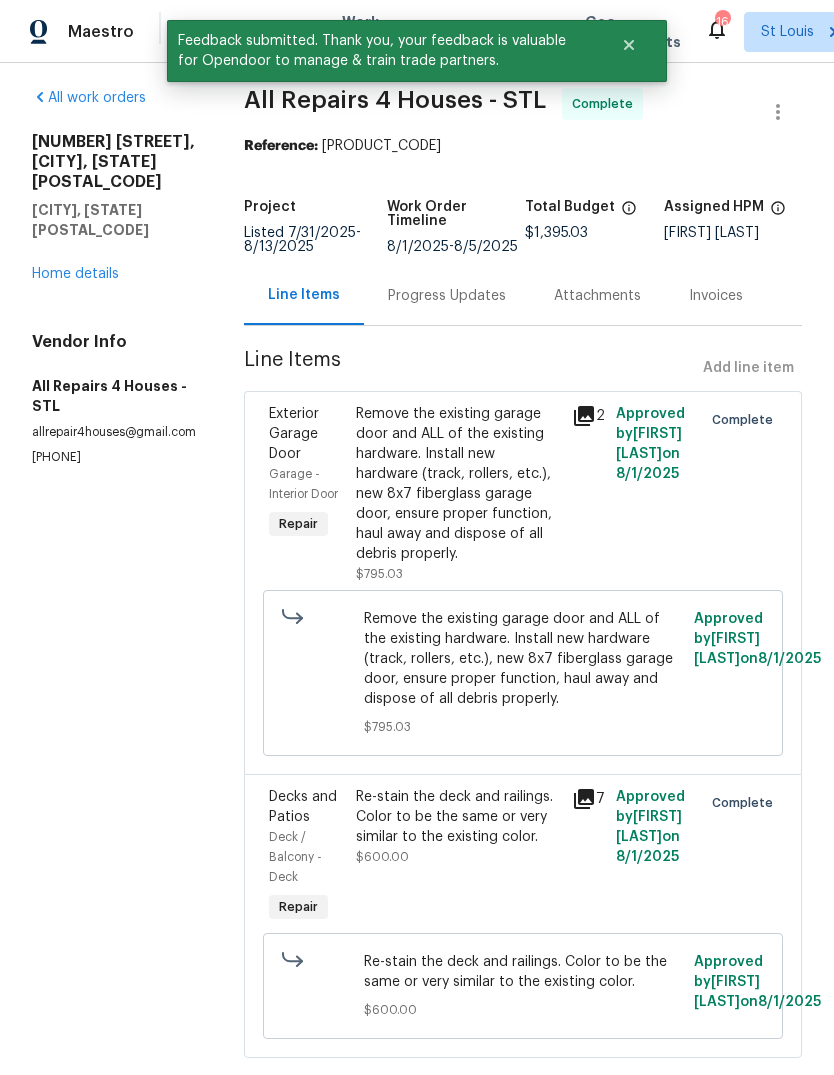 click on "[NUMBER] [STREET] [CITY], [STATE] Home details" at bounding box center [114, 208] 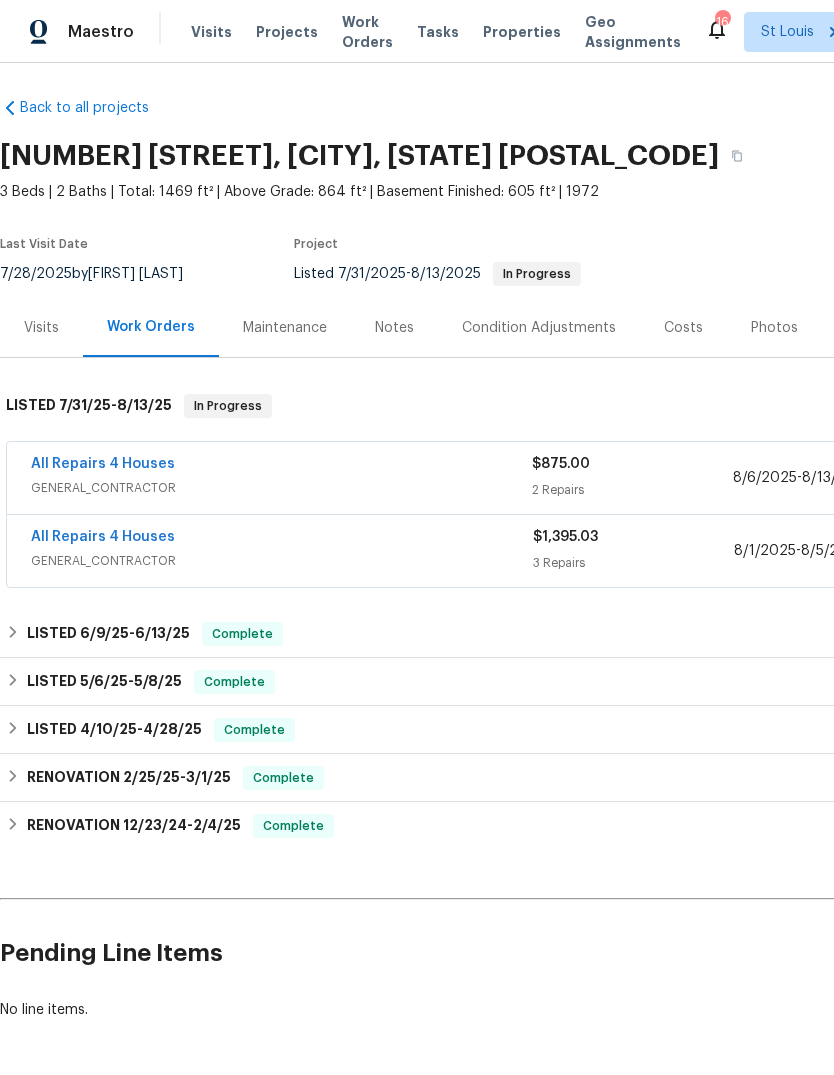 scroll, scrollTop: 5, scrollLeft: 0, axis: vertical 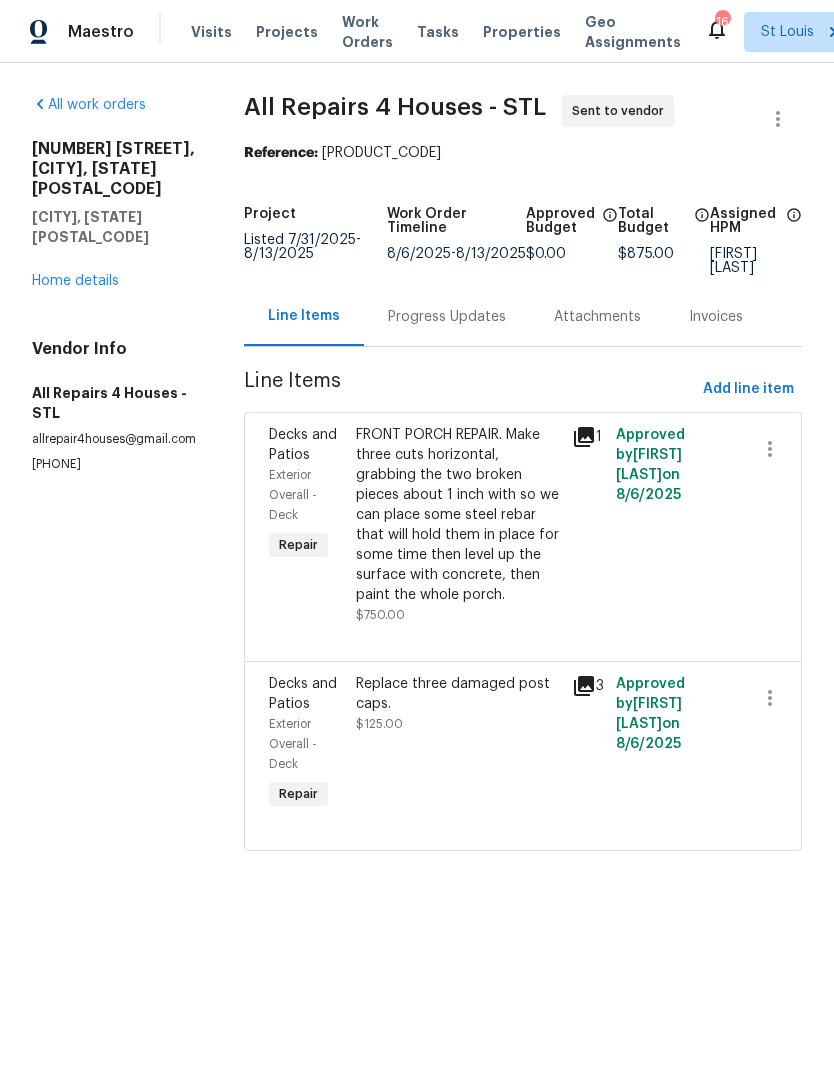 click 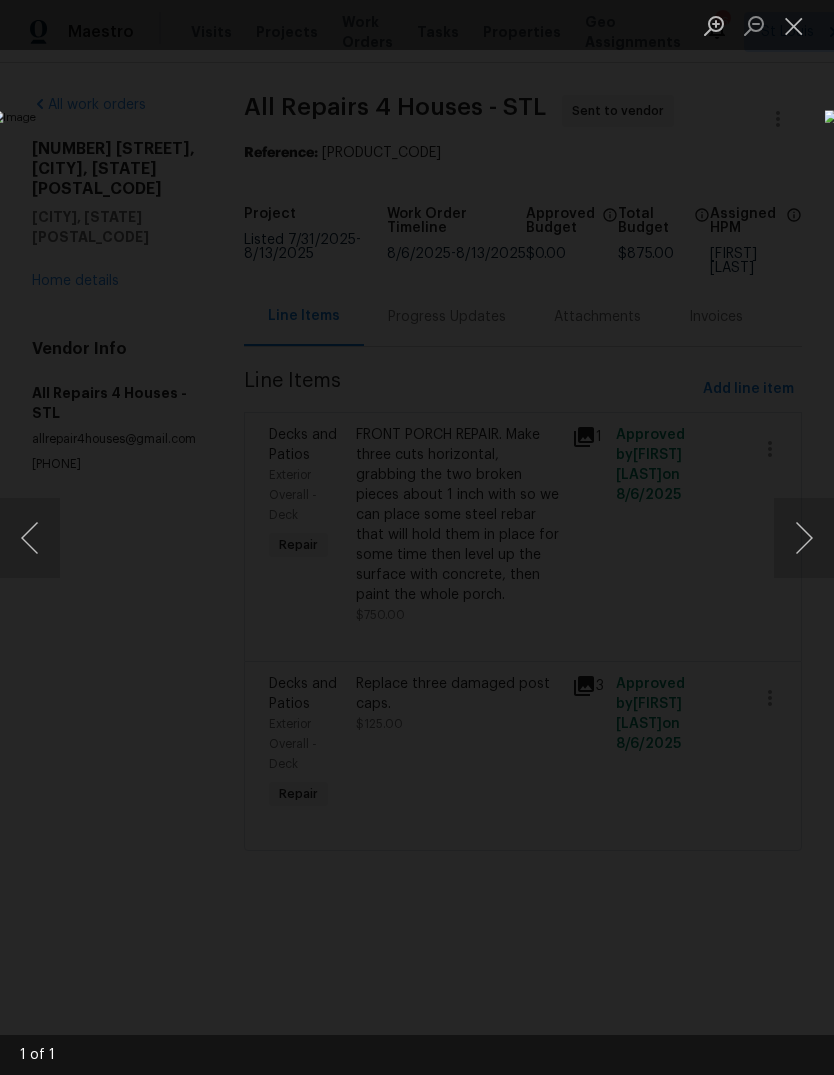 click at bounding box center [794, 25] 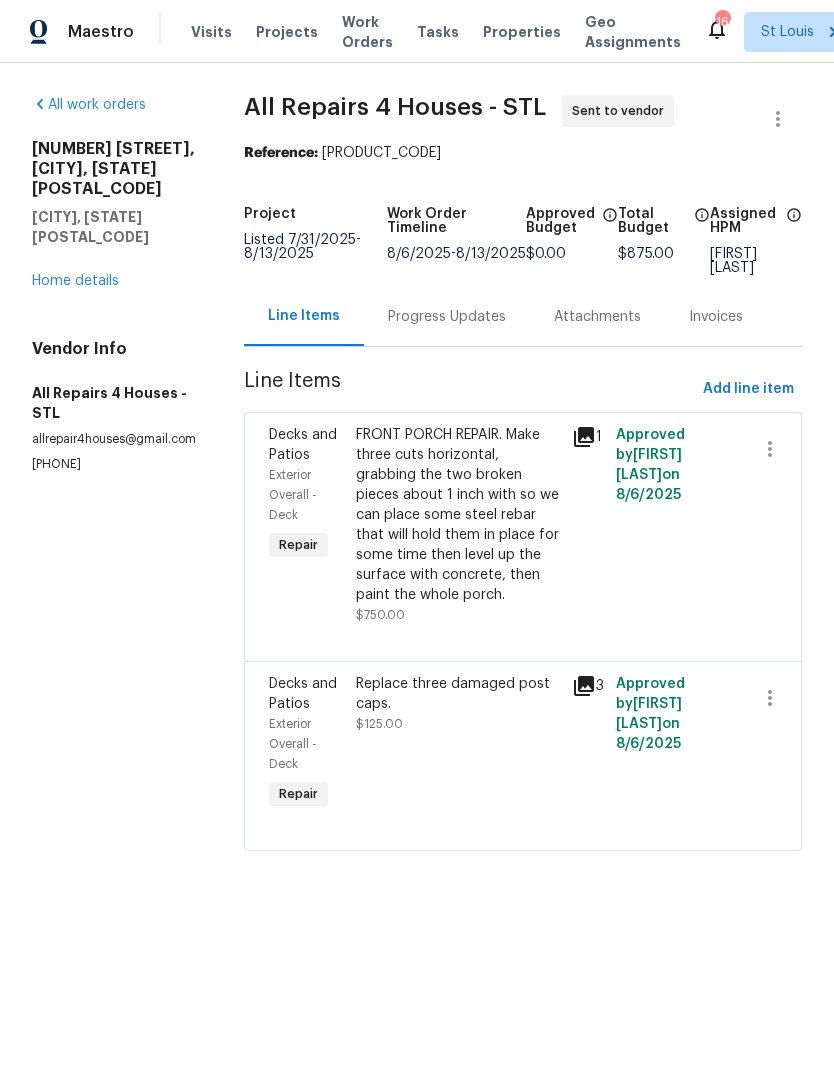 click on "Home details" at bounding box center (75, 281) 